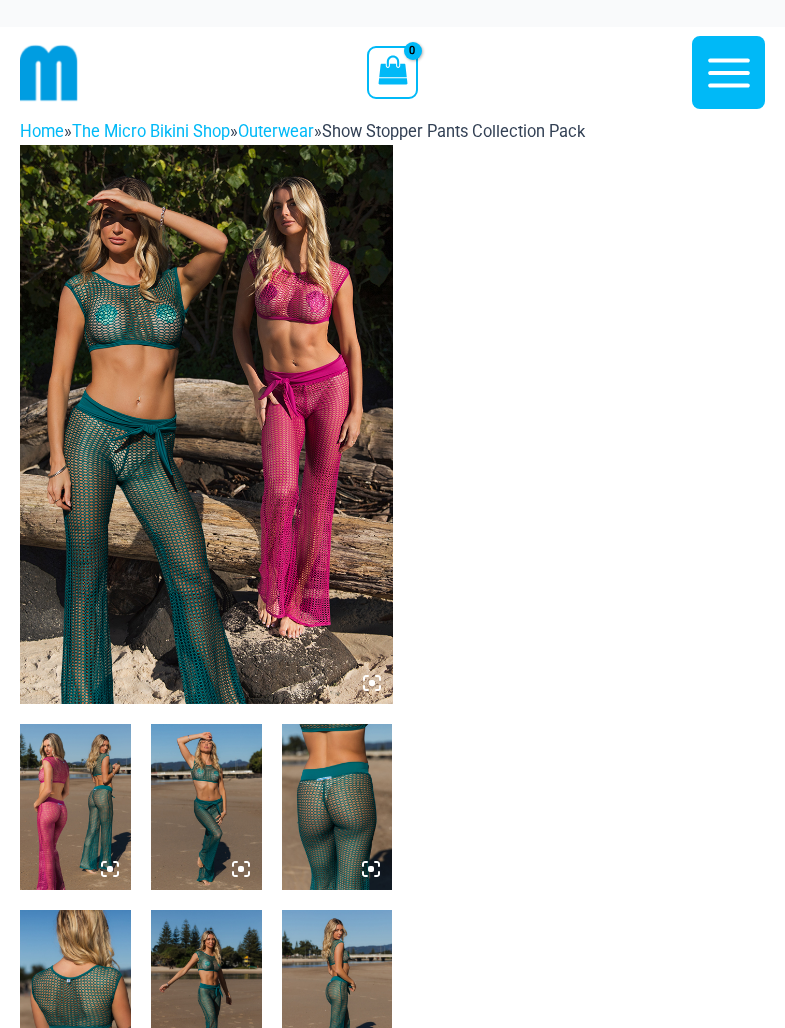 scroll, scrollTop: 0, scrollLeft: 0, axis: both 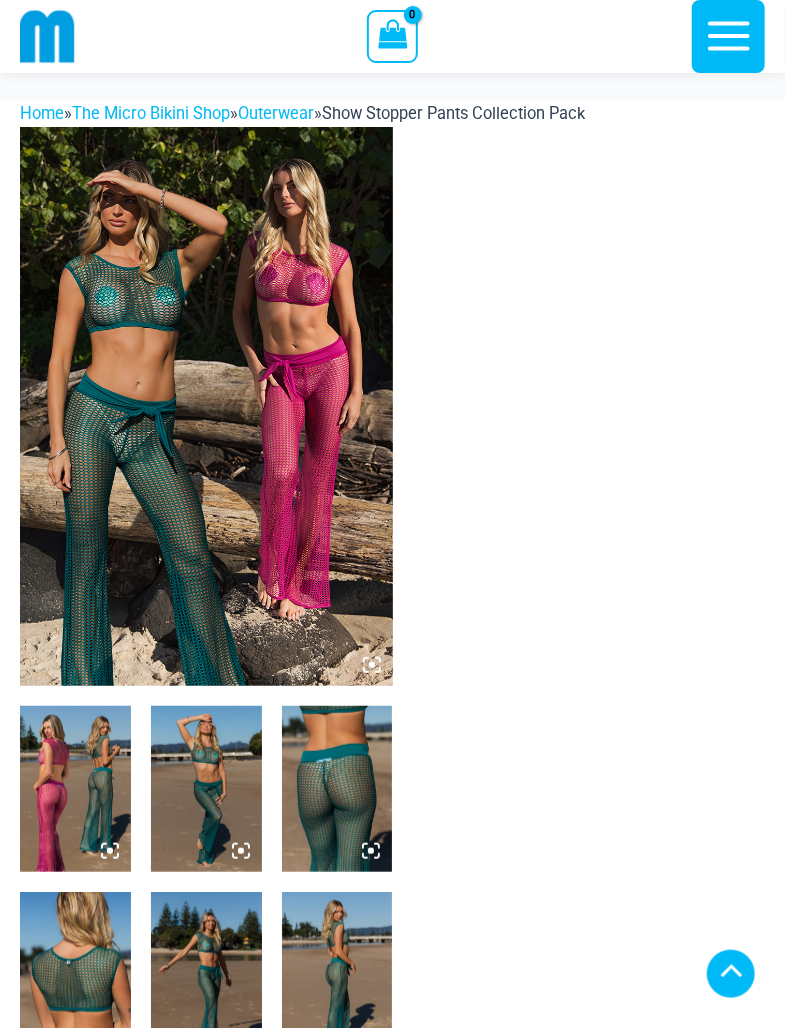 click at bounding box center (75, 789) 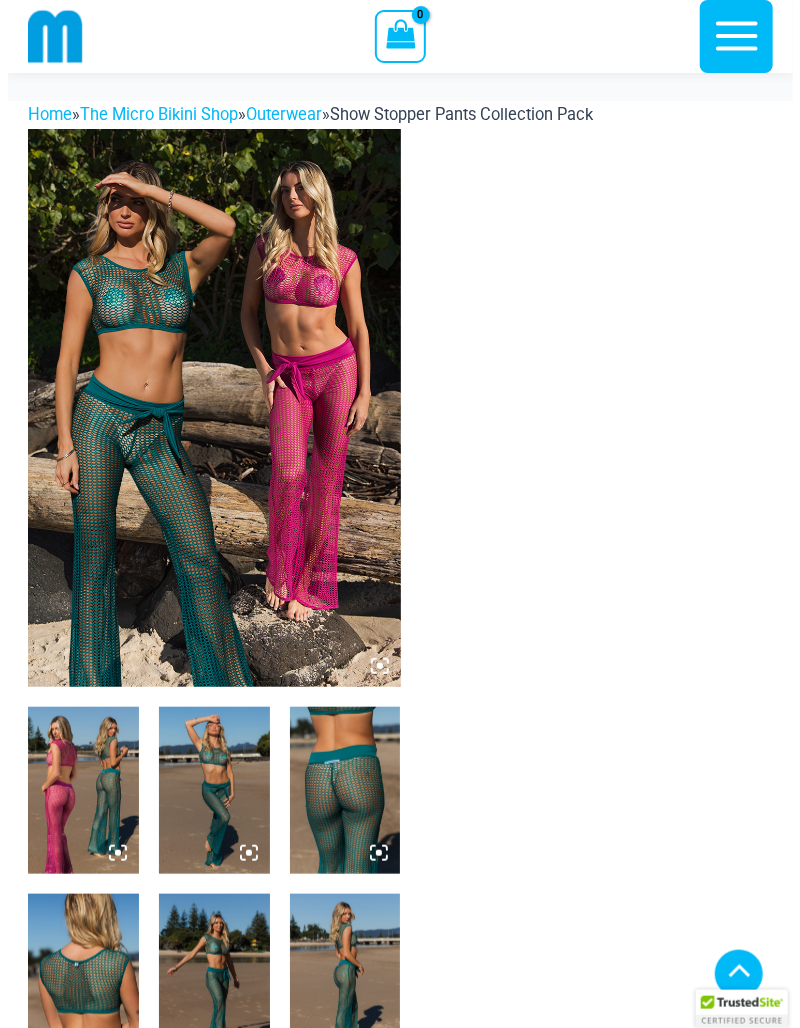 scroll, scrollTop: 410, scrollLeft: 0, axis: vertical 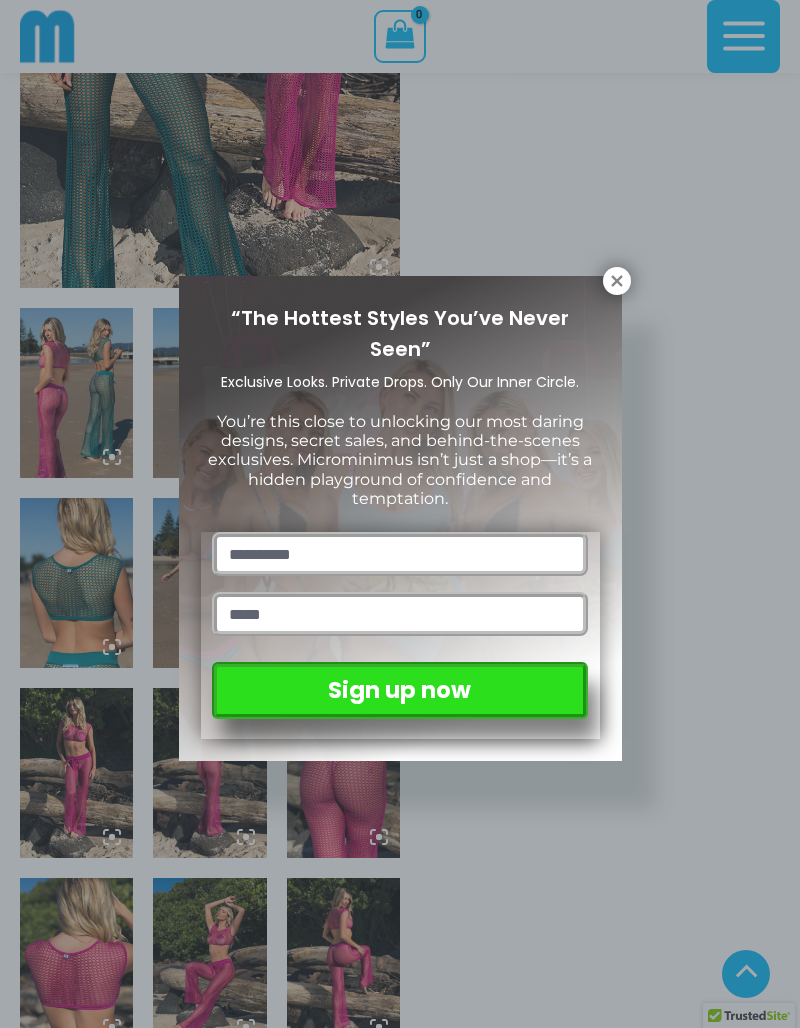 click 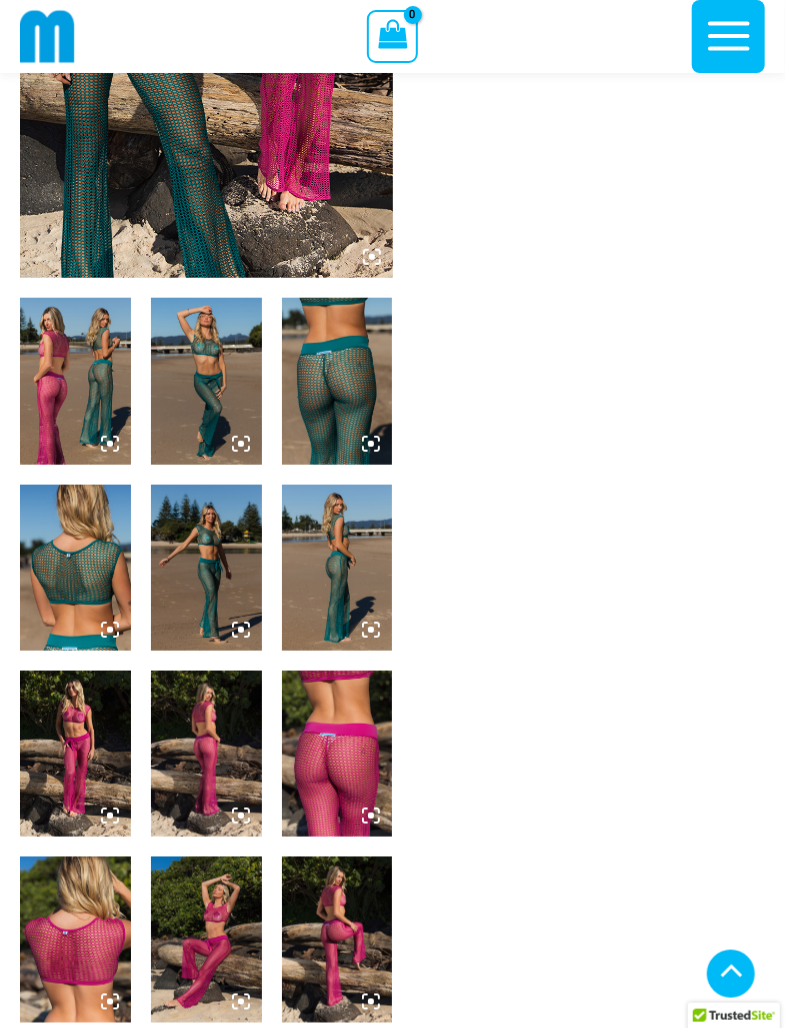 click at bounding box center (206, -1) 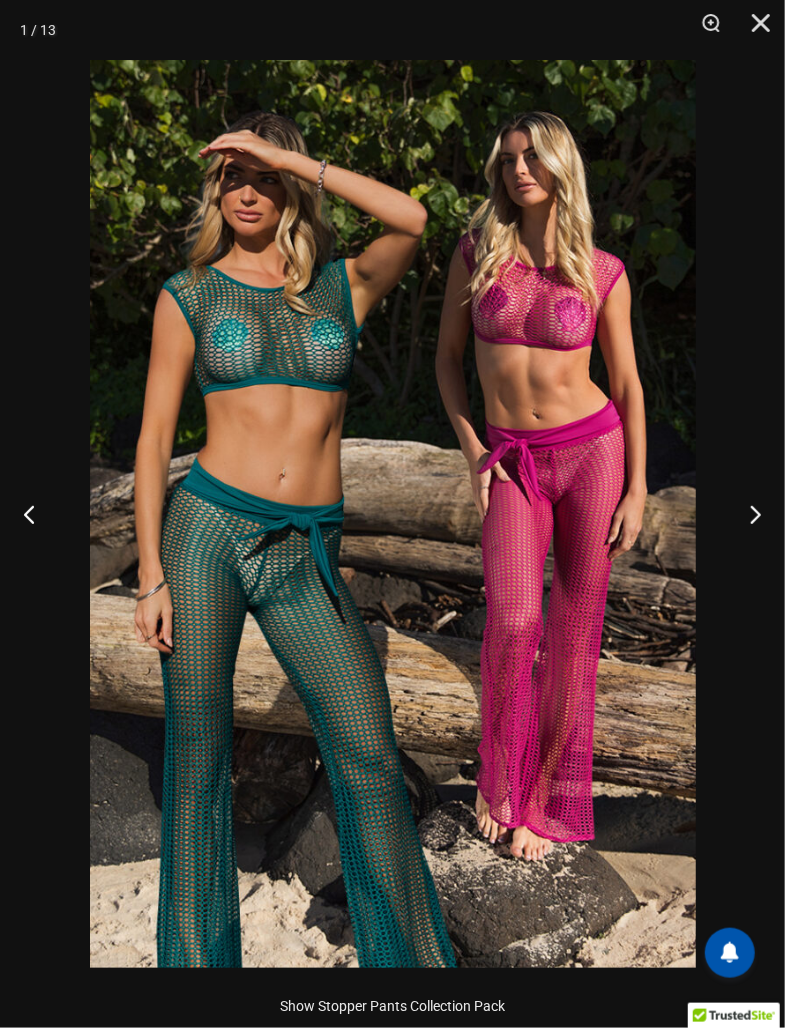 click at bounding box center (747, 514) 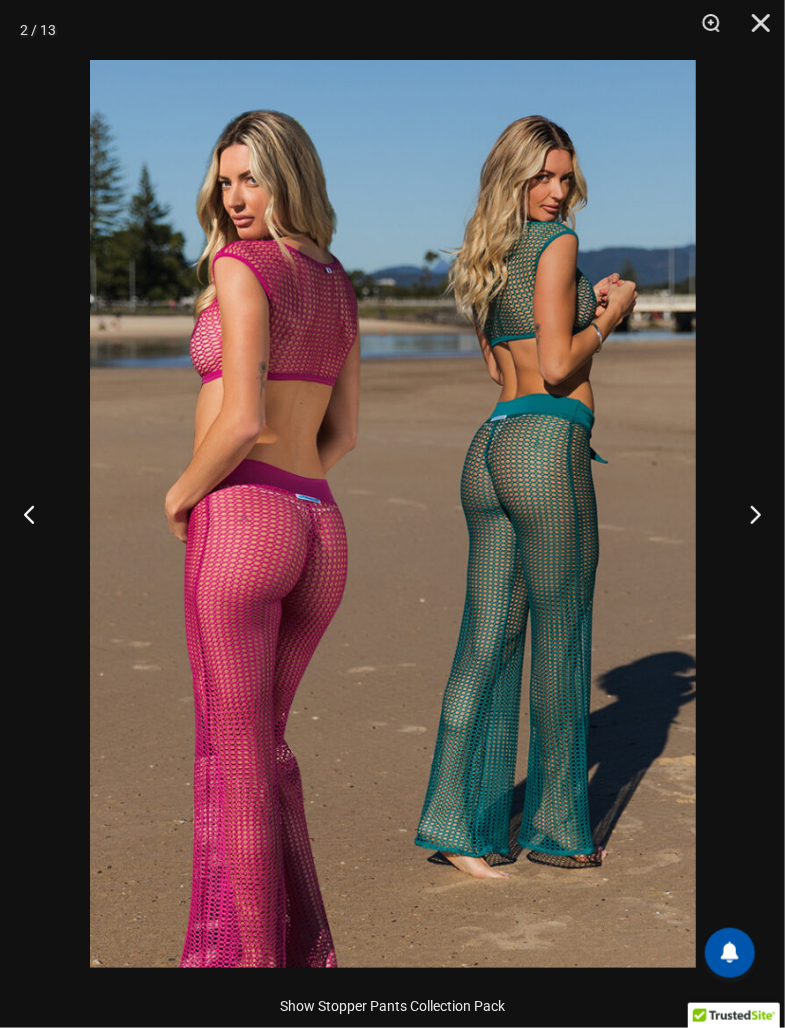 click at bounding box center [747, 514] 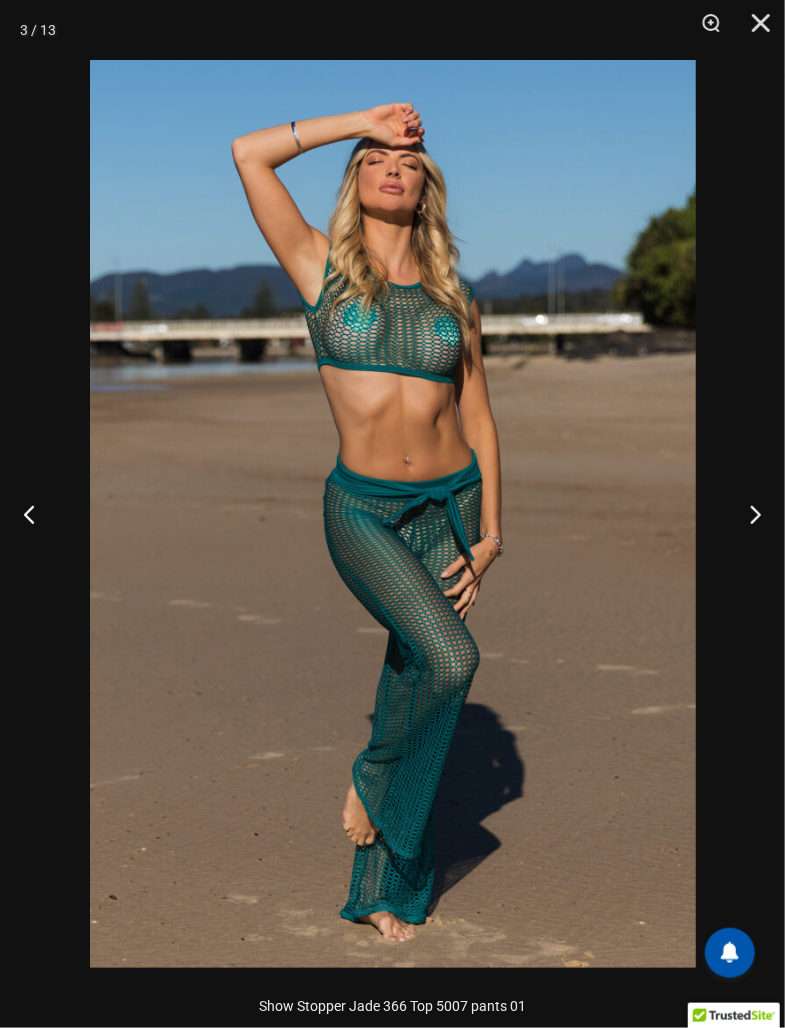 click at bounding box center (747, 514) 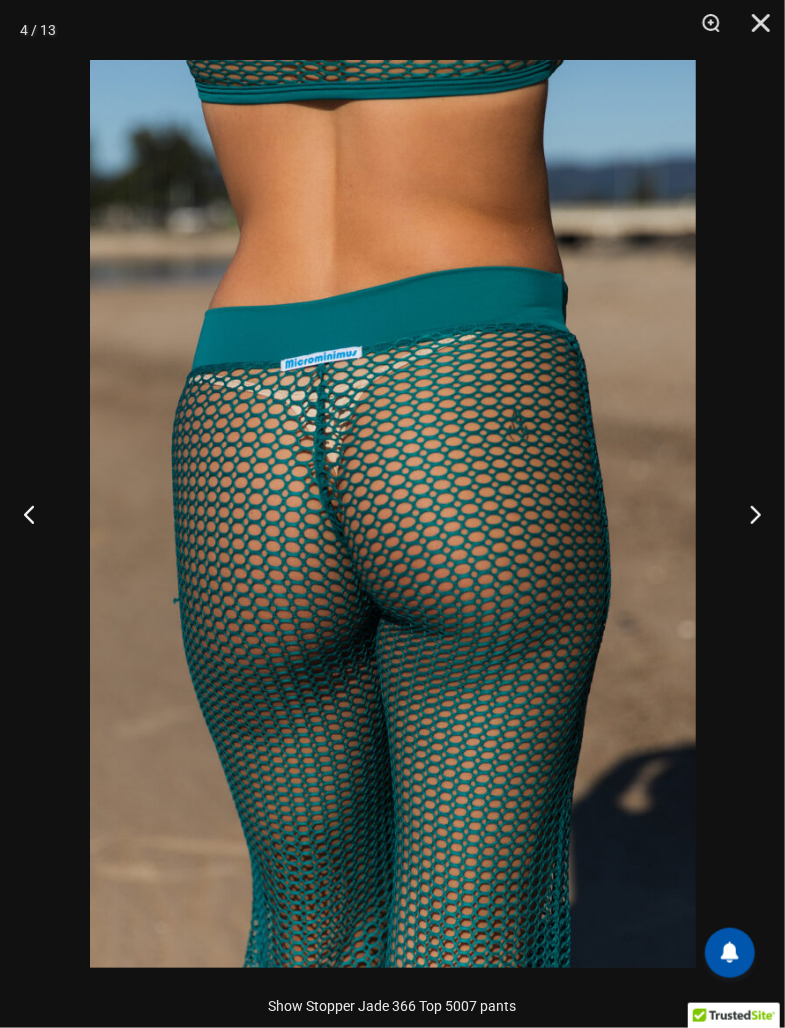 click at bounding box center [747, 514] 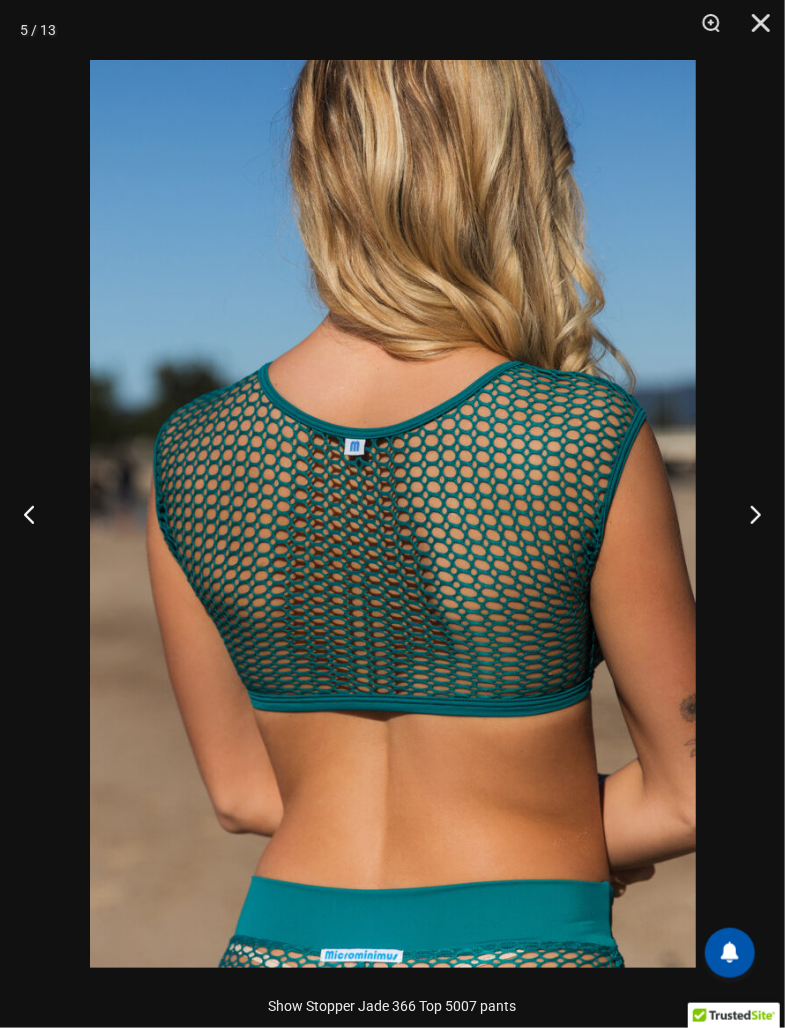 click at bounding box center [747, 514] 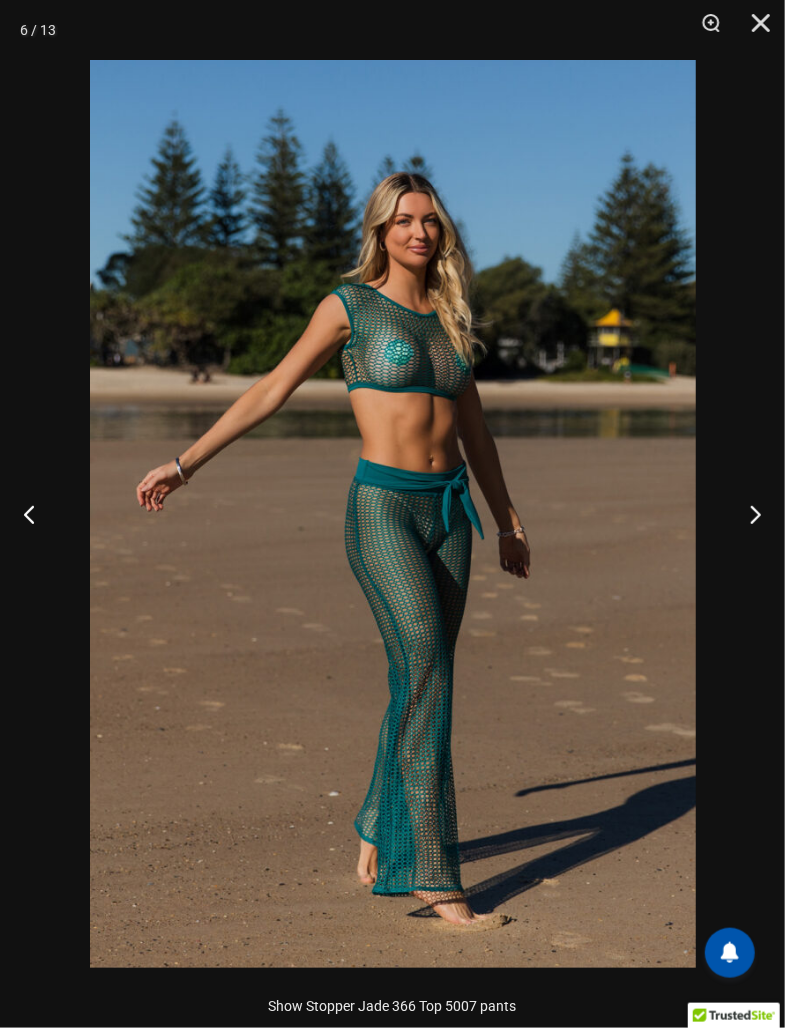 click at bounding box center (747, 514) 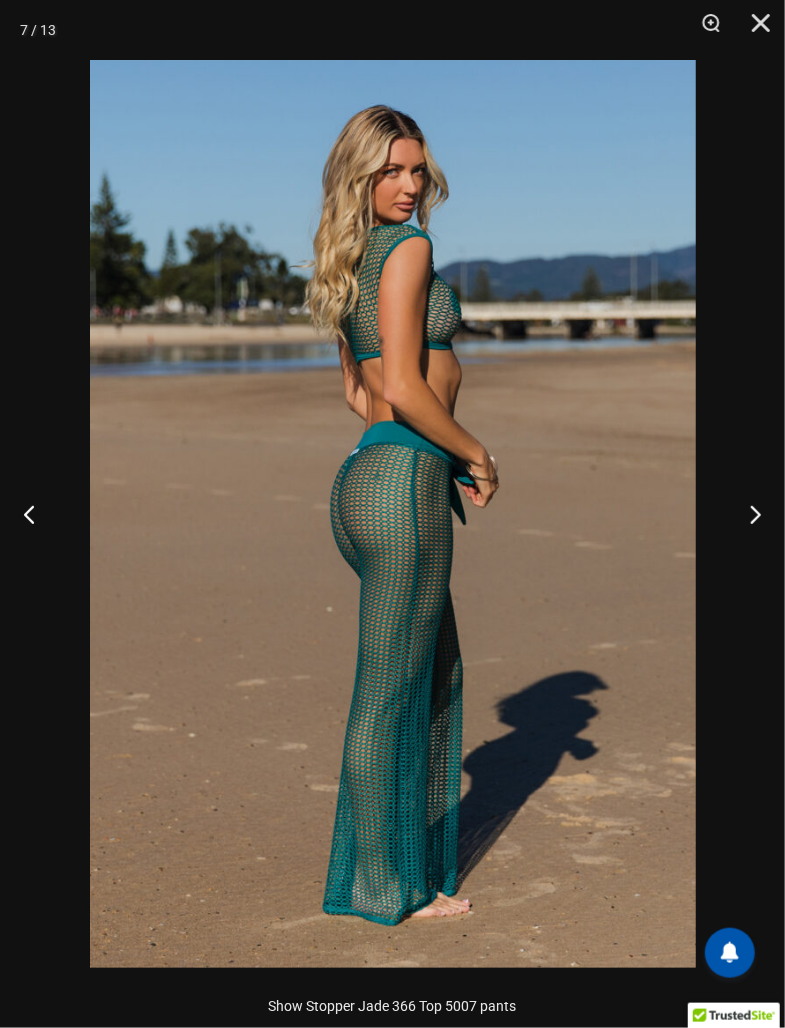 click at bounding box center [37, 514] 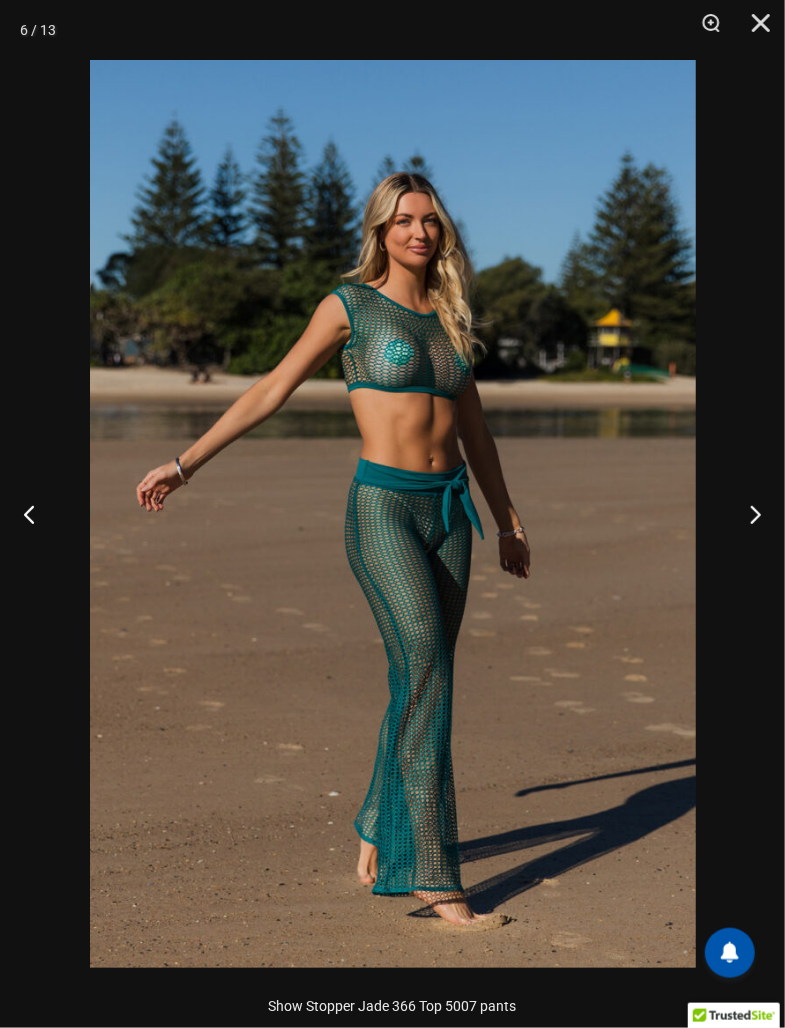 click at bounding box center (747, 514) 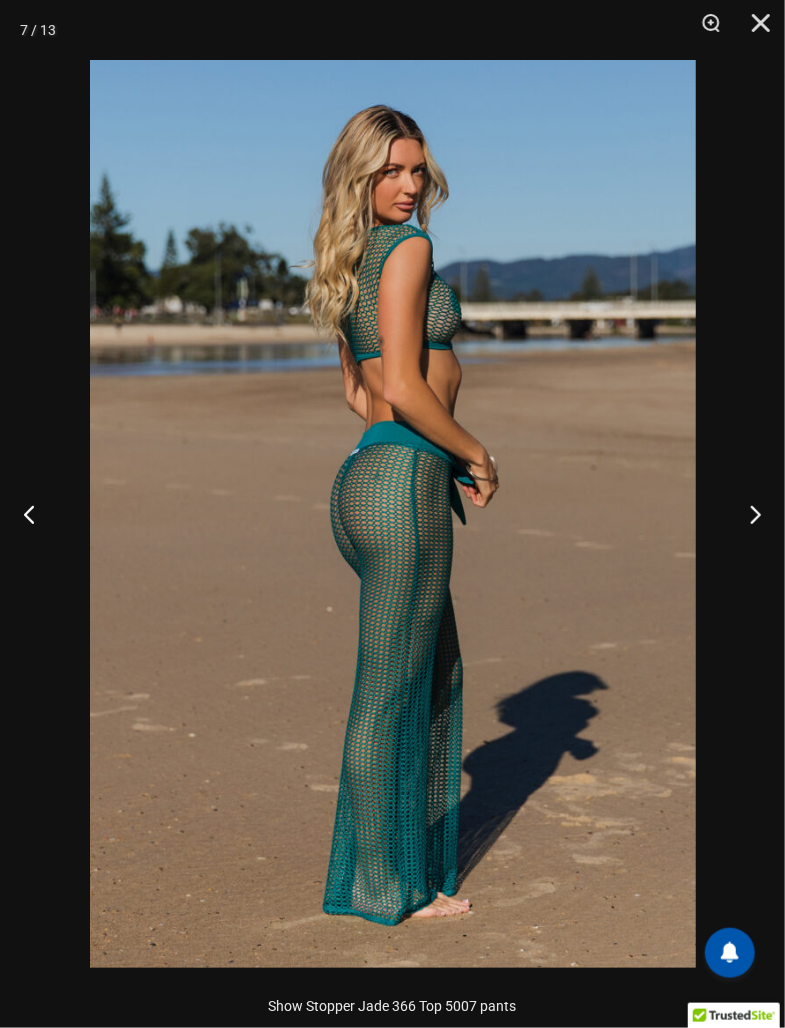 click at bounding box center (747, 514) 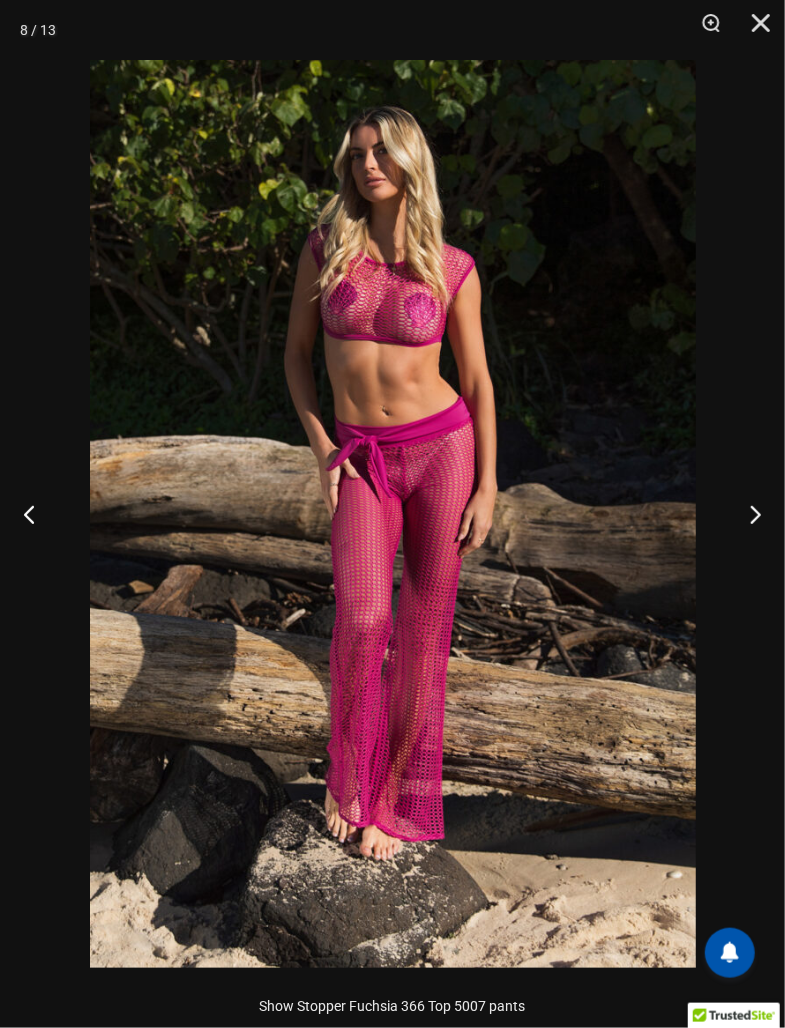 click at bounding box center [747, 514] 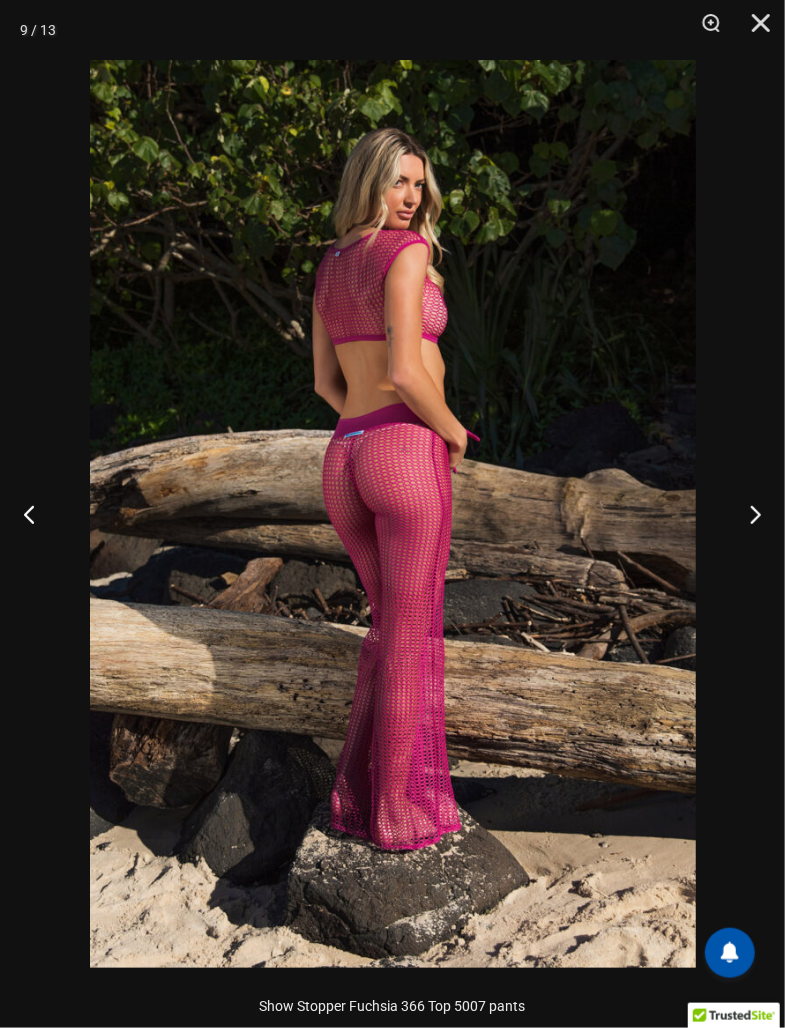 click at bounding box center (747, 514) 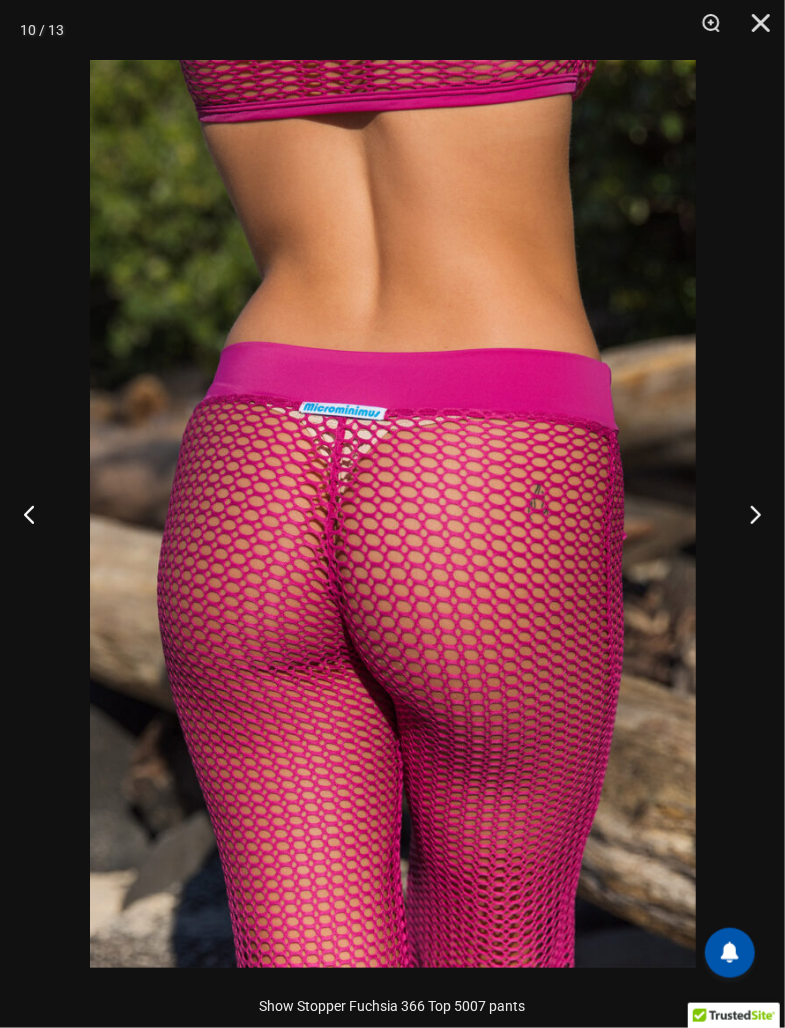 click at bounding box center [37, 514] 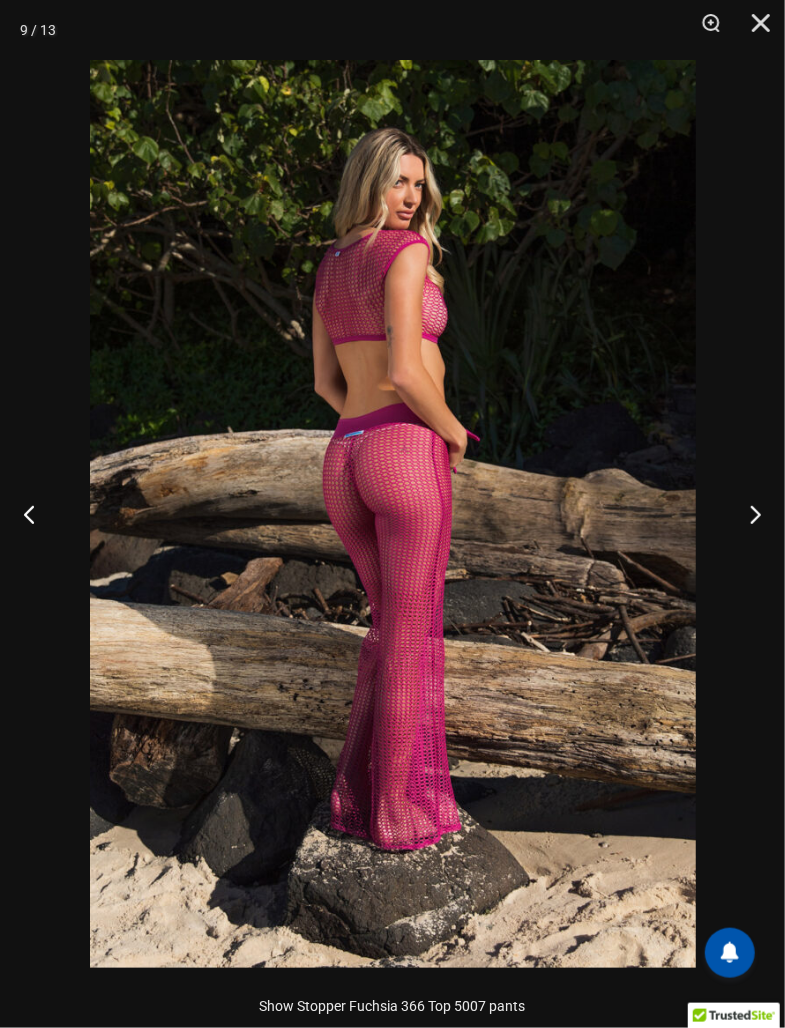 click at bounding box center (747, 514) 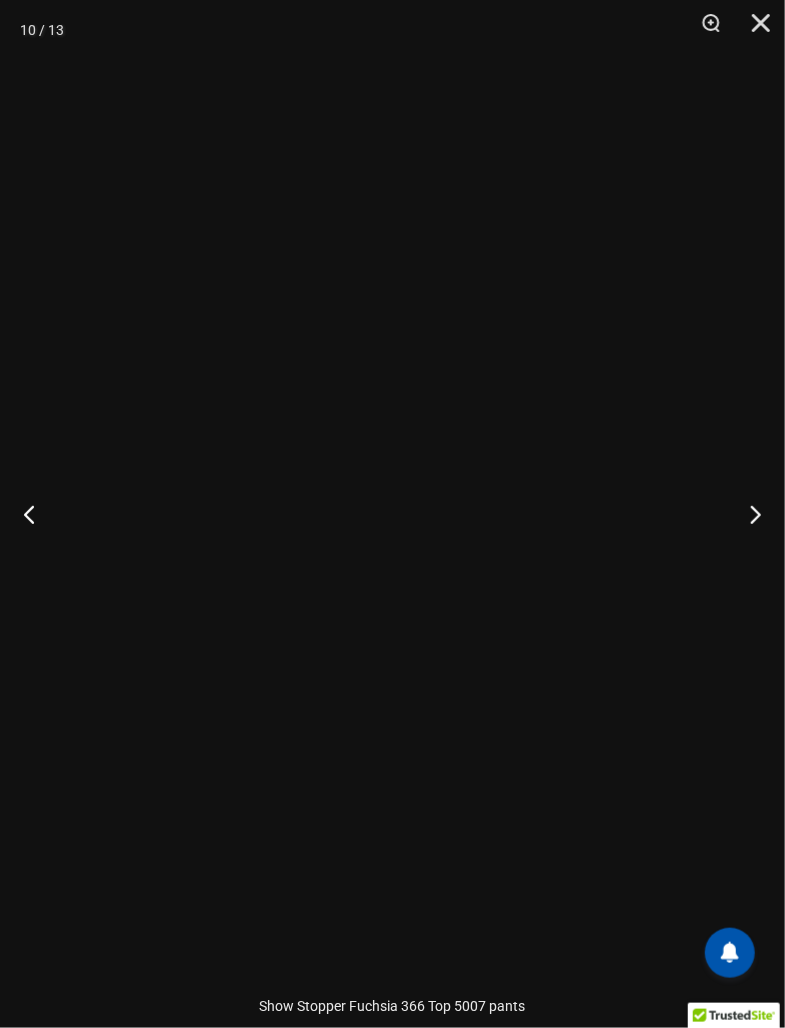click at bounding box center (747, 514) 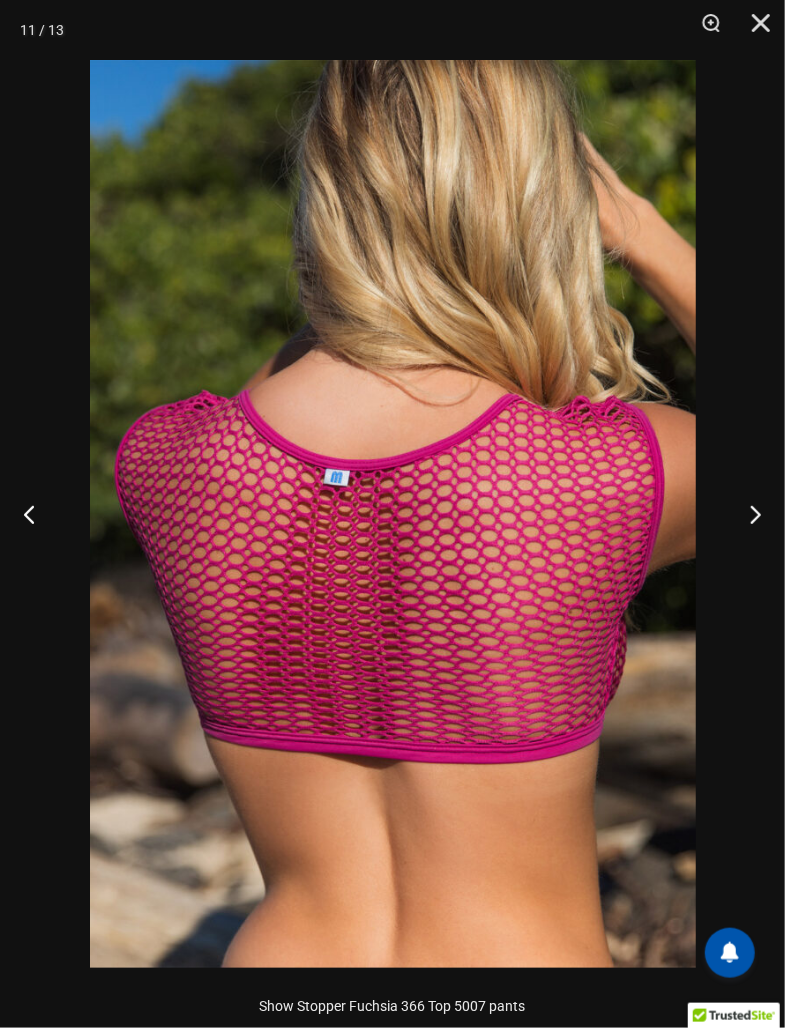 click at bounding box center (747, 514) 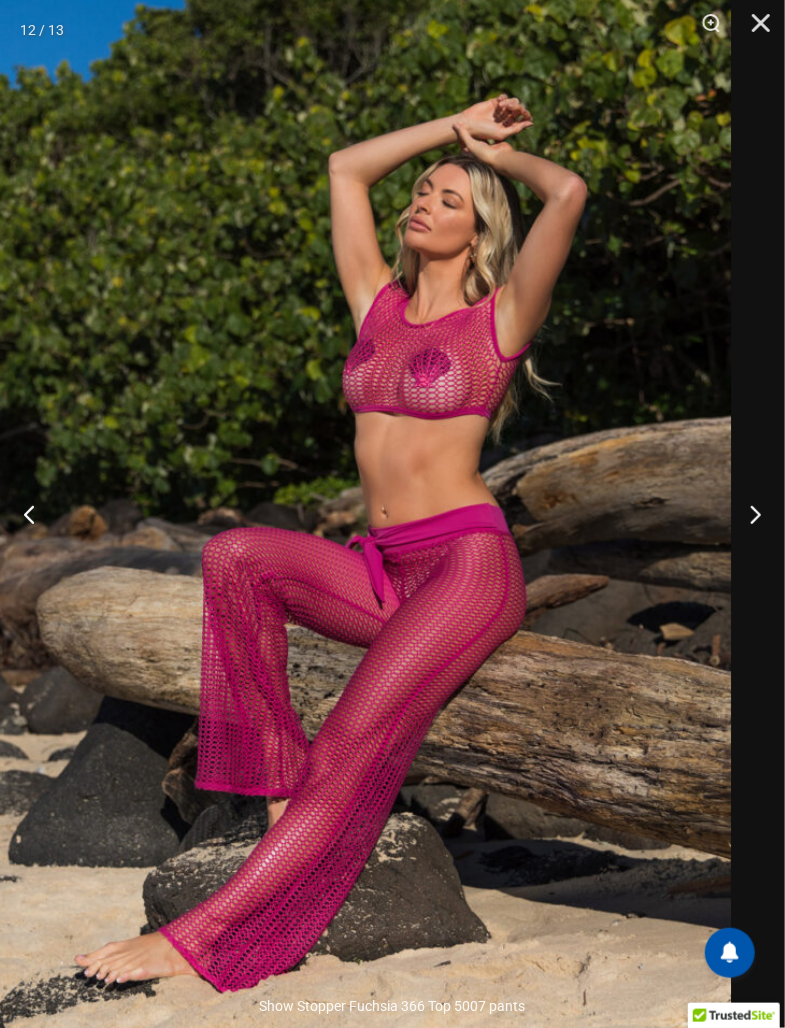 click at bounding box center (747, 514) 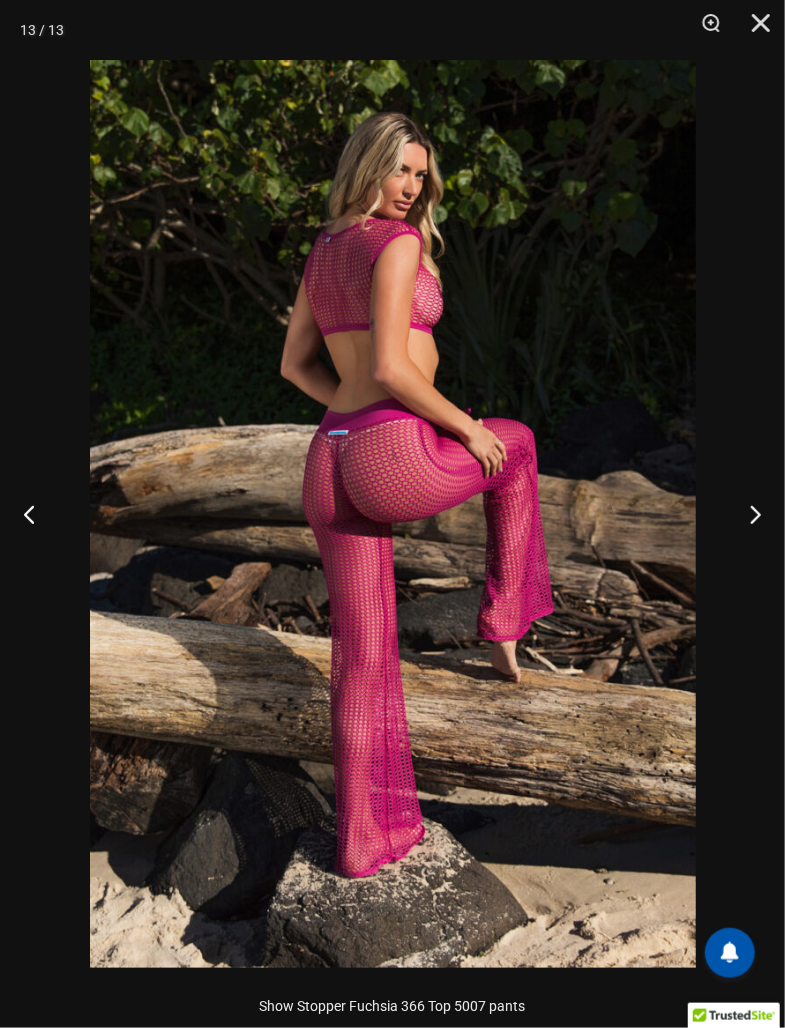 click at bounding box center [747, 514] 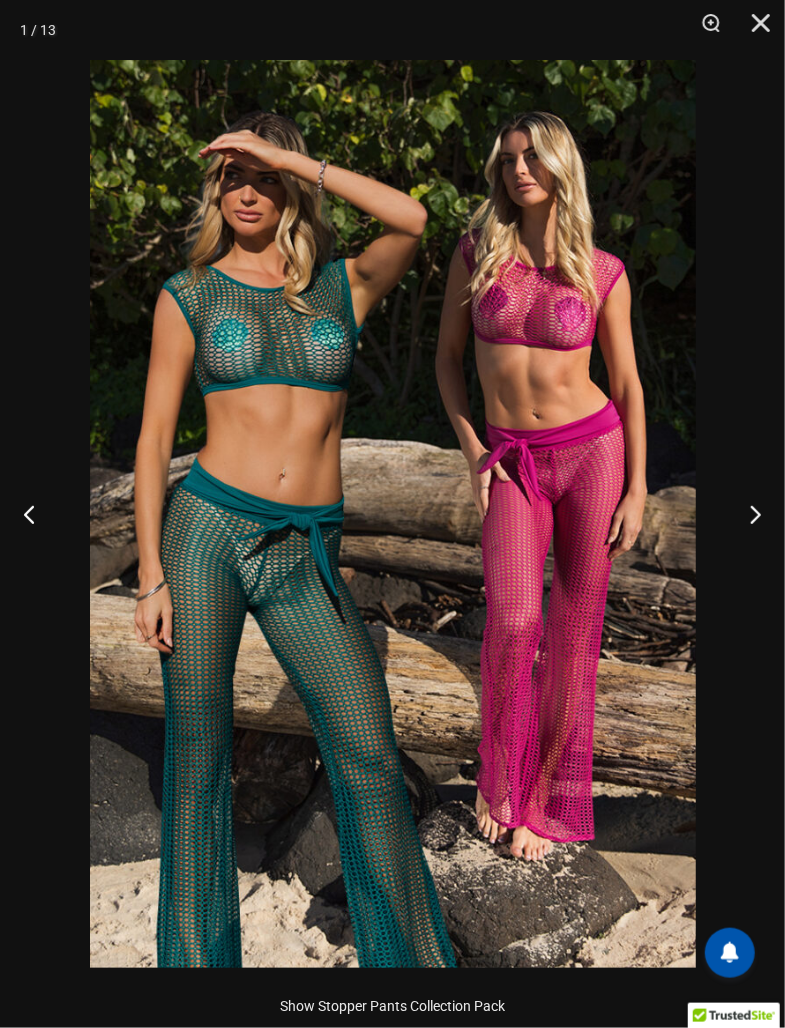 click at bounding box center [747, 514] 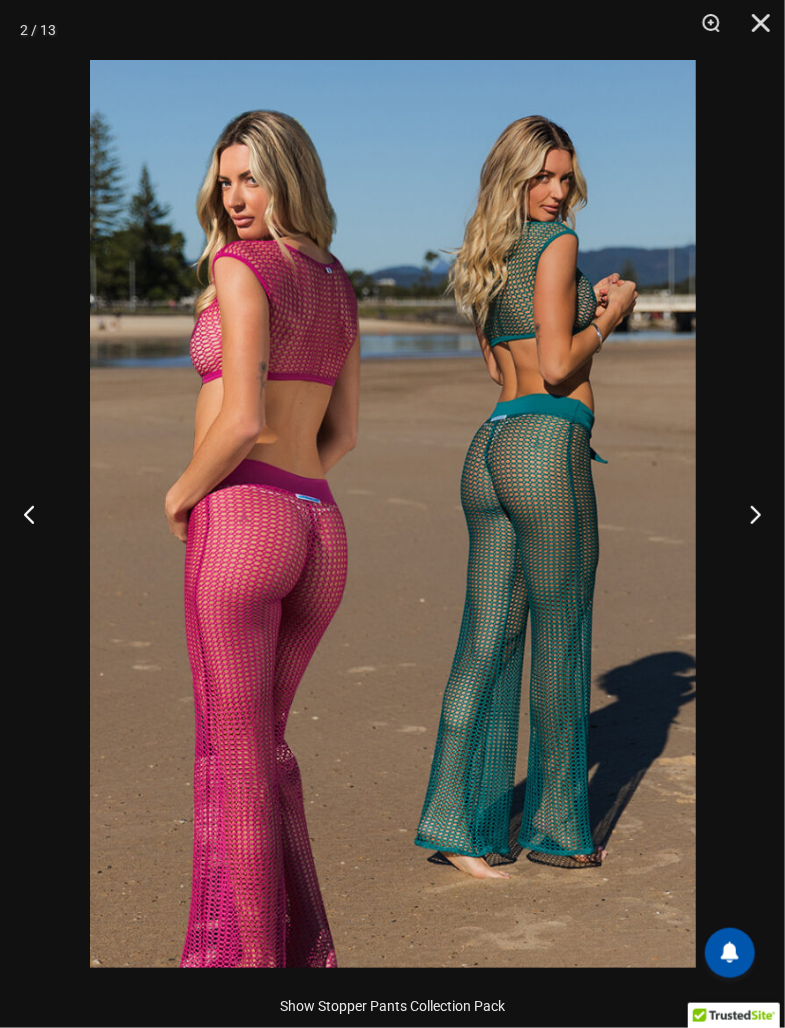 click at bounding box center [747, 514] 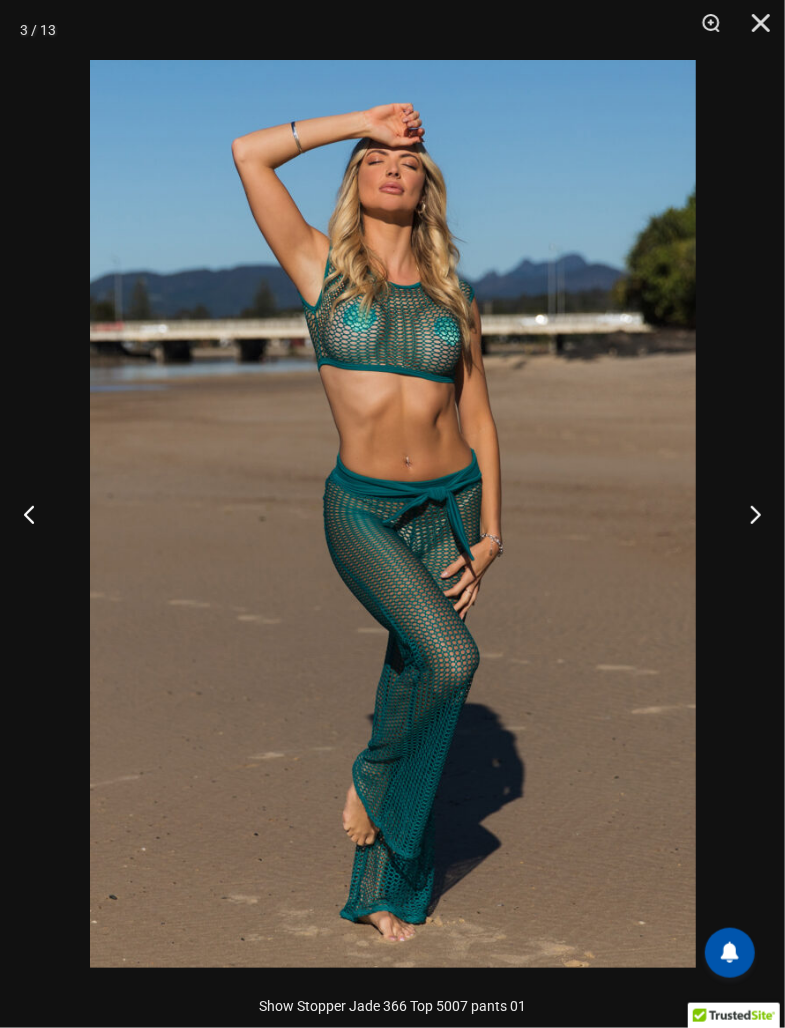 click at bounding box center [754, 30] 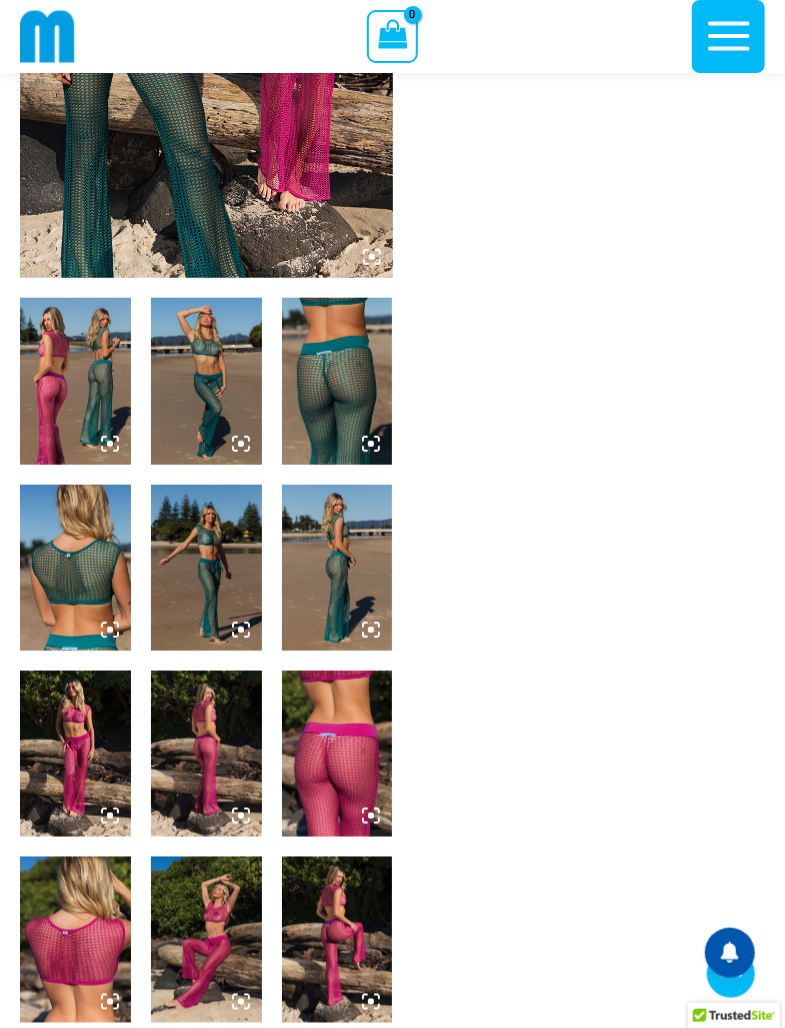 click on "Main Menu" at bounding box center (728, 36) 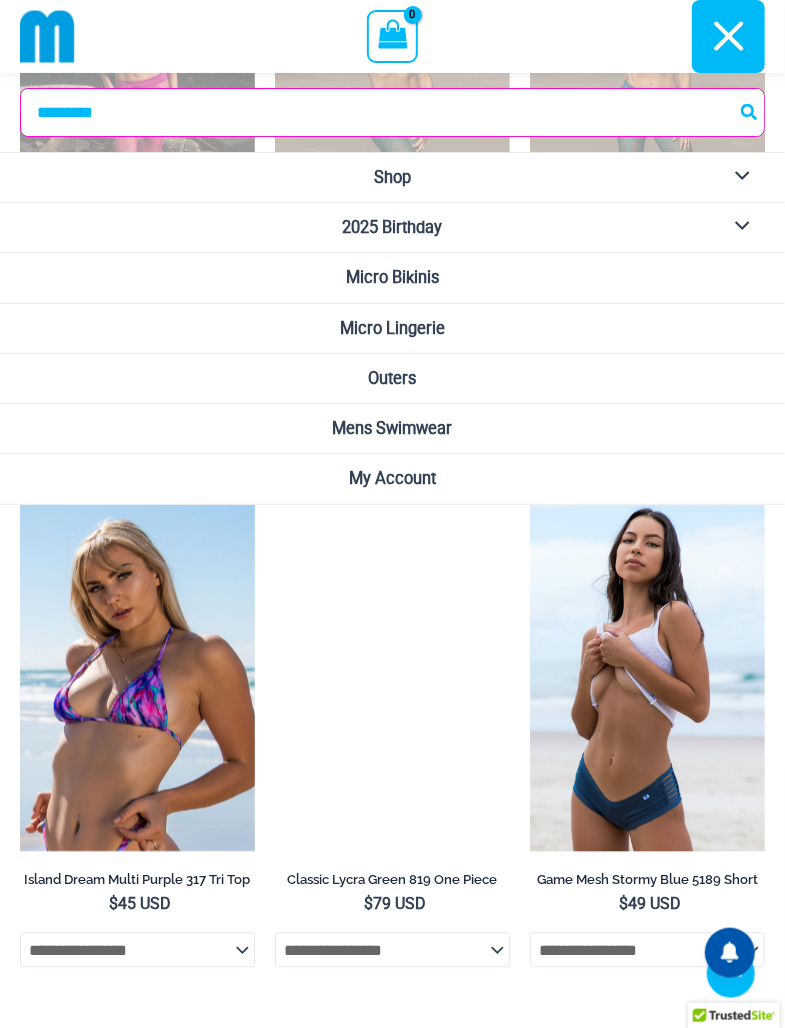 scroll, scrollTop: 7873, scrollLeft: 0, axis: vertical 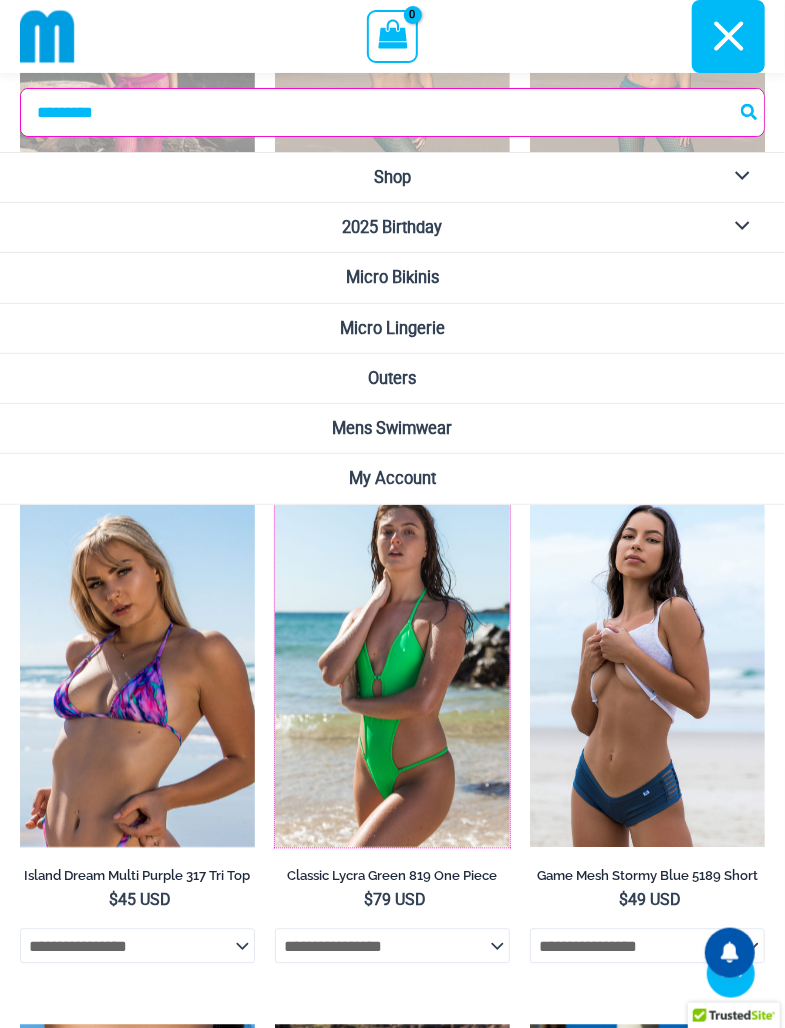 click at bounding box center (275, 496) 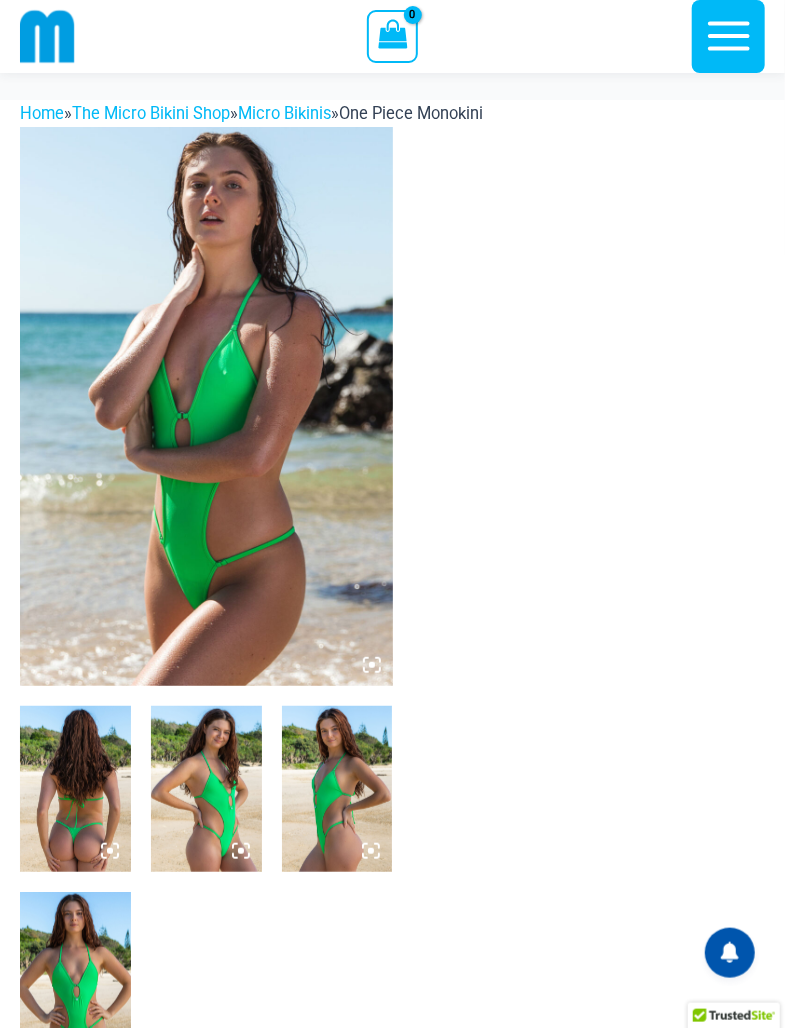 scroll, scrollTop: 91, scrollLeft: 0, axis: vertical 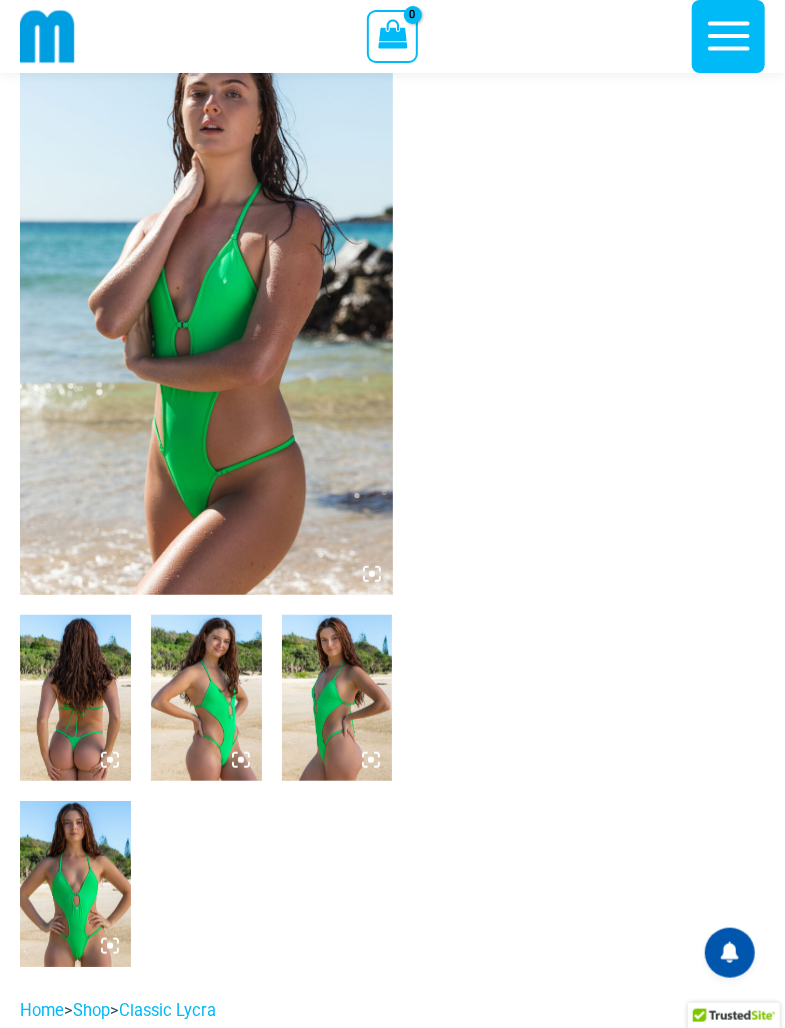 click at bounding box center [206, 315] 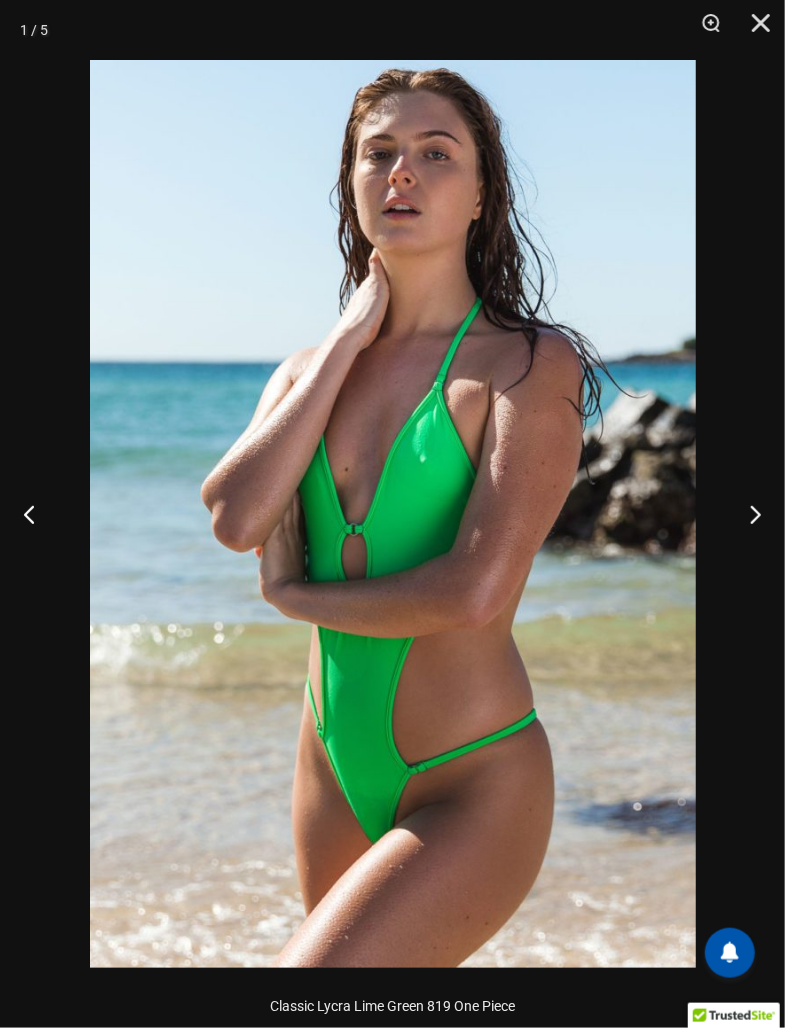 click at bounding box center (747, 514) 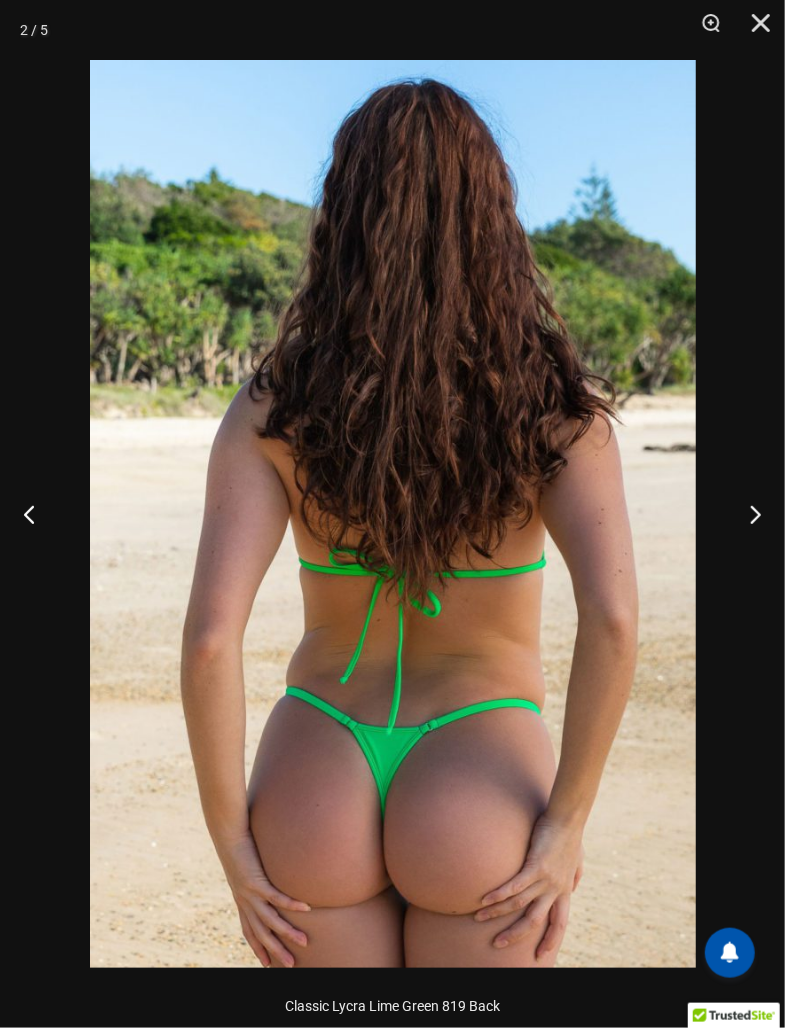 click at bounding box center [747, 514] 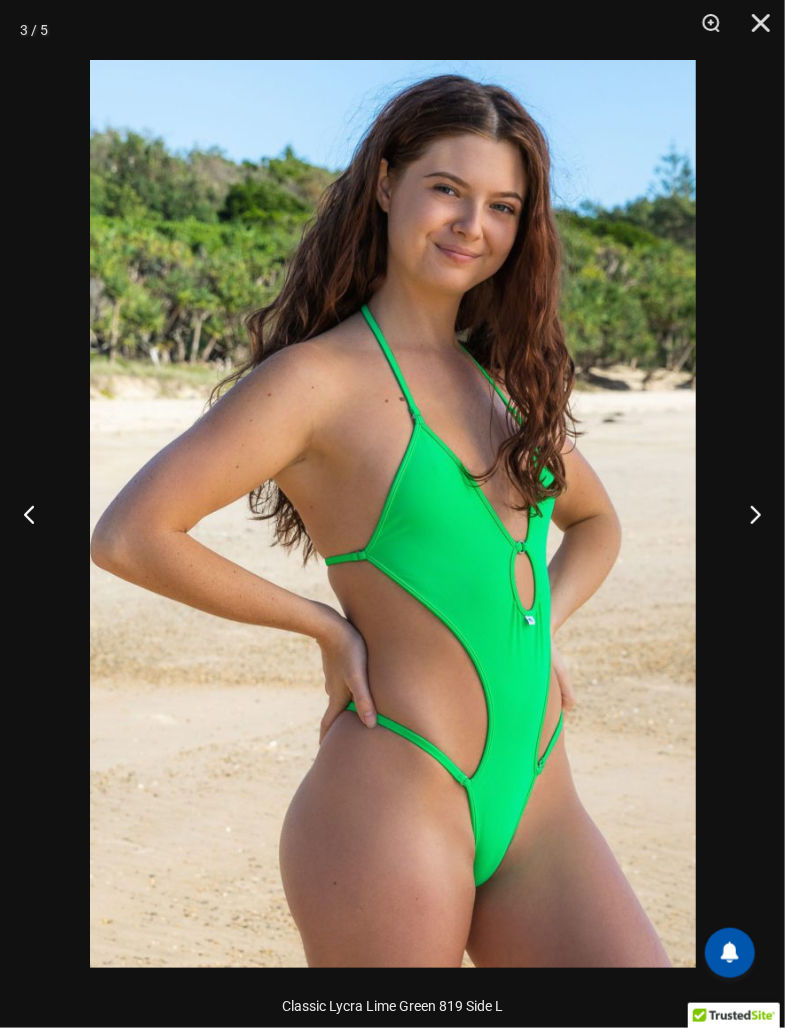 click at bounding box center (747, 514) 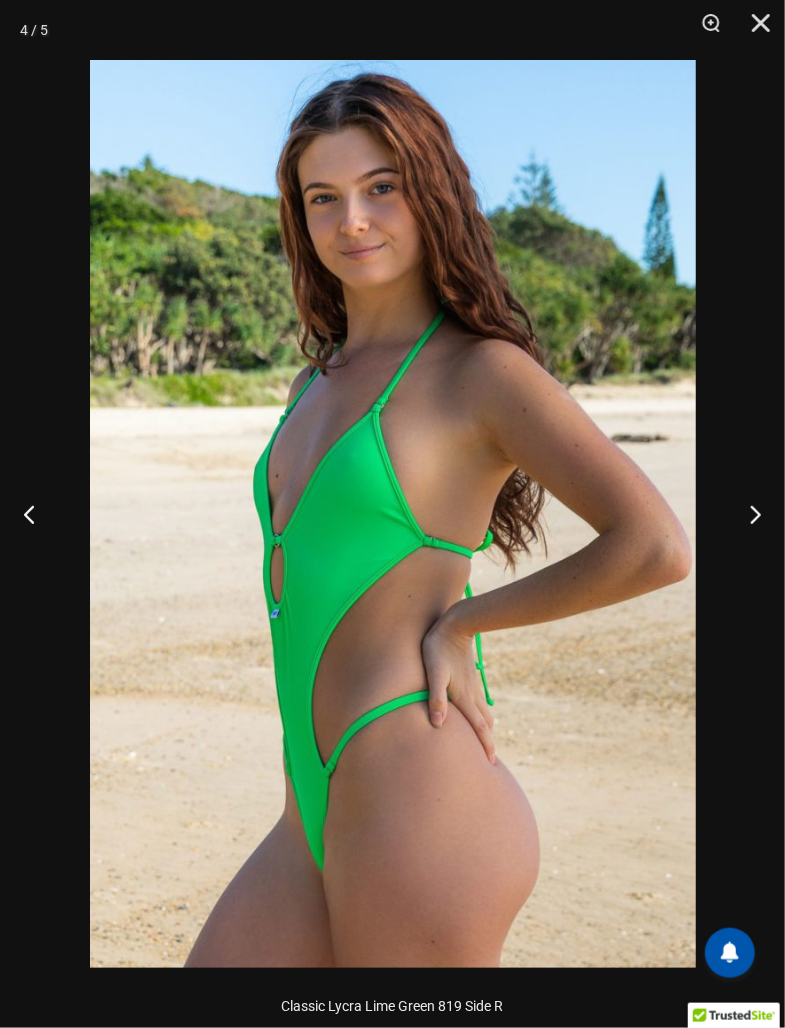 click at bounding box center [747, 514] 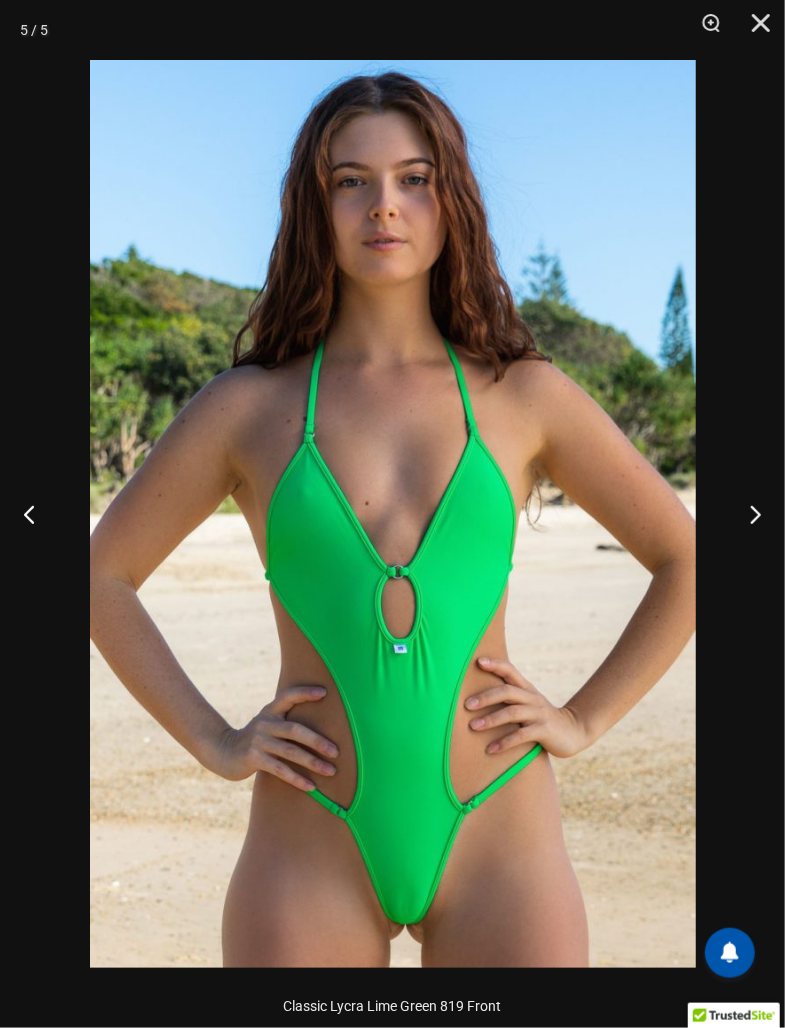 click at bounding box center (747, 514) 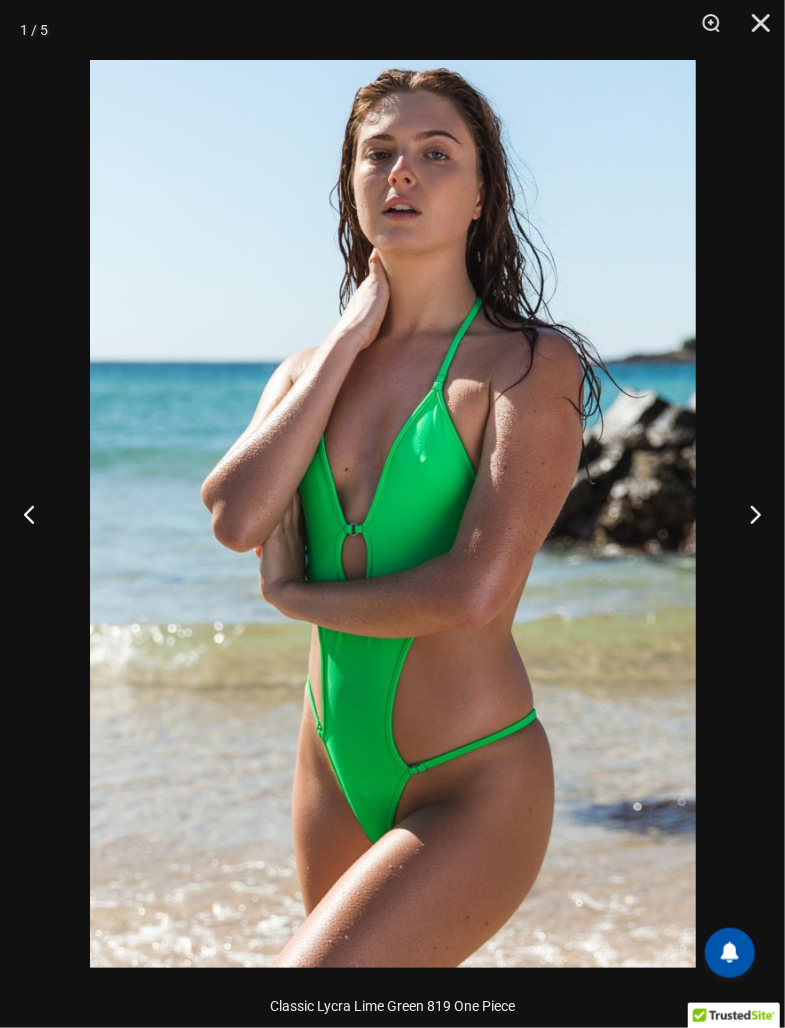 click at bounding box center [747, 514] 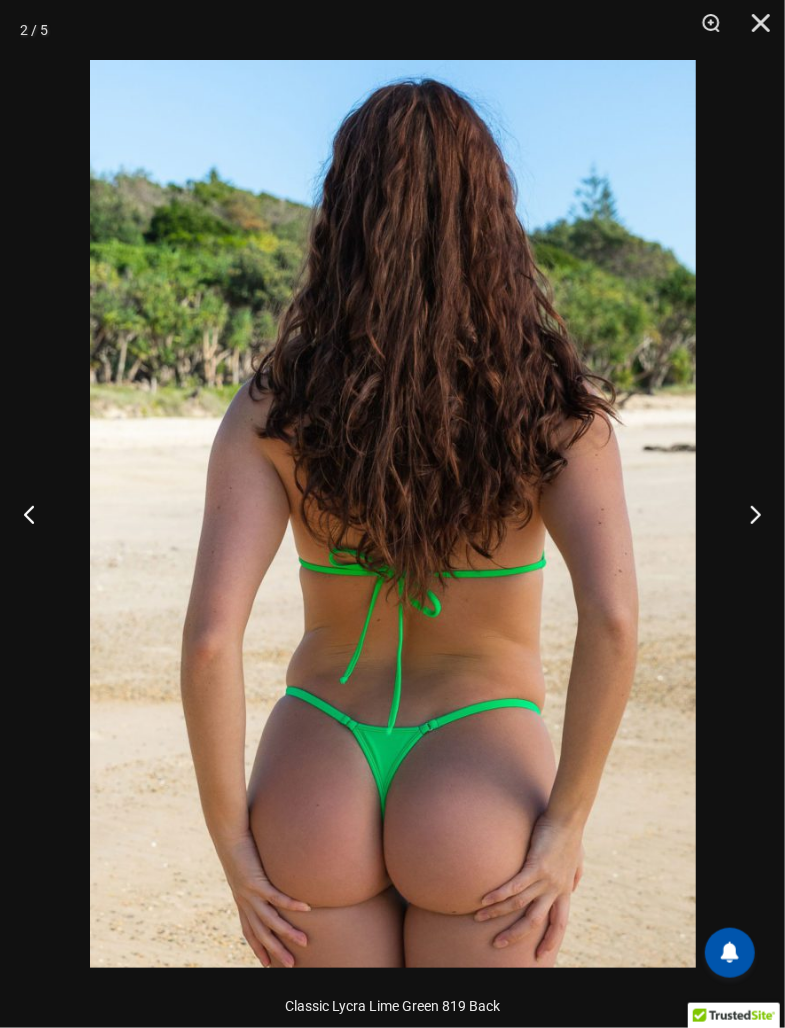 click at bounding box center [747, 514] 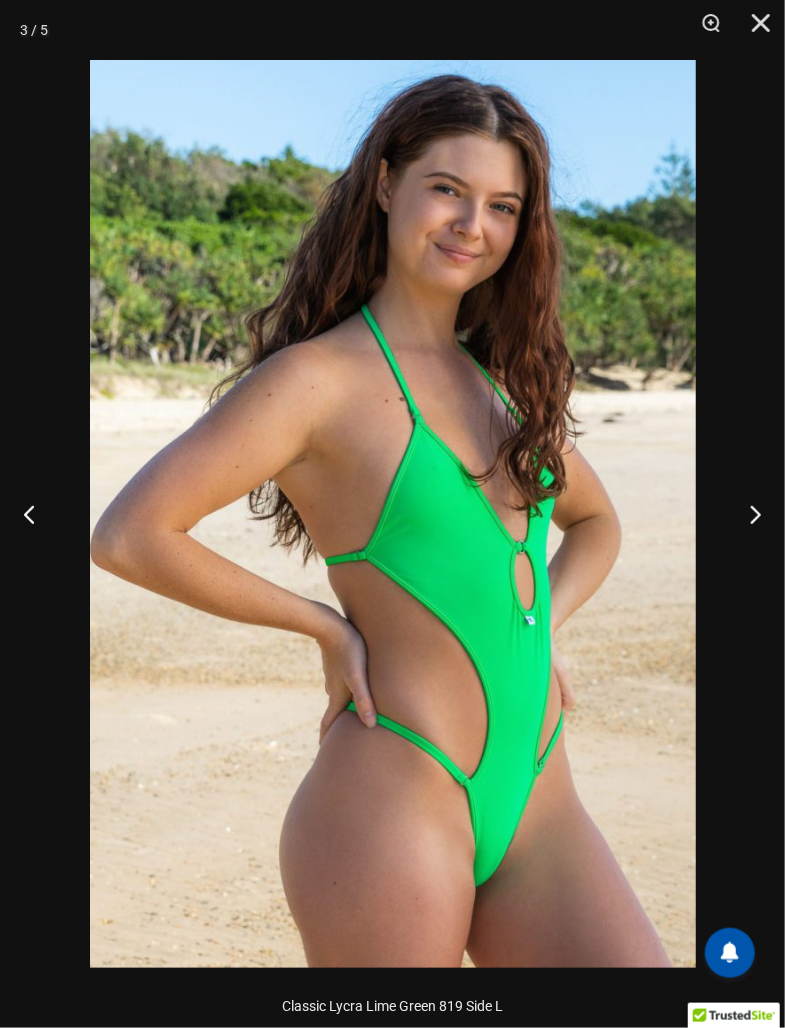 click at bounding box center (747, 514) 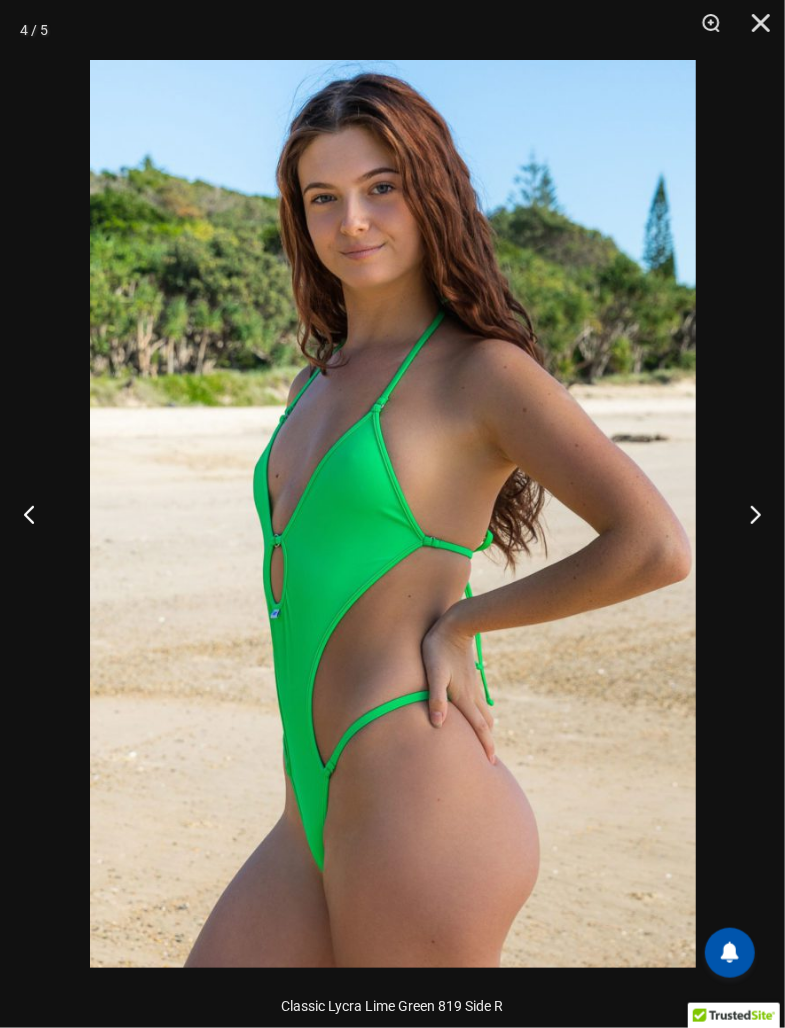 click at bounding box center (747, 514) 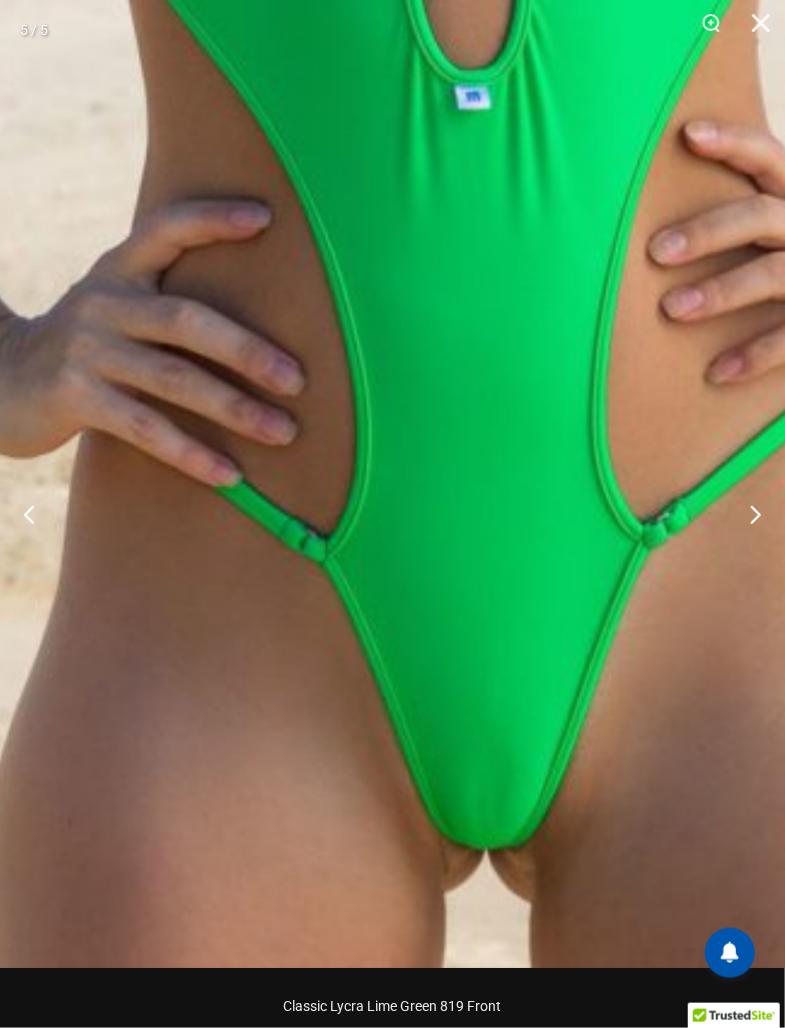 click at bounding box center (747, 514) 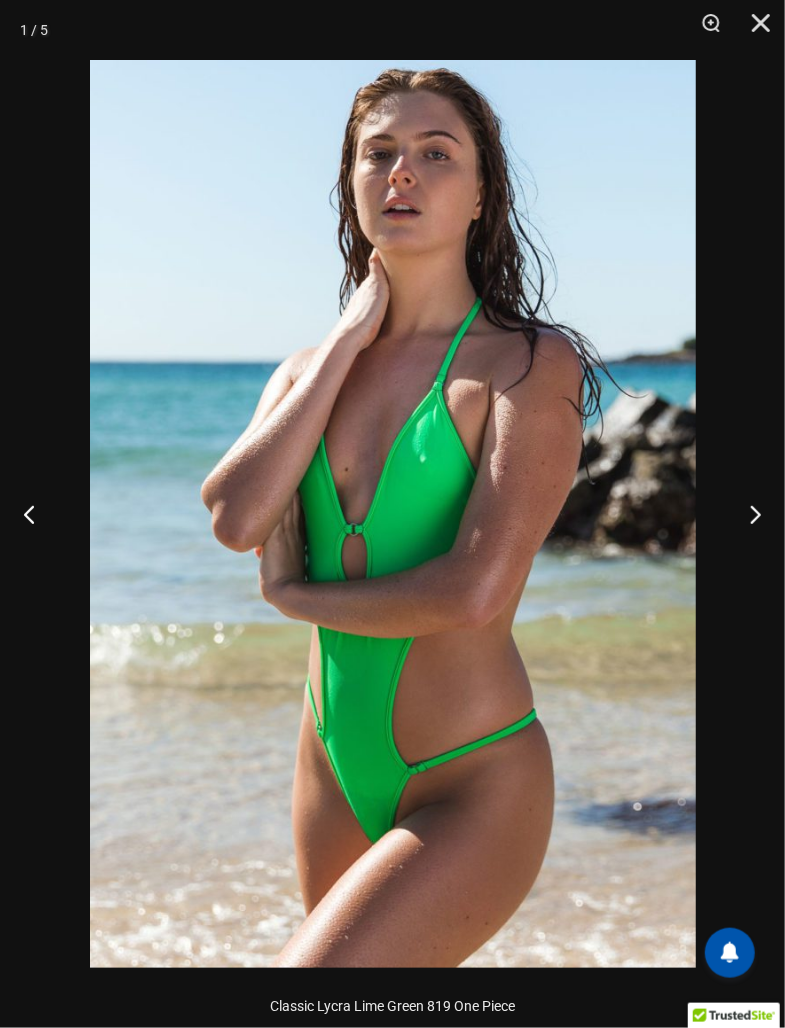 click at bounding box center [747, 514] 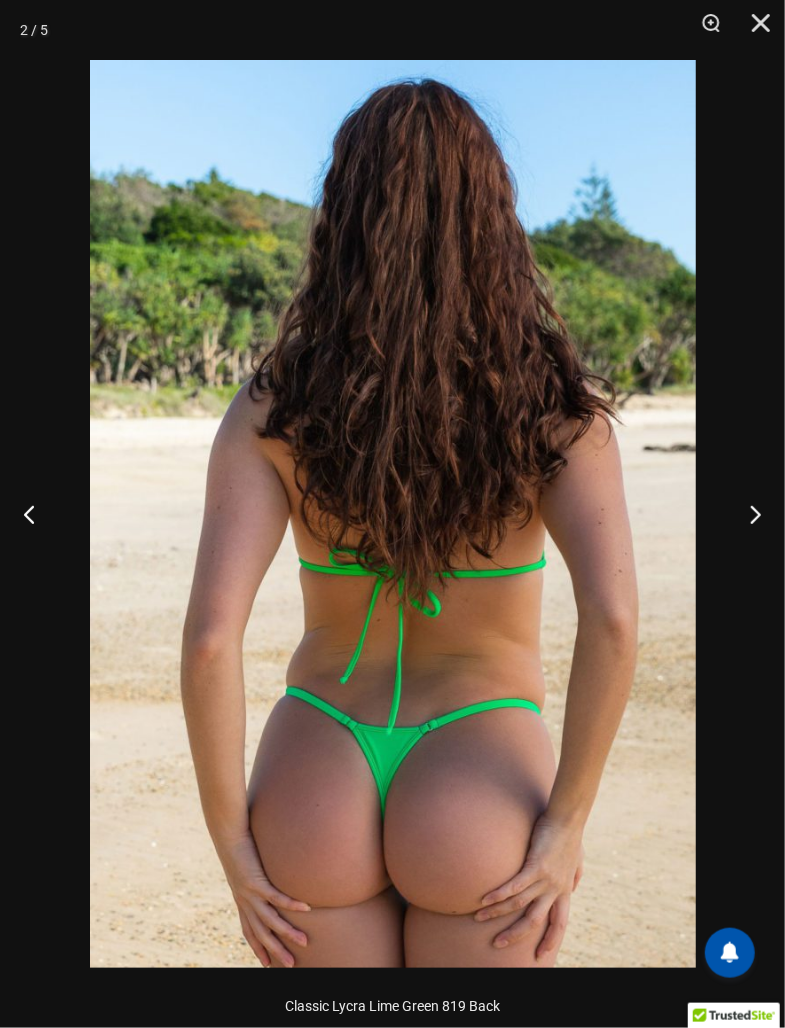 click at bounding box center [747, 514] 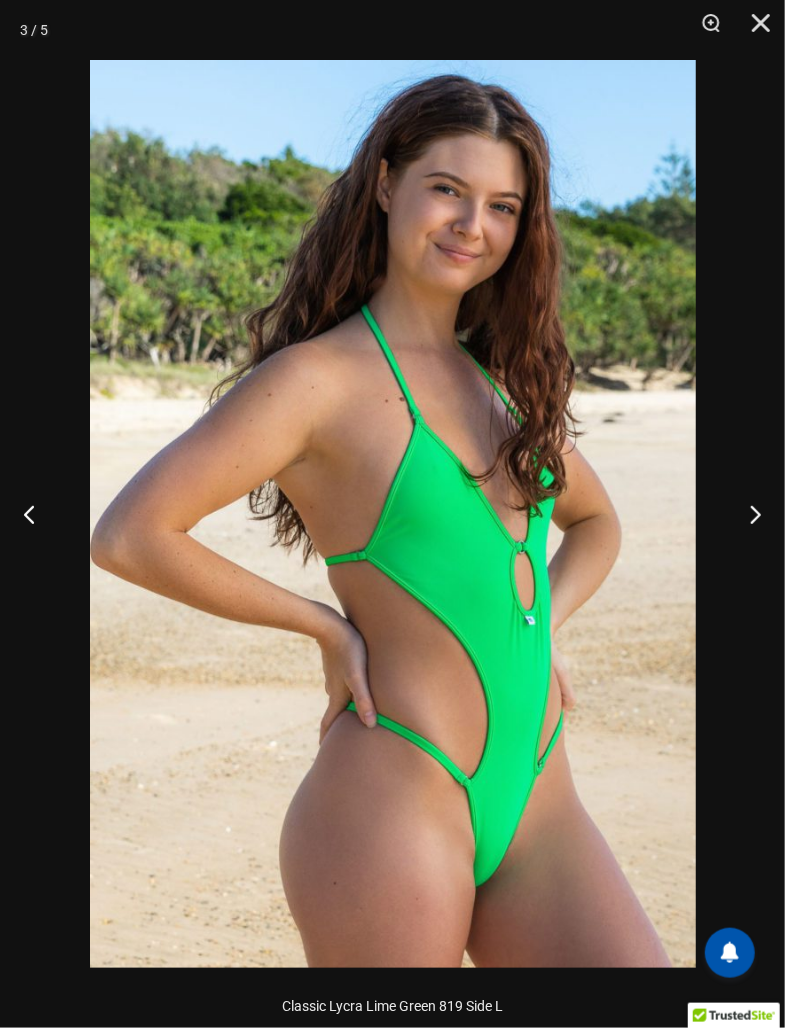 click at bounding box center [747, 514] 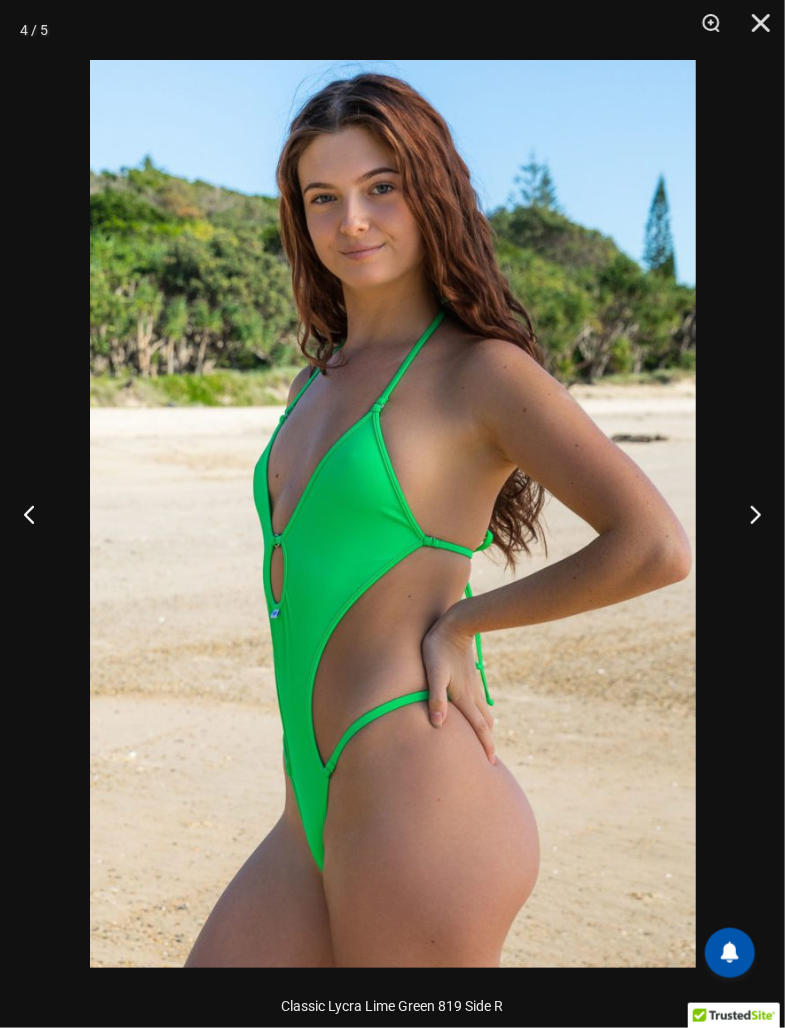 click at bounding box center [747, 514] 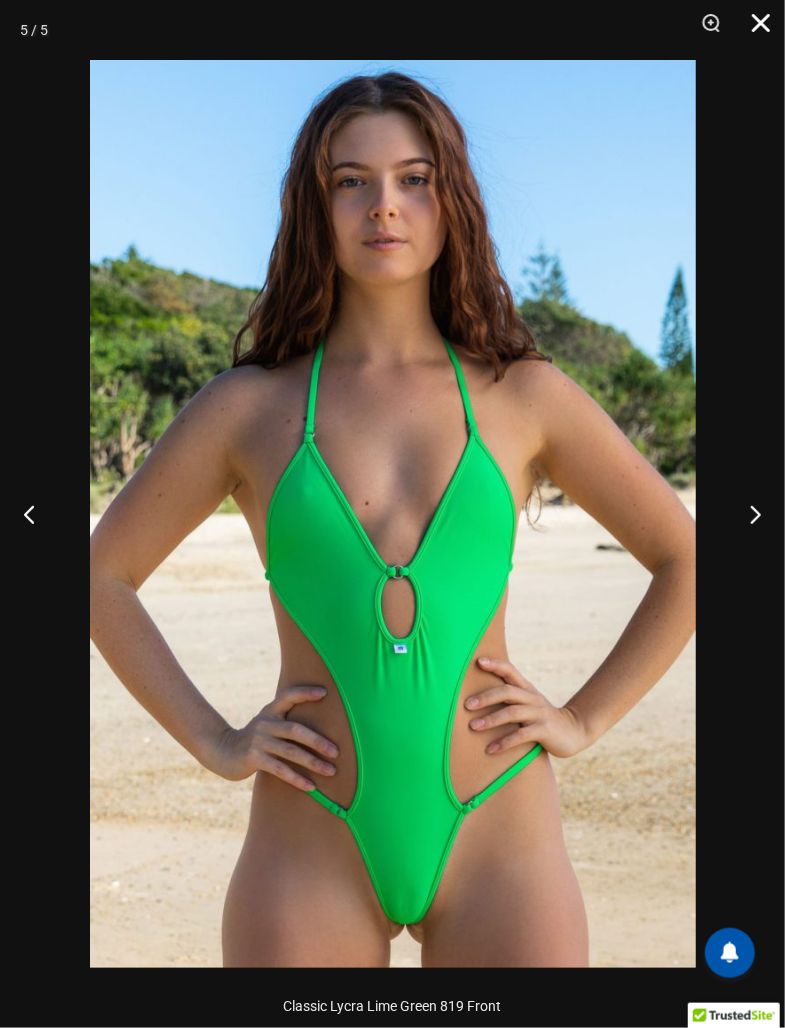 click at bounding box center [754, 30] 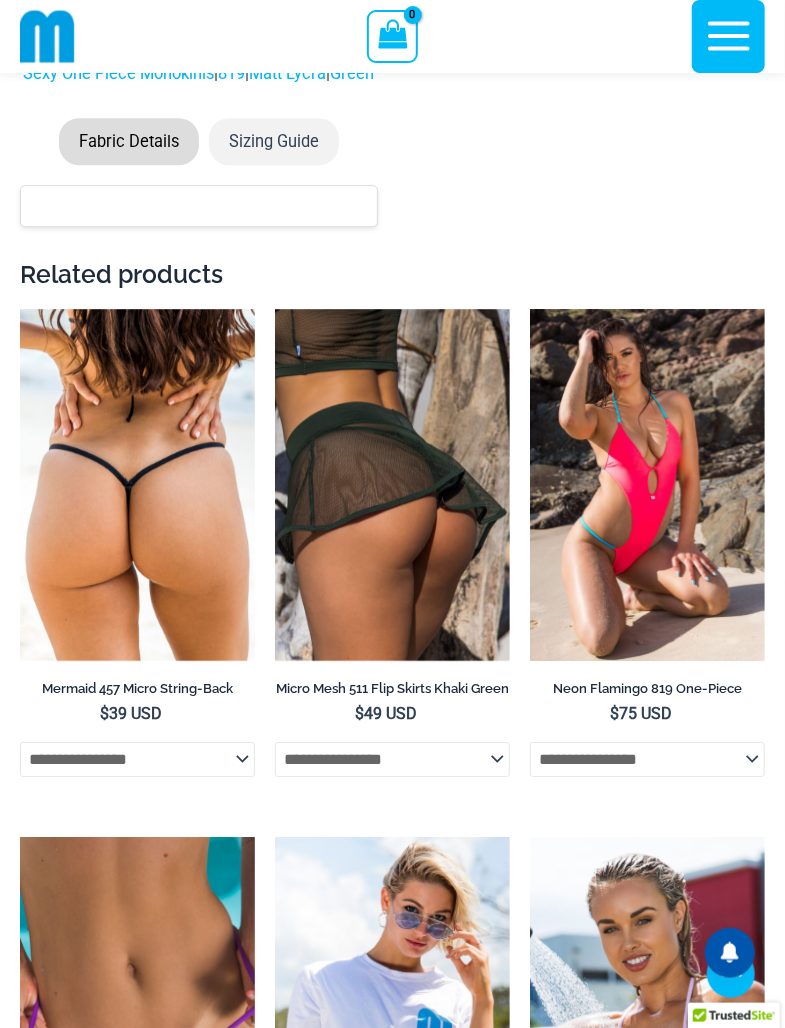 scroll, scrollTop: 1712, scrollLeft: 0, axis: vertical 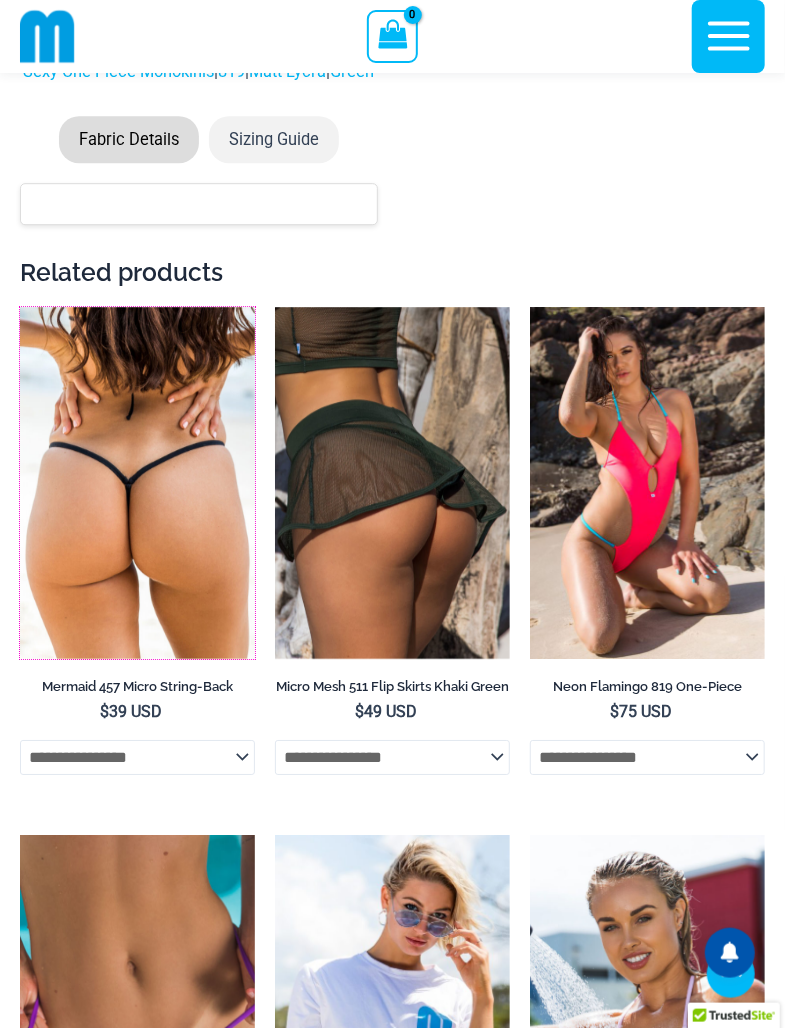 click at bounding box center [20, 307] 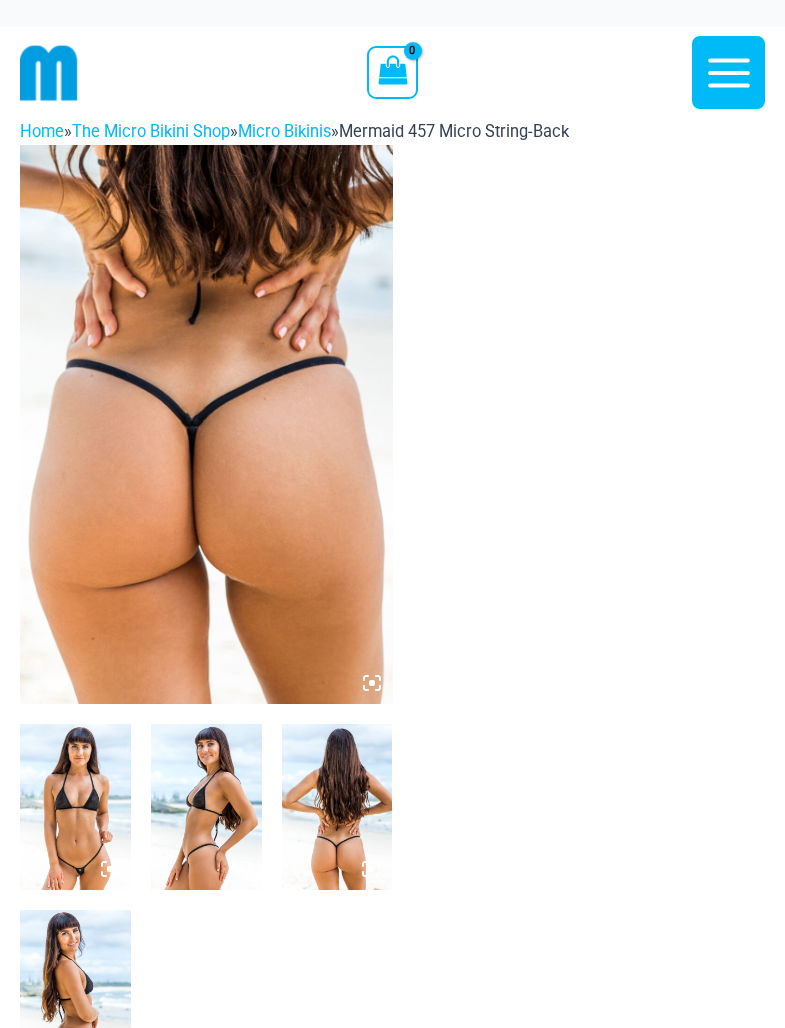 click at bounding box center [206, 424] 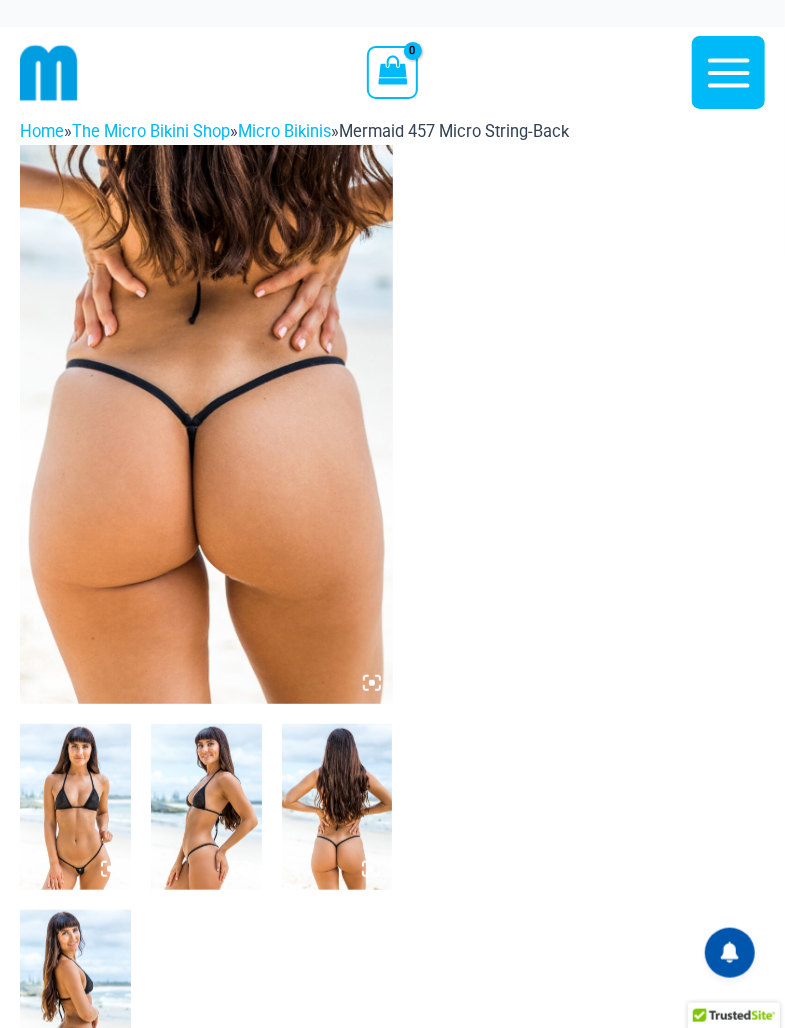 click at bounding box center (206, 424) 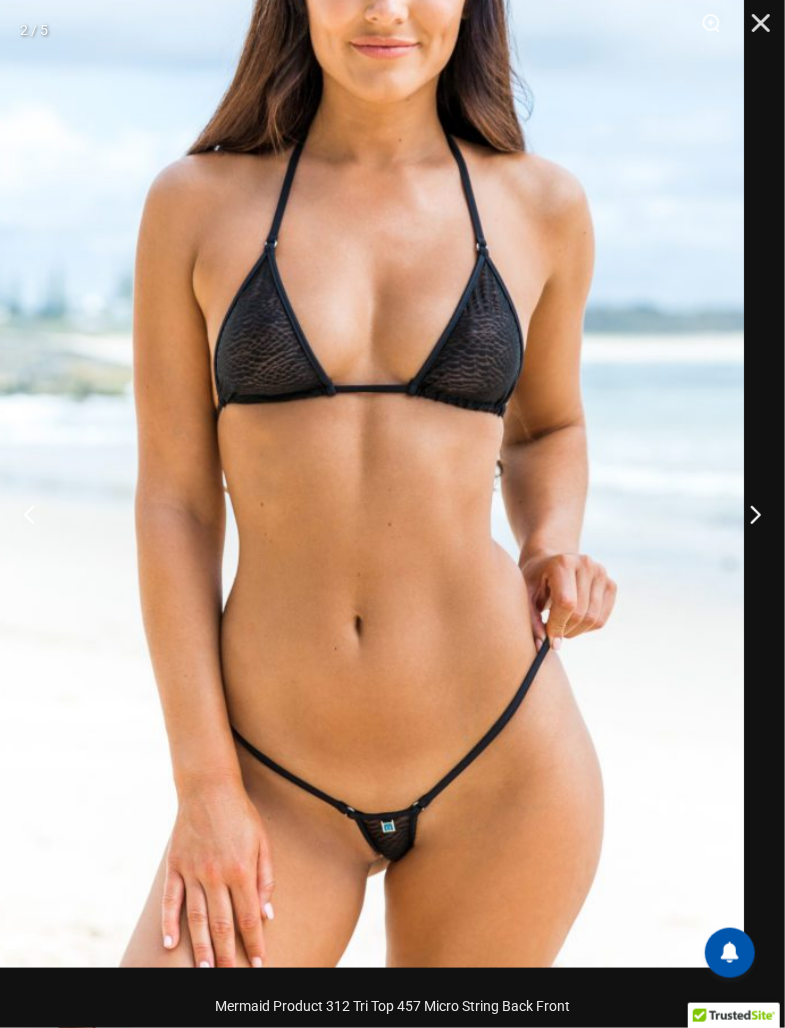 click at bounding box center [747, 514] 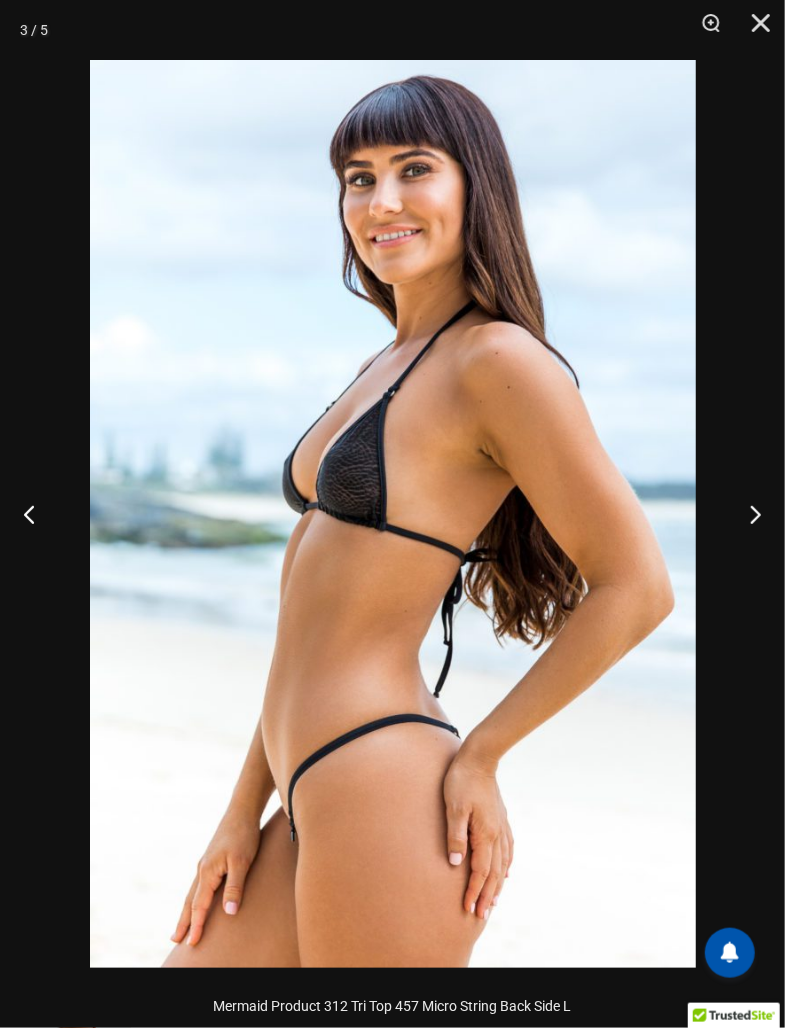 click at bounding box center [747, 514] 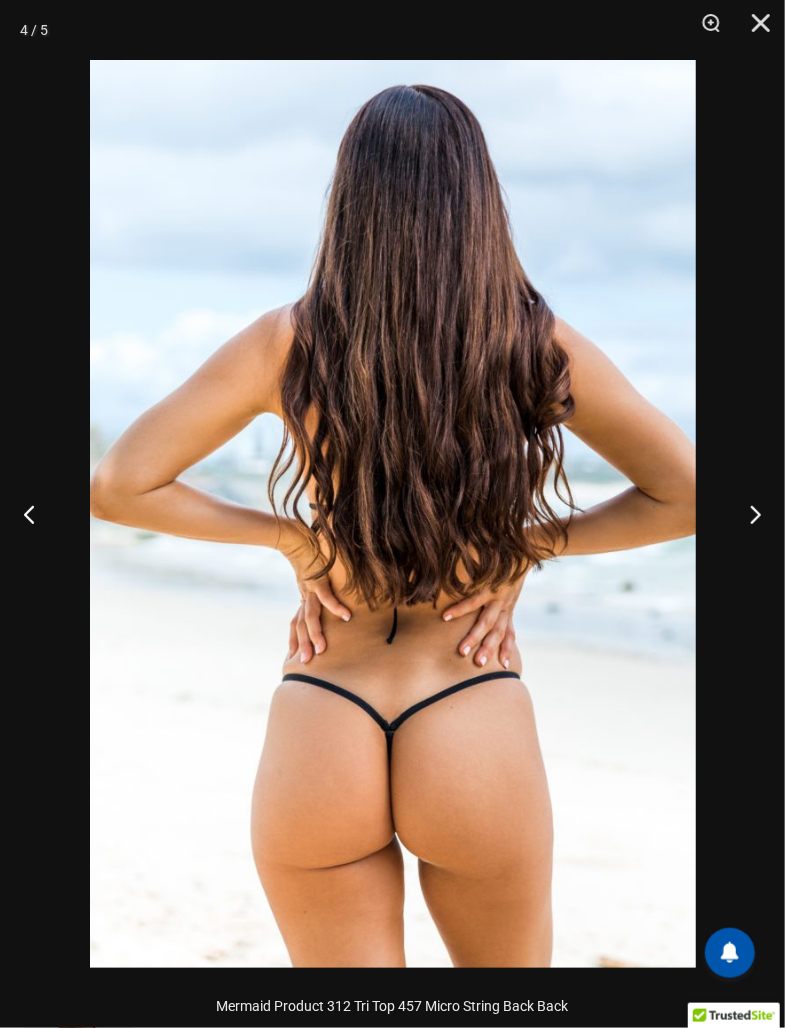 click at bounding box center (747, 514) 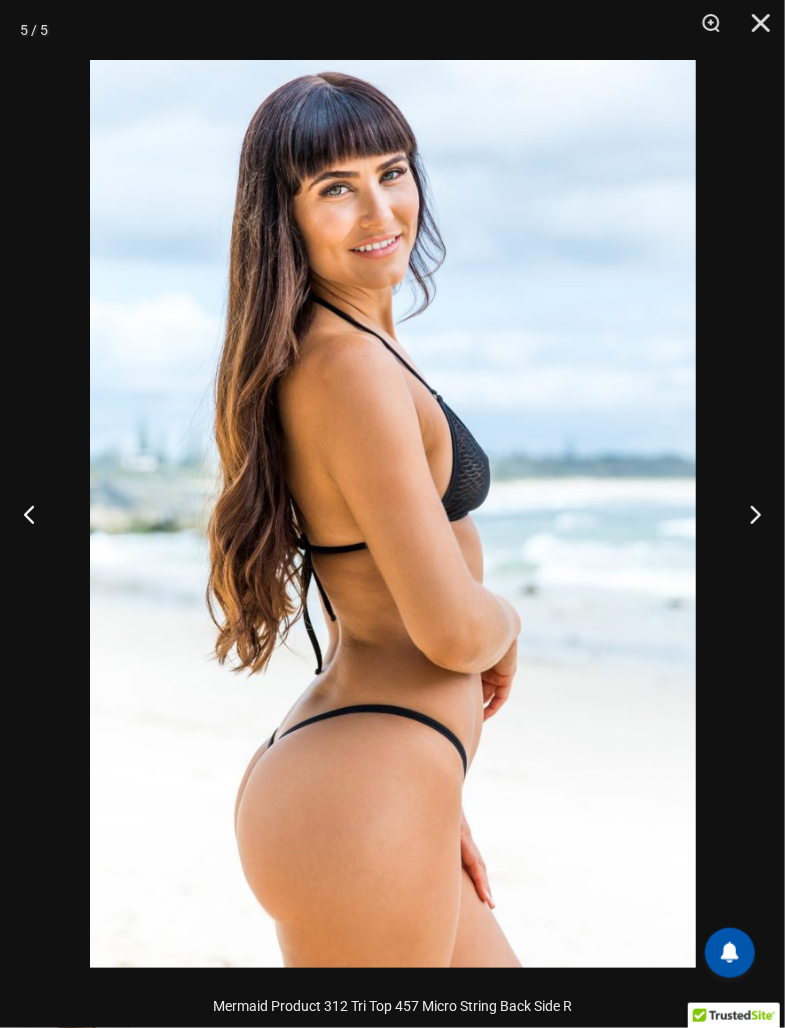 click at bounding box center (747, 514) 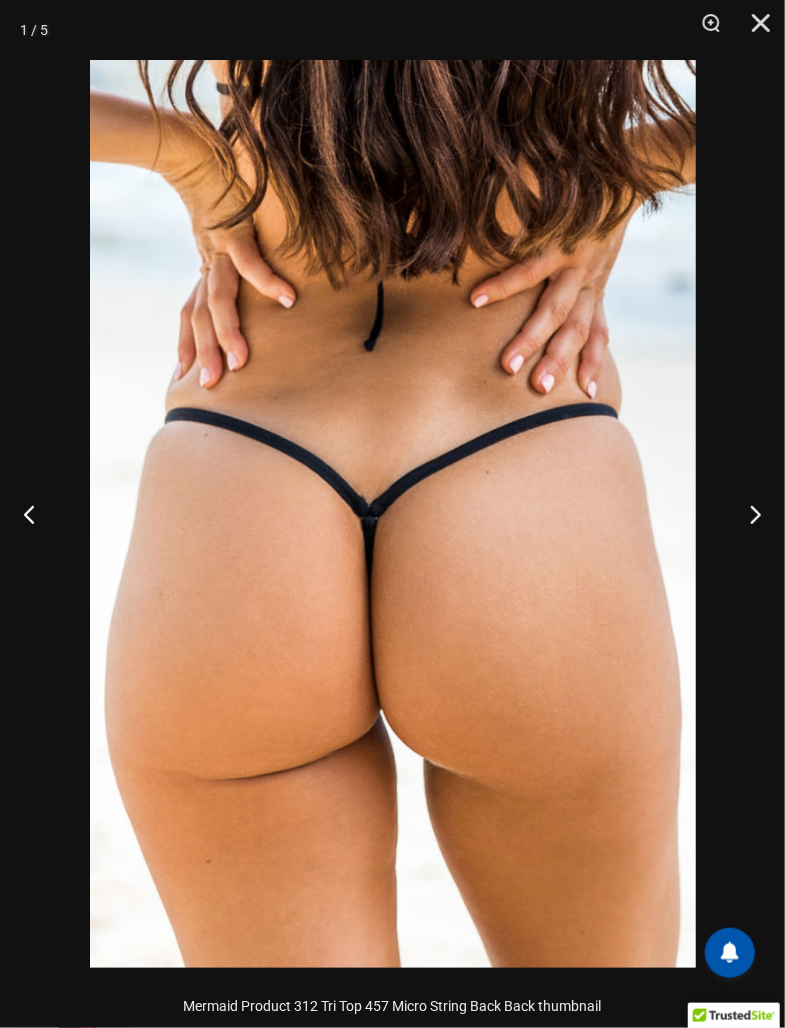 click at bounding box center (747, 514) 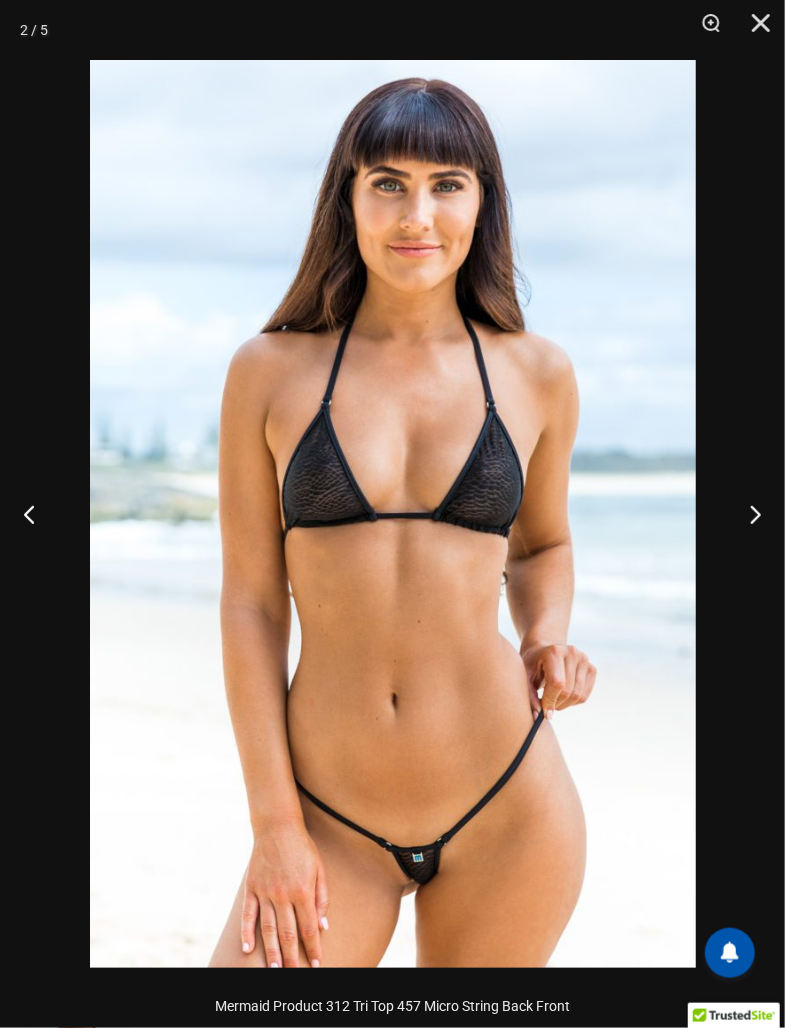 click at bounding box center (747, 514) 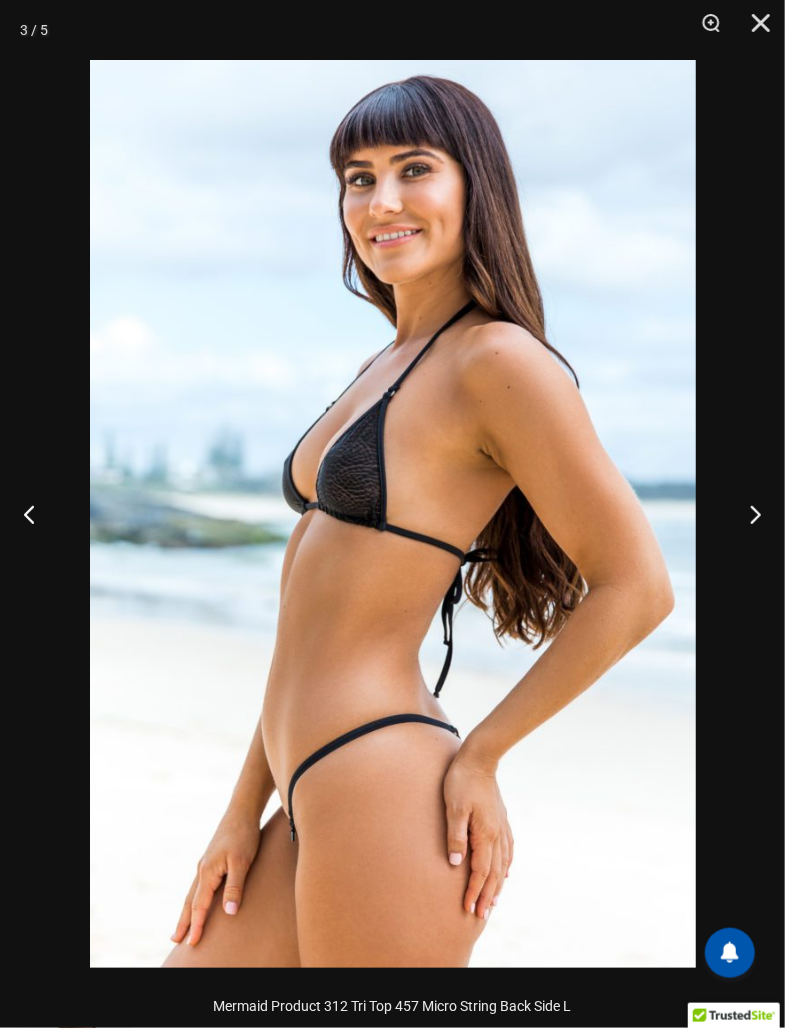 click at bounding box center (747, 514) 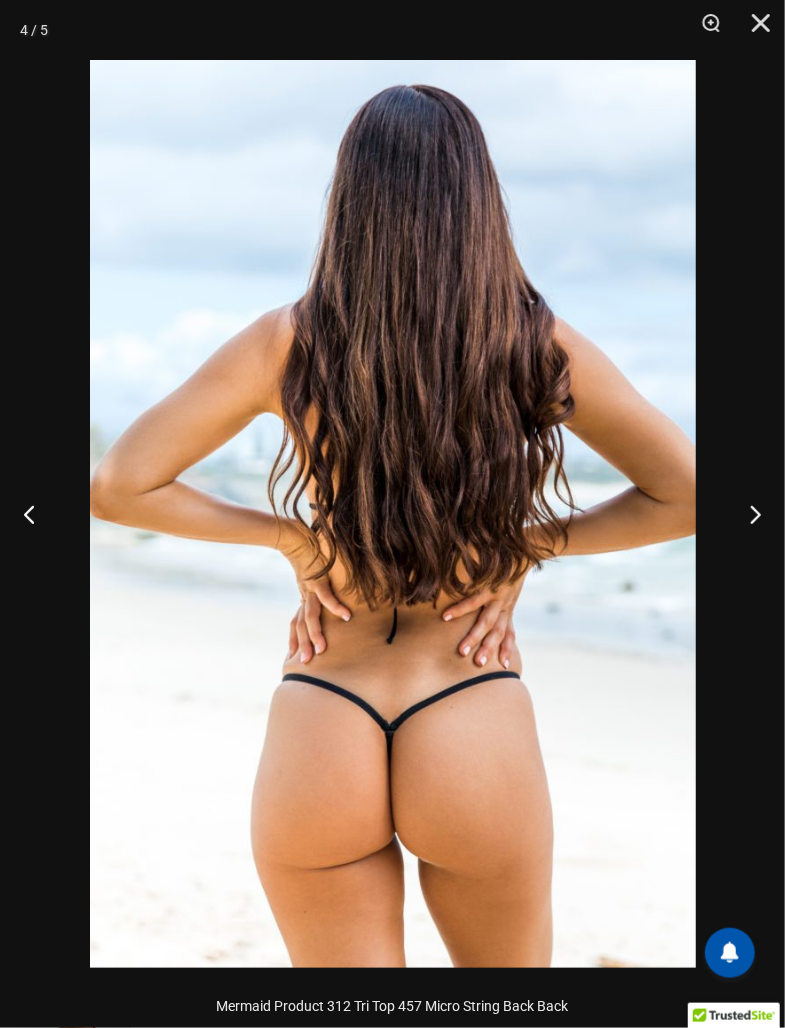 click at bounding box center [747, 514] 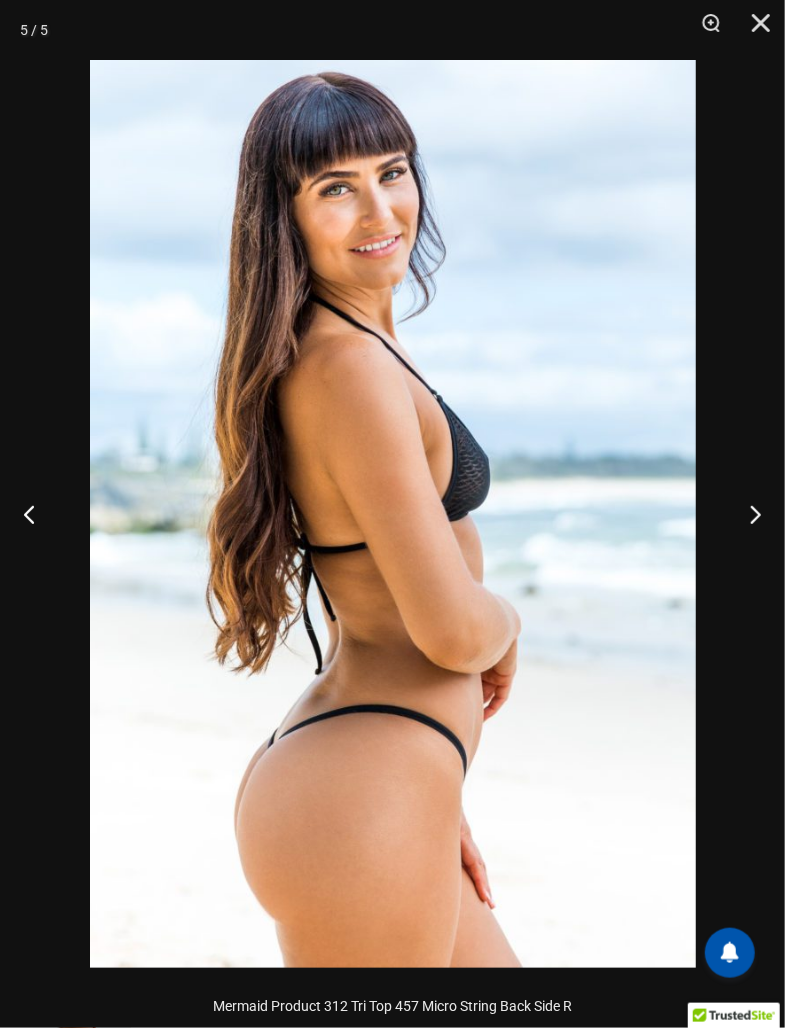 click at bounding box center (747, 514) 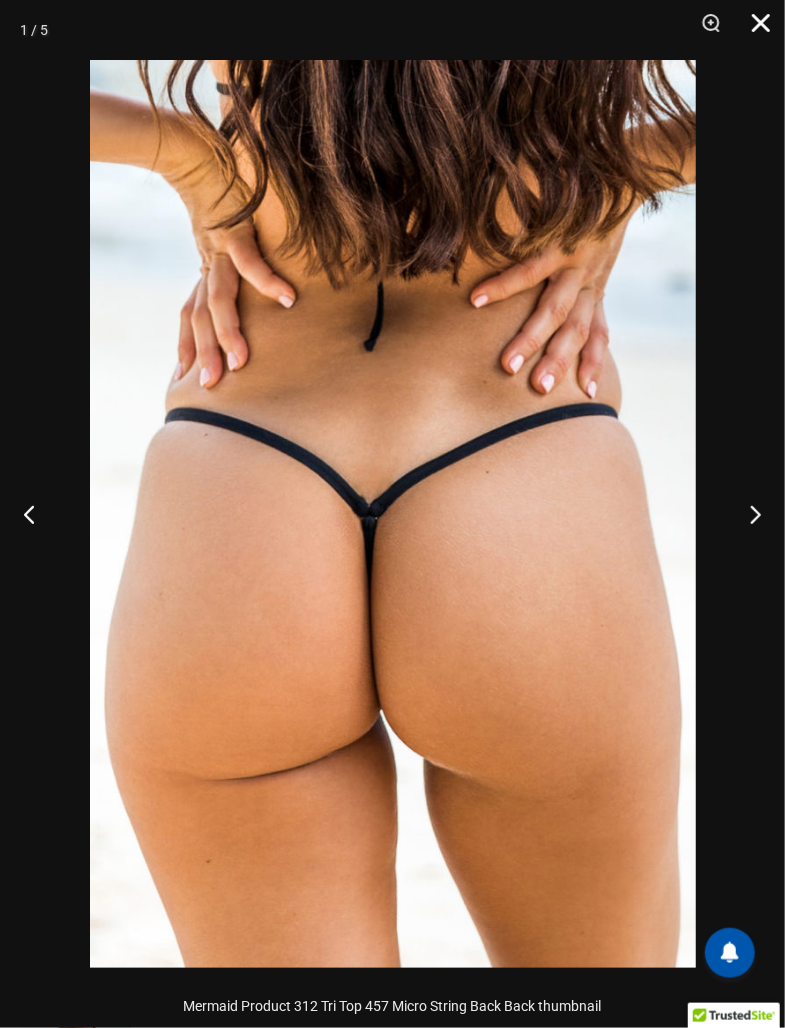 click at bounding box center (754, 30) 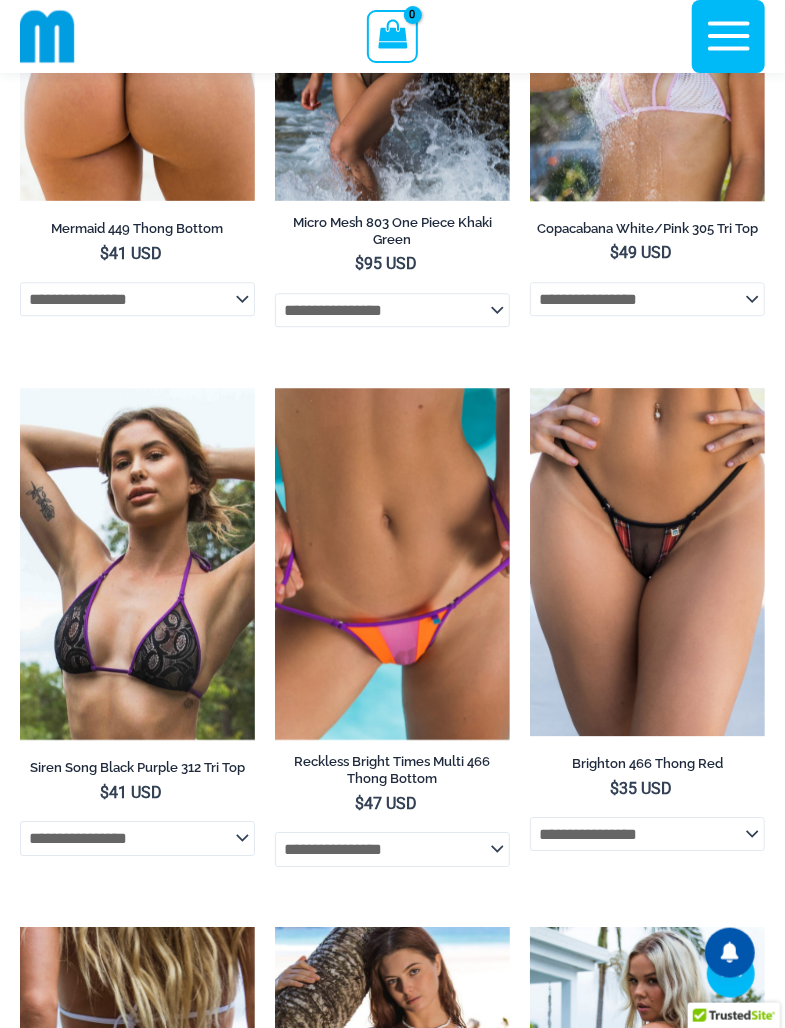 scroll, scrollTop: 3826, scrollLeft: 0, axis: vertical 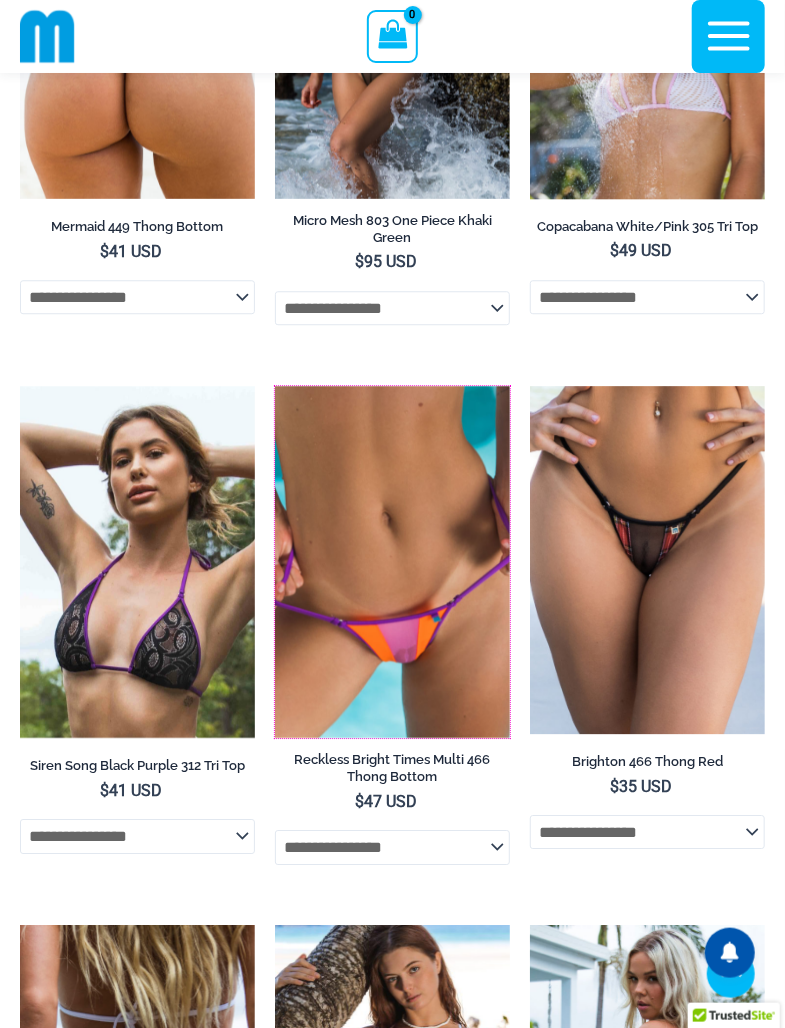 click at bounding box center [275, 386] 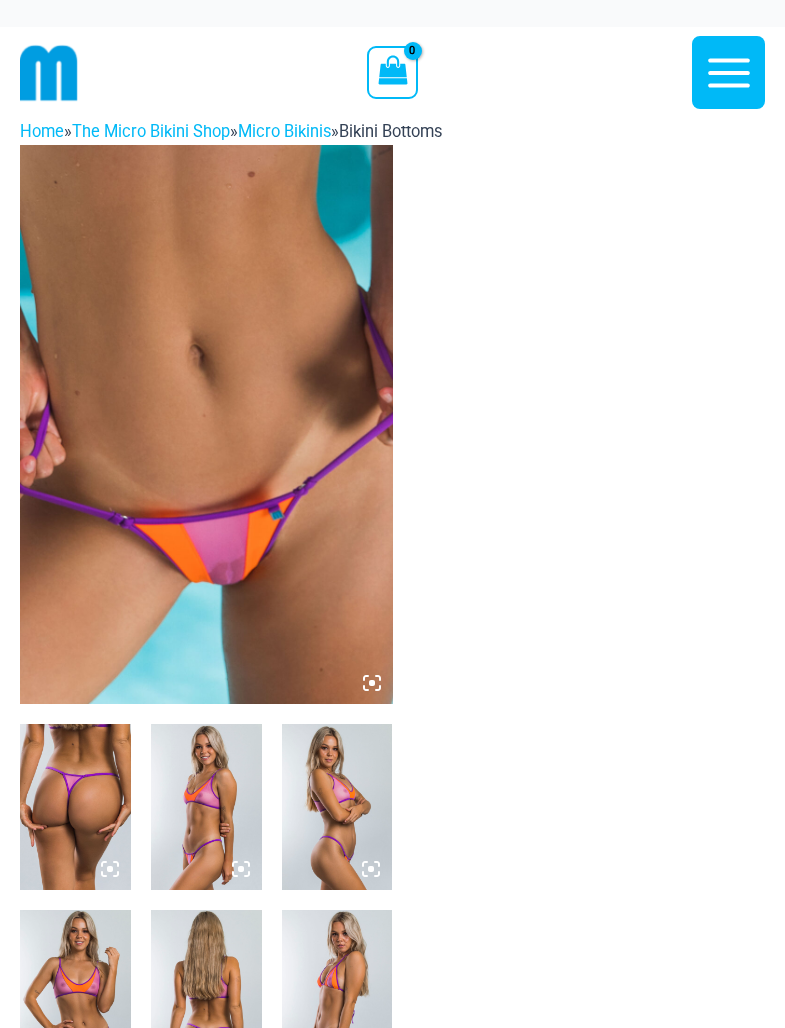 scroll, scrollTop: 0, scrollLeft: 0, axis: both 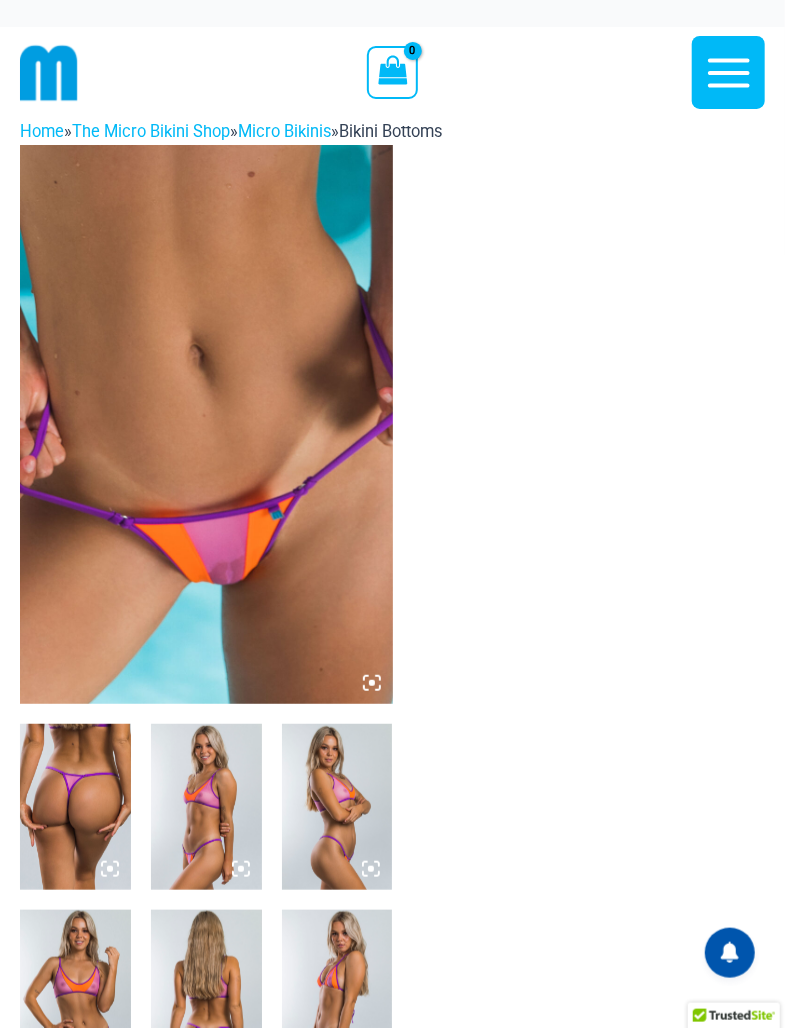 click at bounding box center [75, 807] 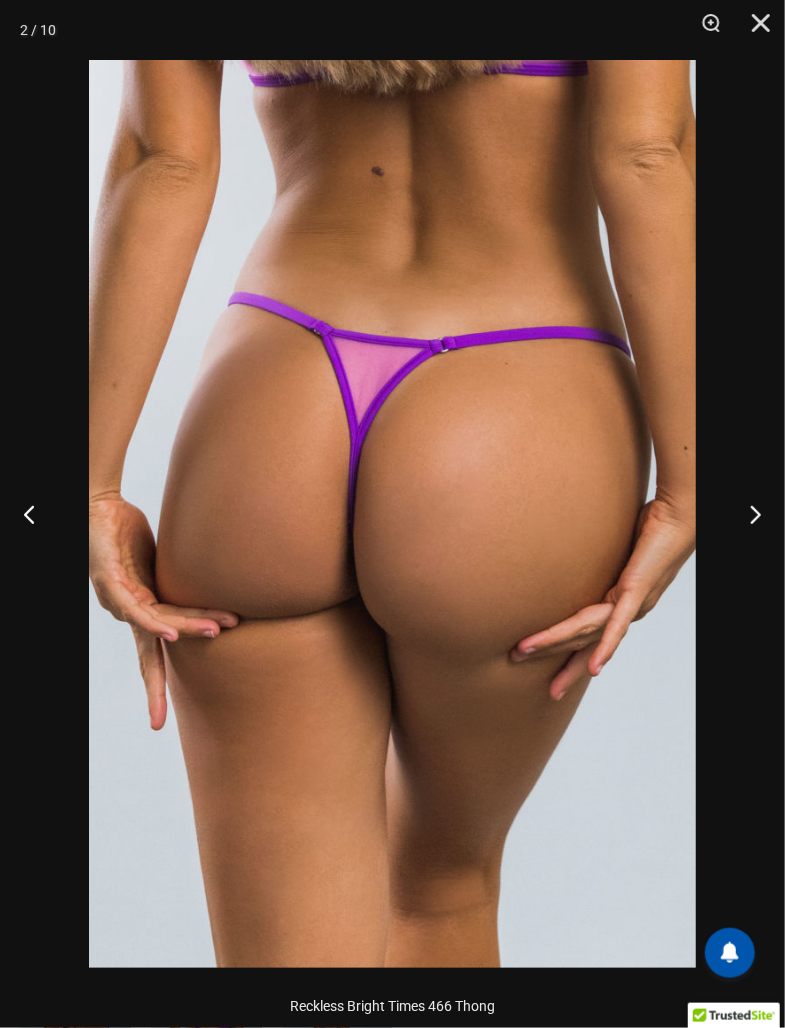 click at bounding box center [747, 514] 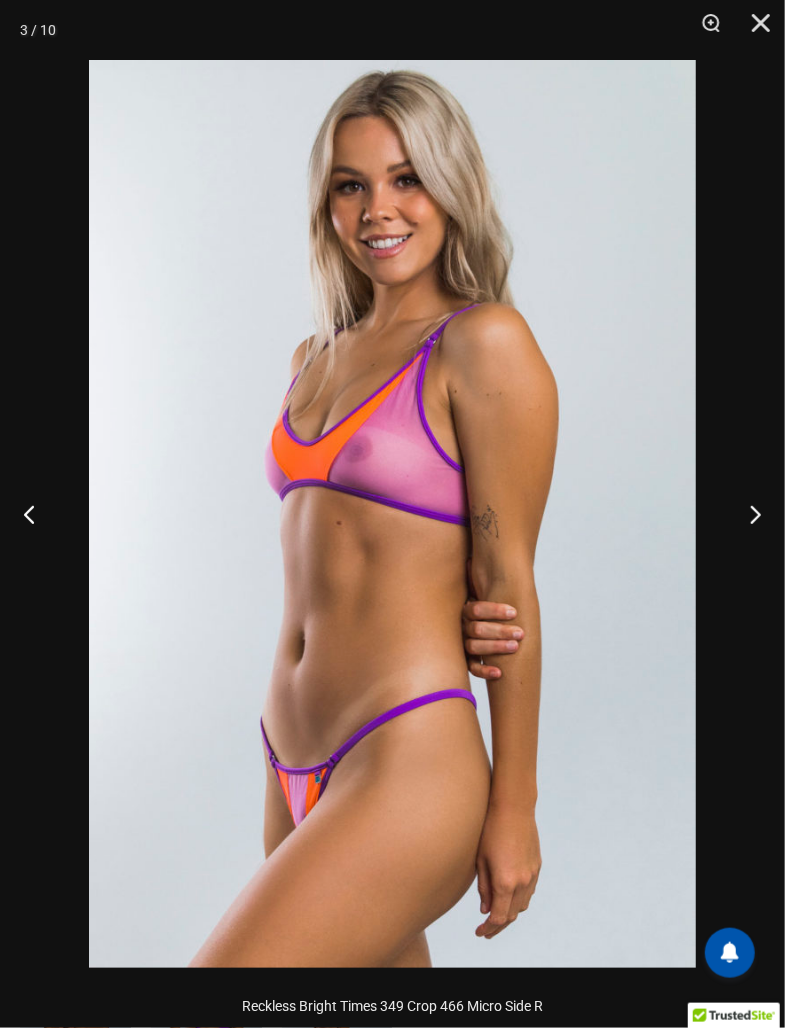 click at bounding box center (747, 514) 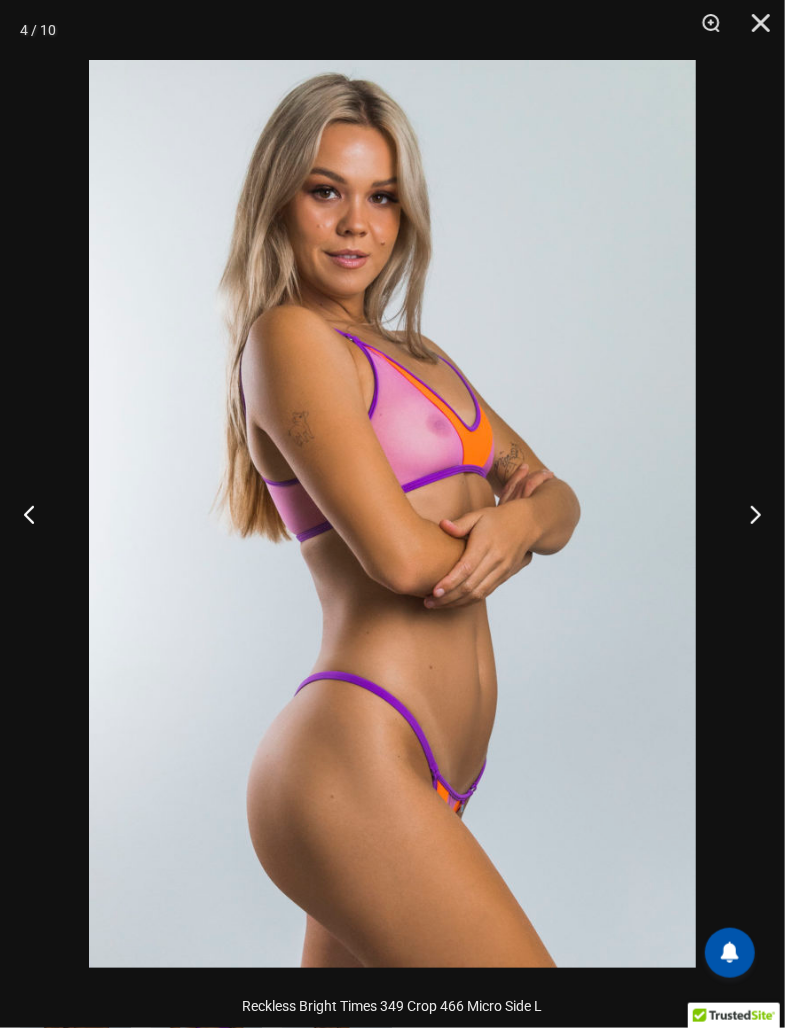 click at bounding box center (747, 514) 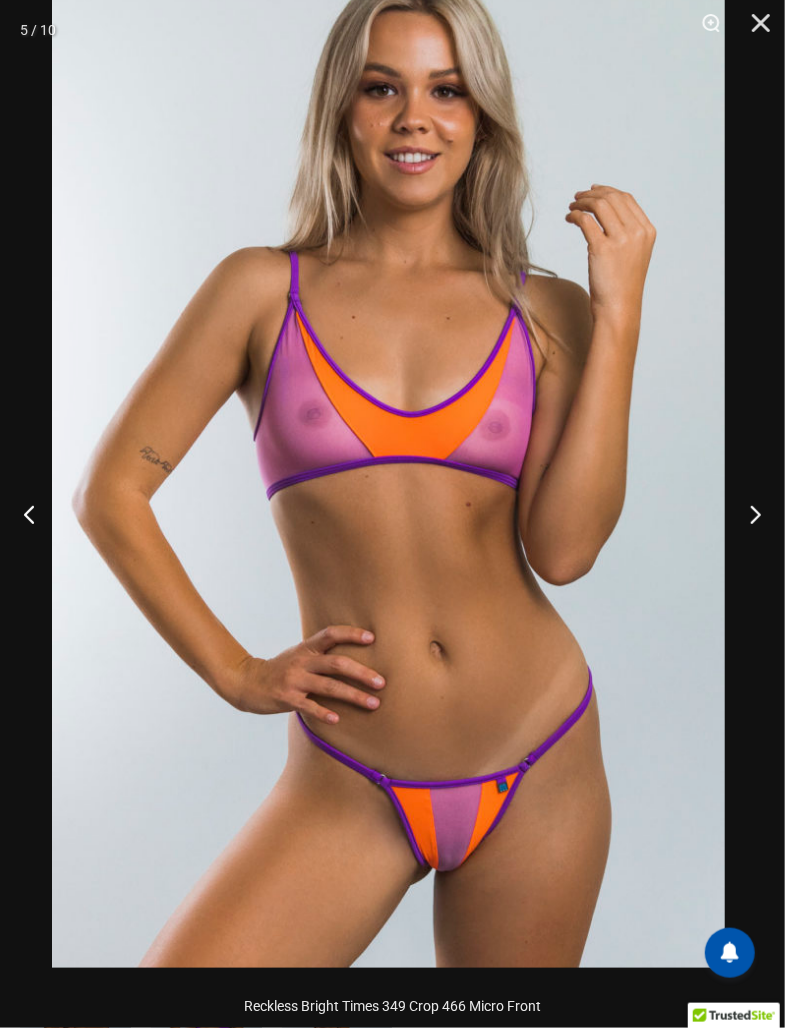 click at bounding box center [747, 514] 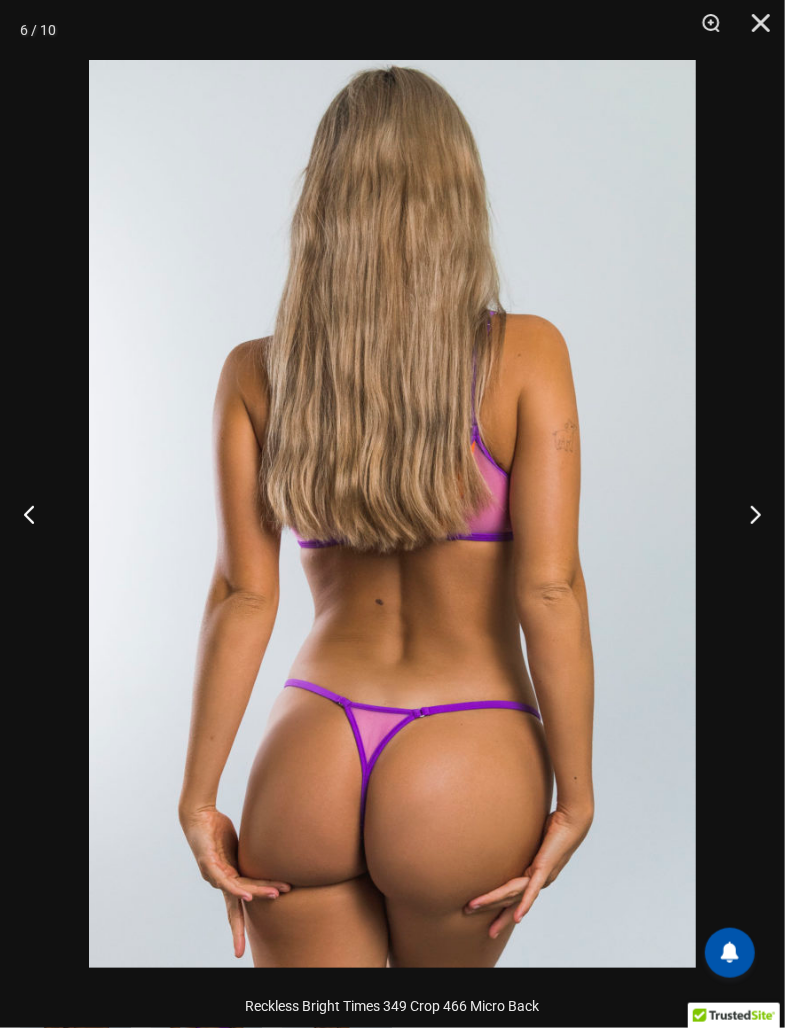 click at bounding box center [747, 514] 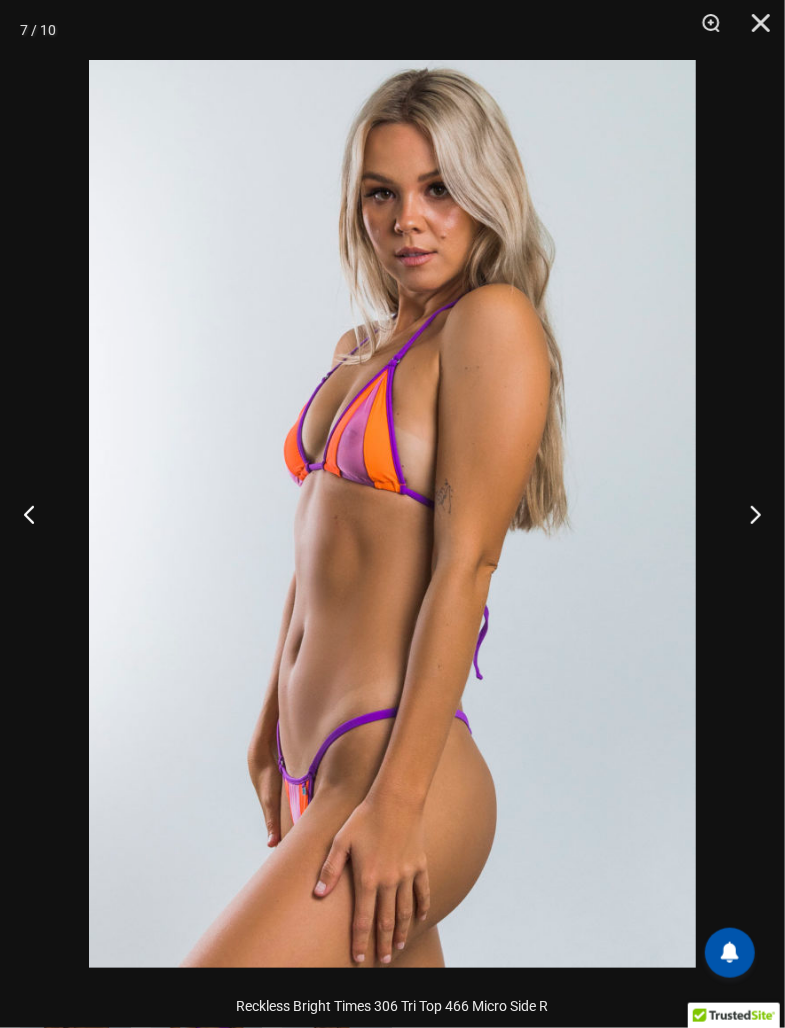 click at bounding box center (747, 514) 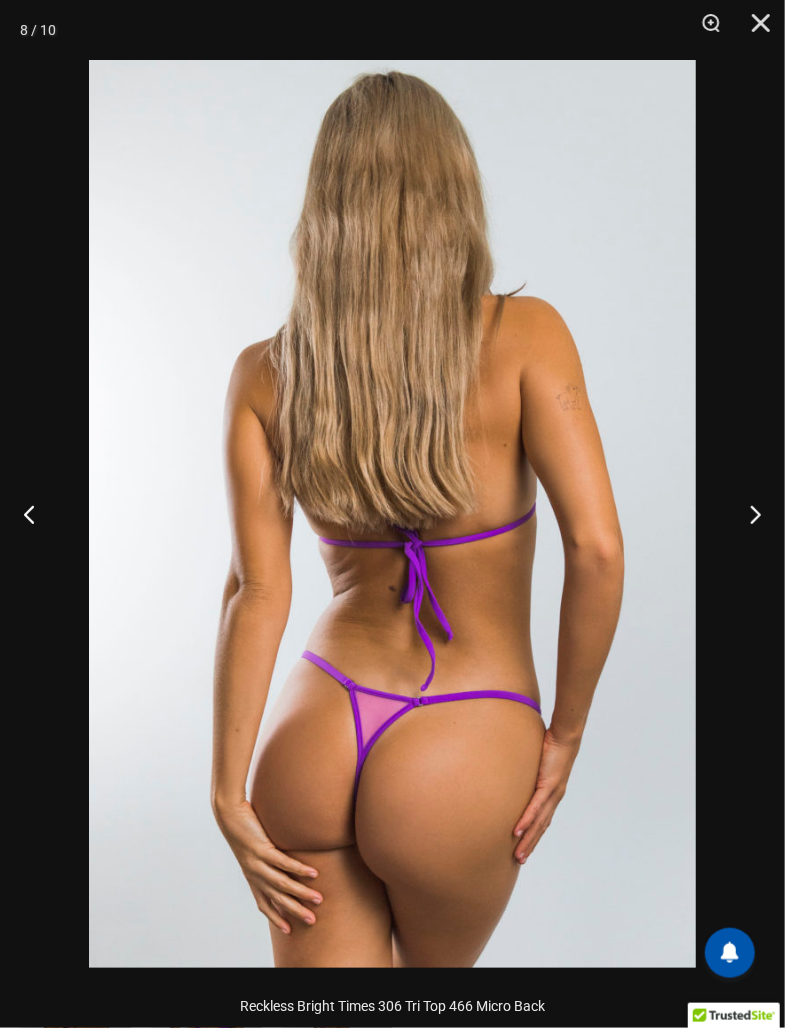 click at bounding box center [747, 514] 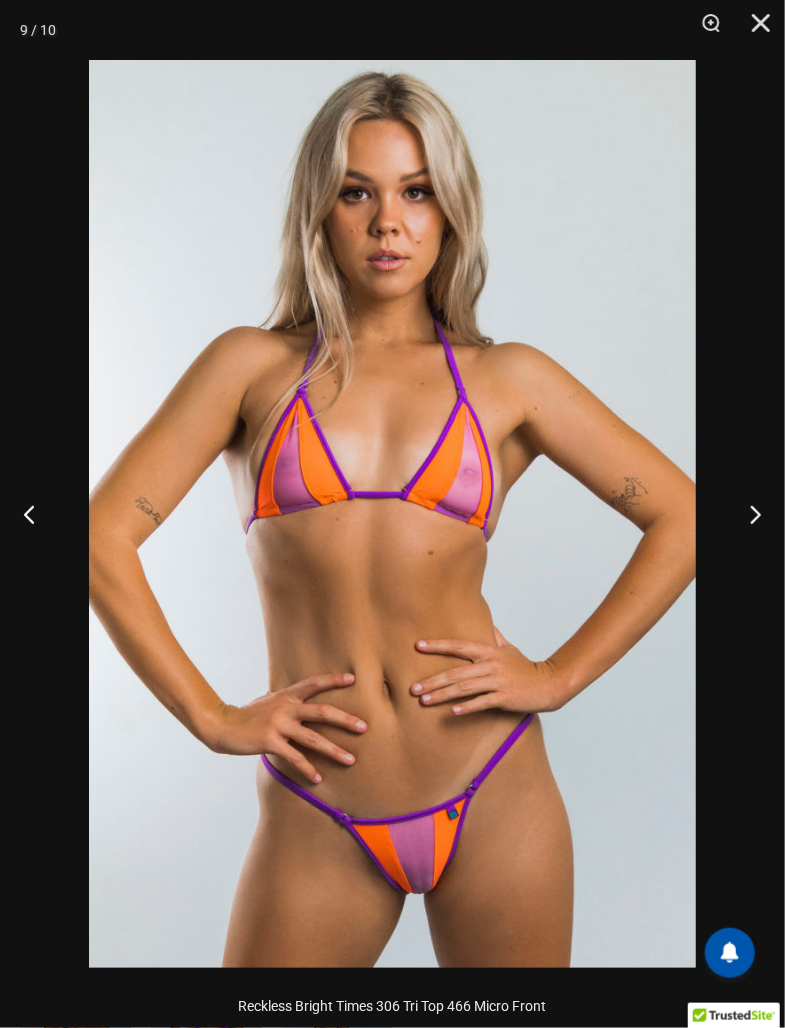 click at bounding box center [747, 514] 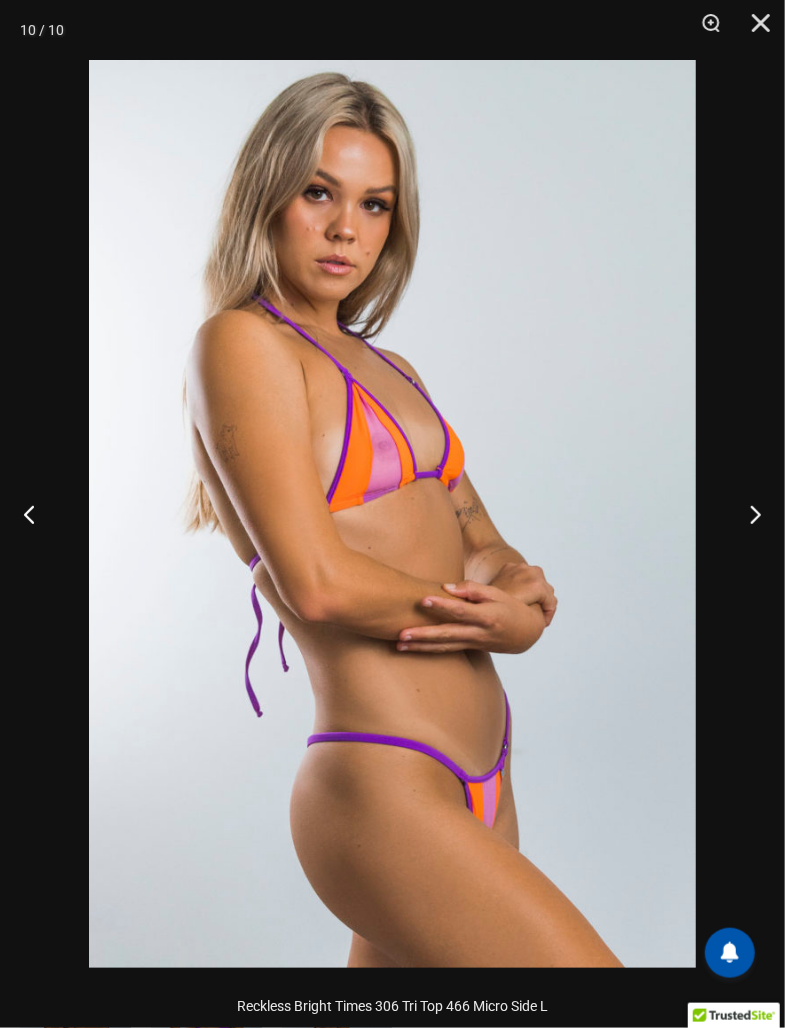 click at bounding box center [747, 514] 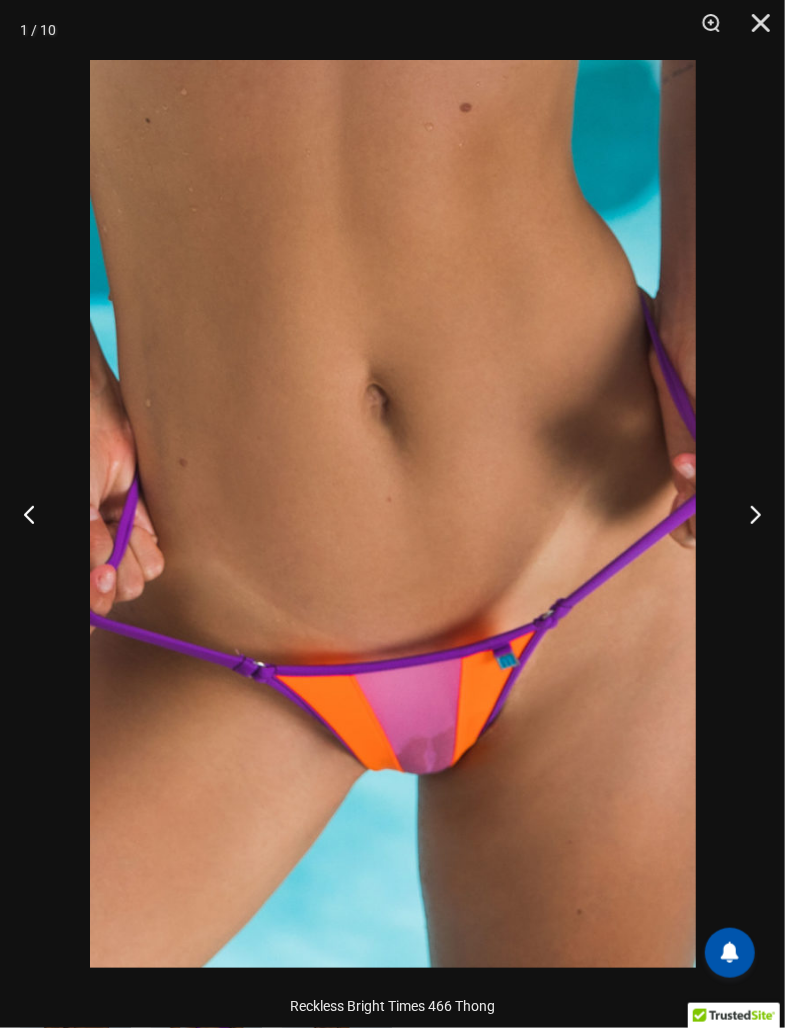 click at bounding box center (747, 514) 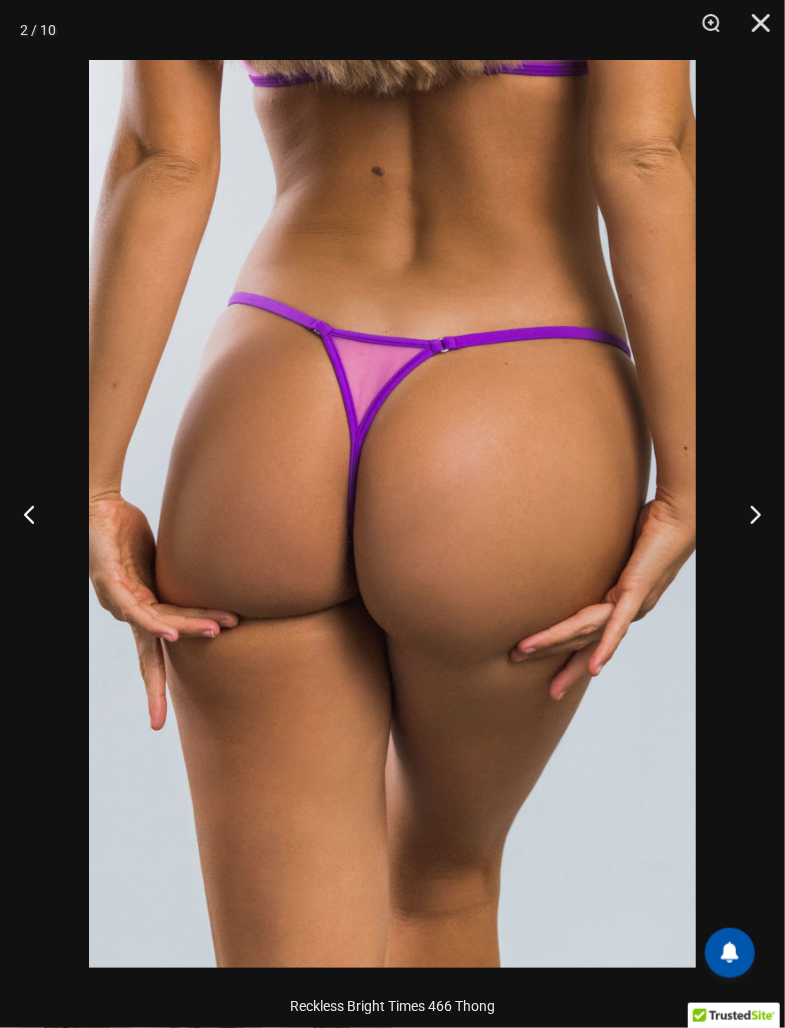 click at bounding box center [747, 514] 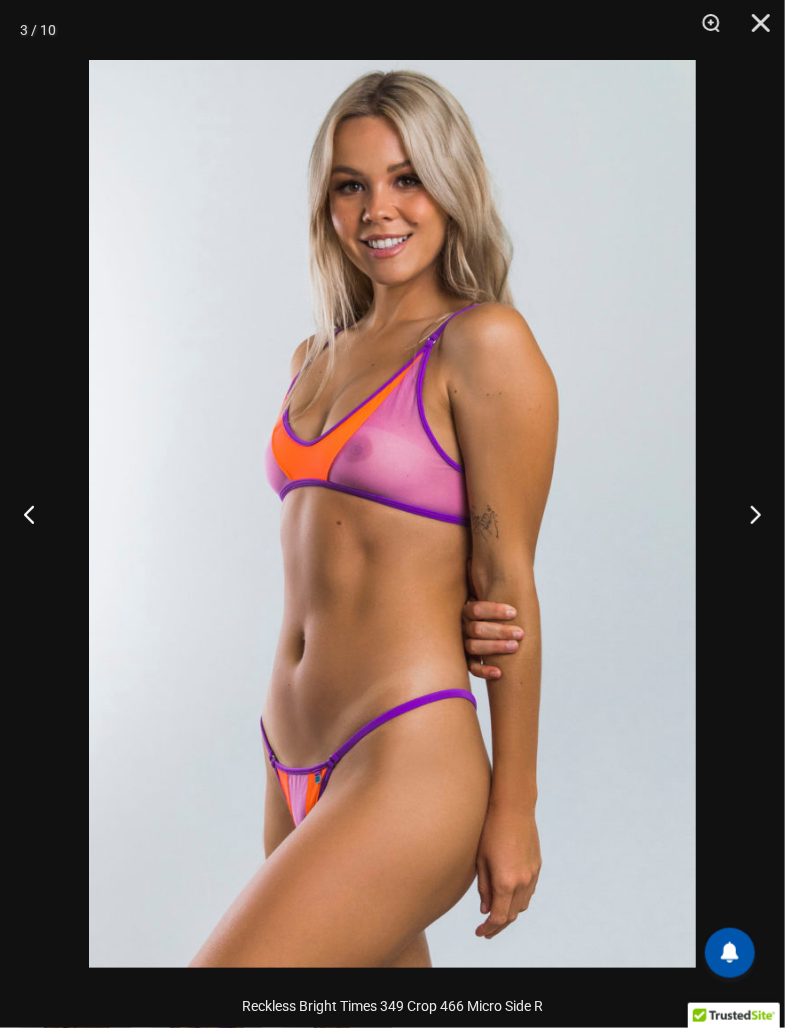 click at bounding box center [747, 514] 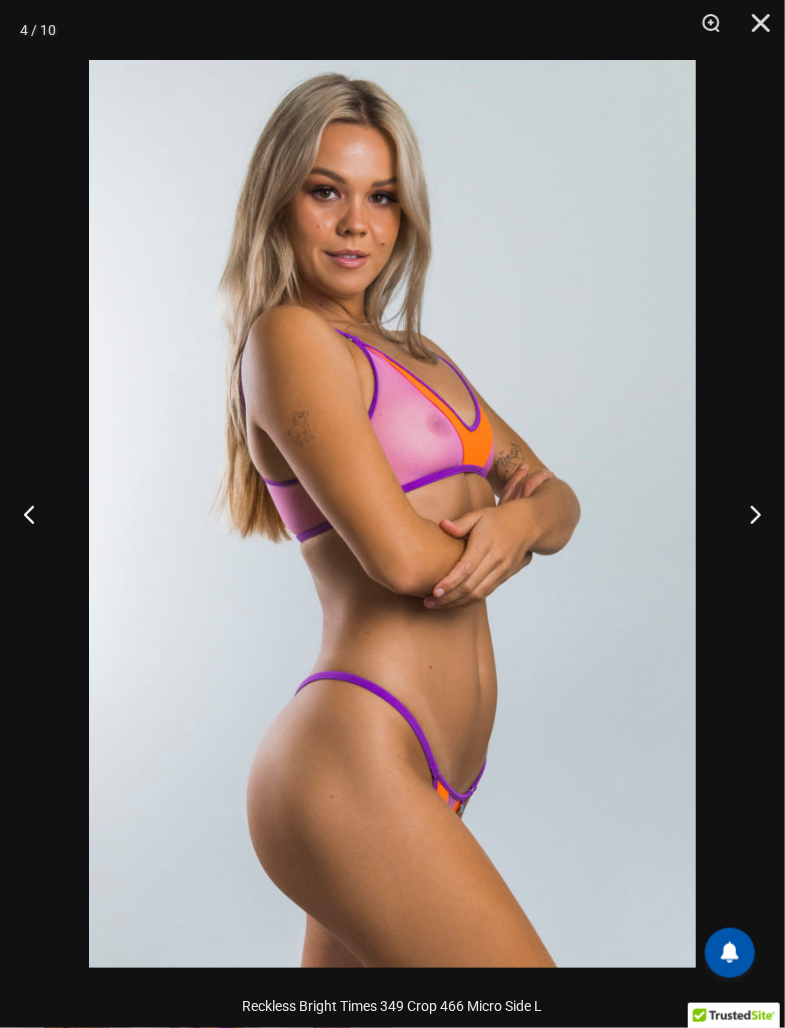 click at bounding box center (747, 514) 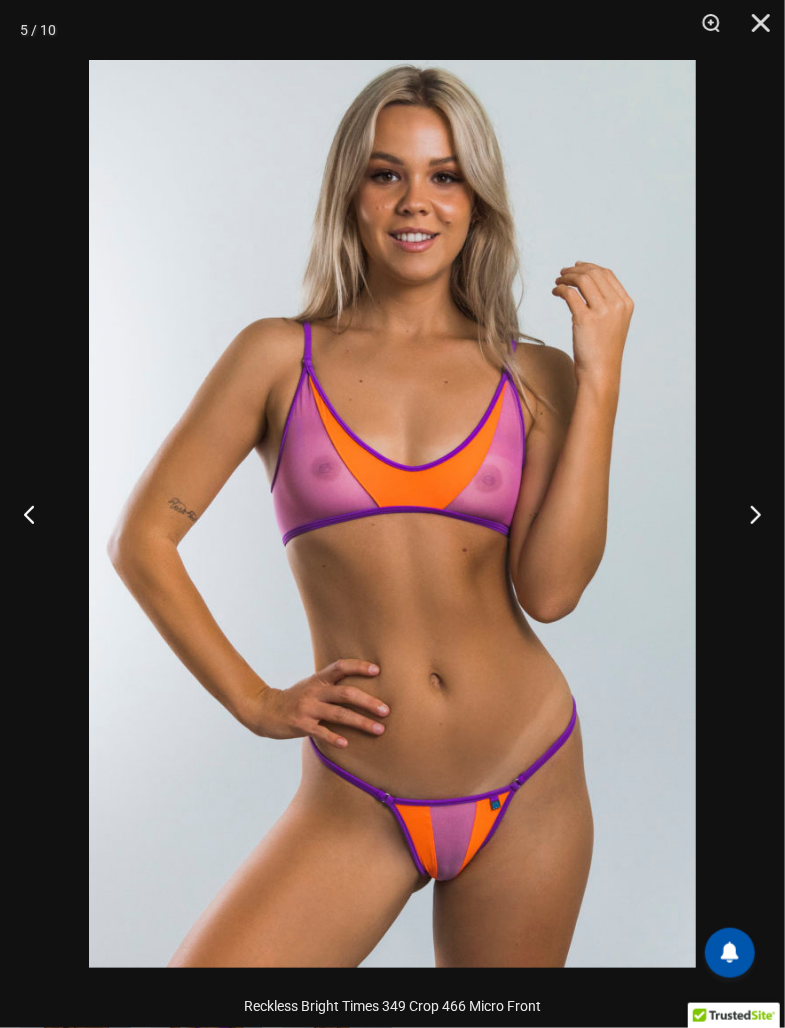 click at bounding box center [747, 514] 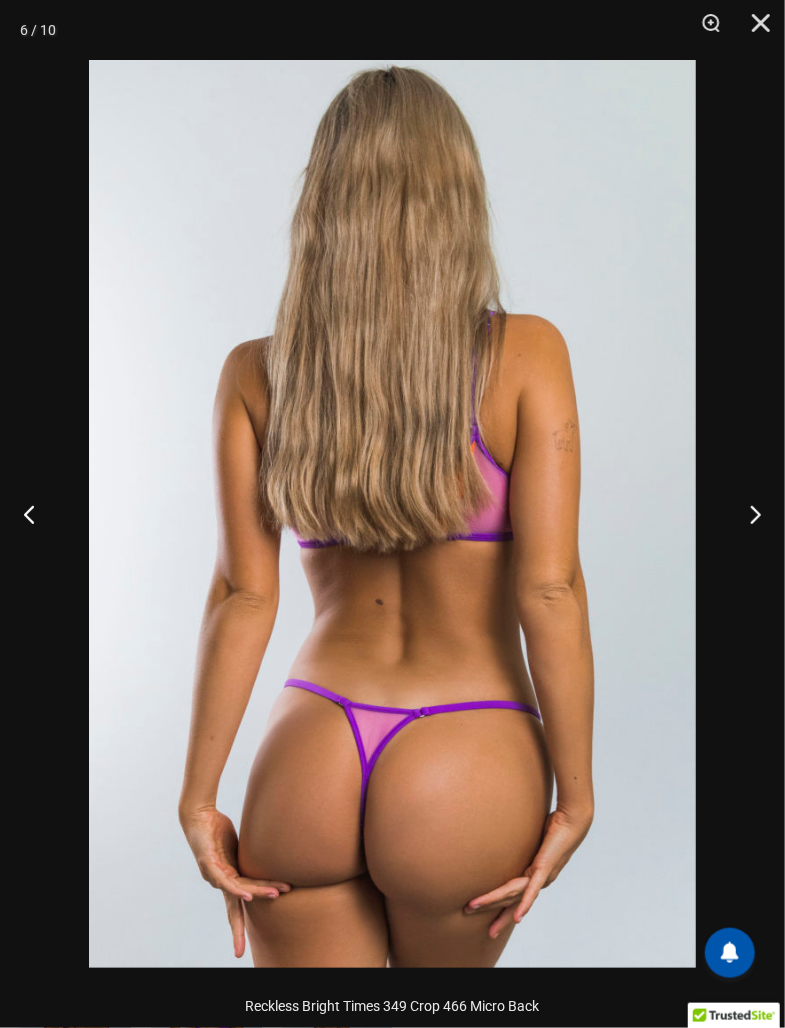 click at bounding box center [747, 514] 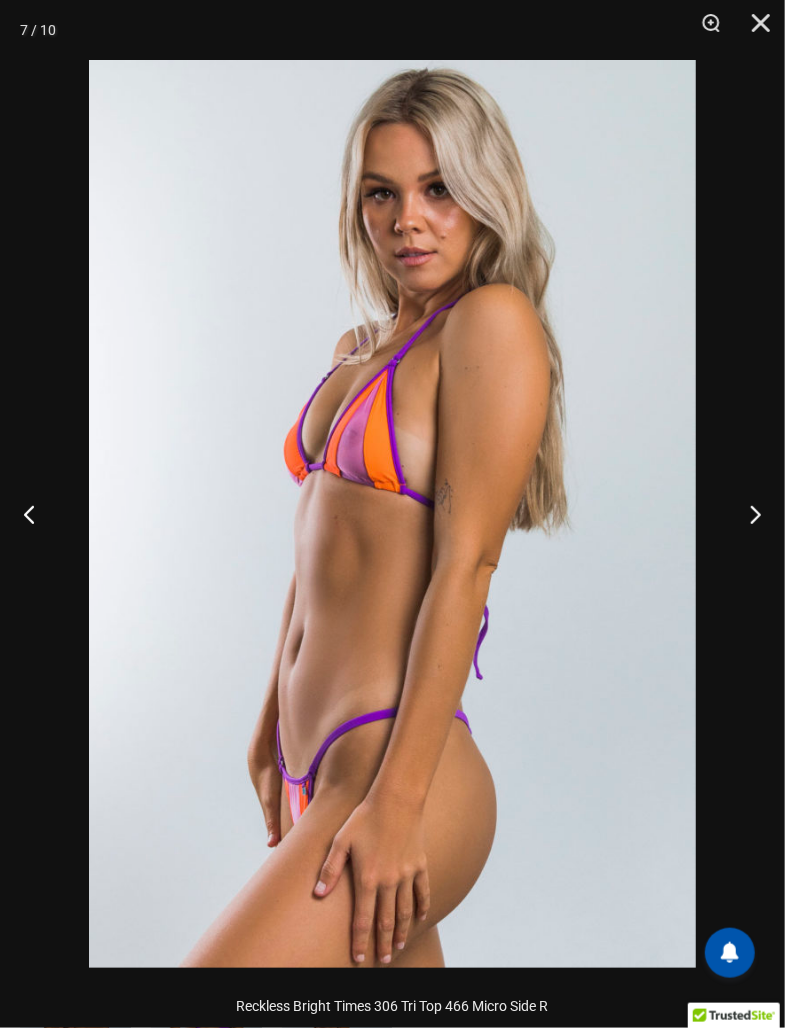 click at bounding box center [747, 514] 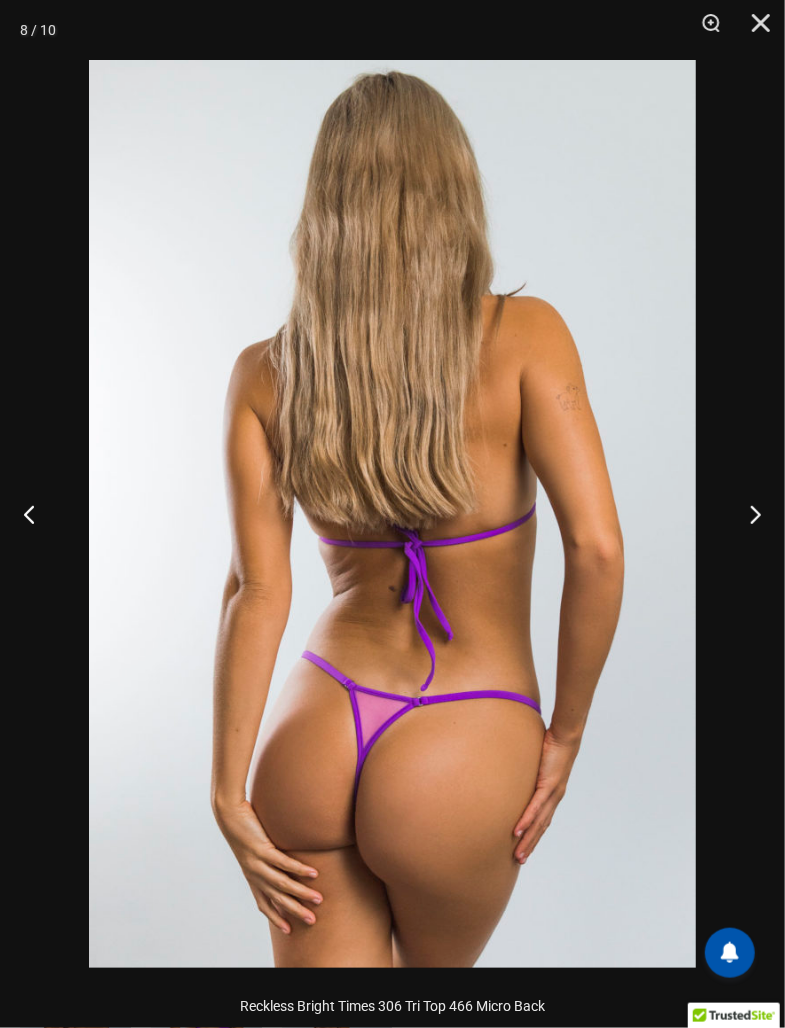 click at bounding box center [747, 514] 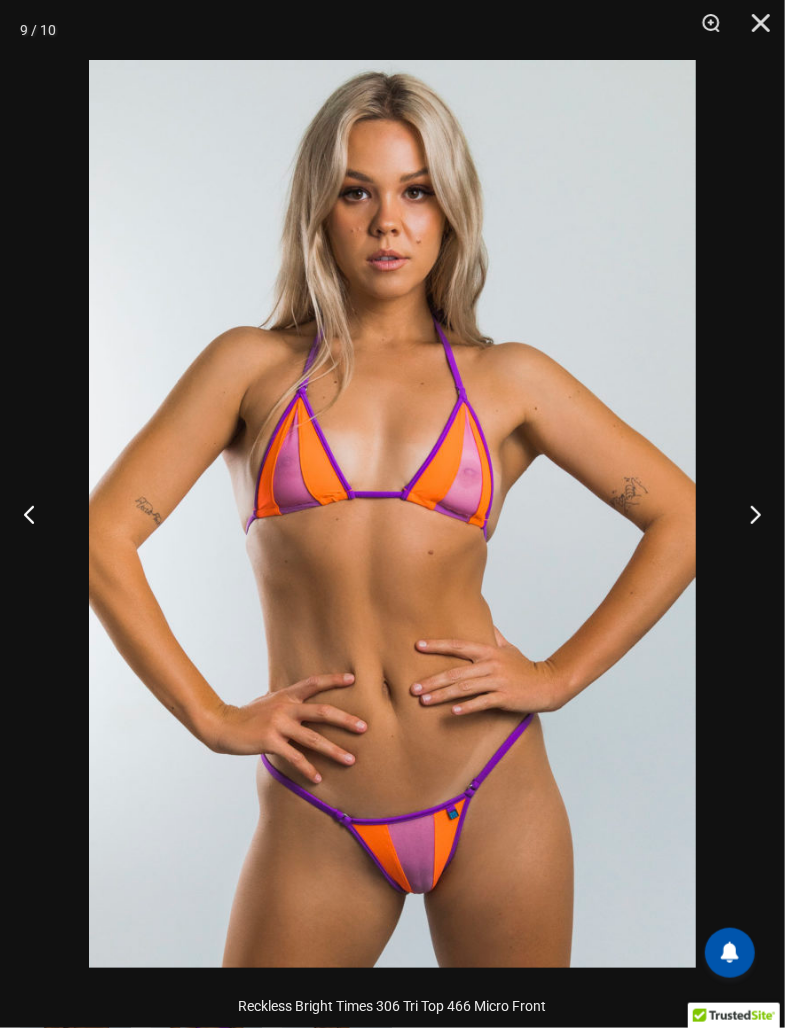 click at bounding box center [747, 514] 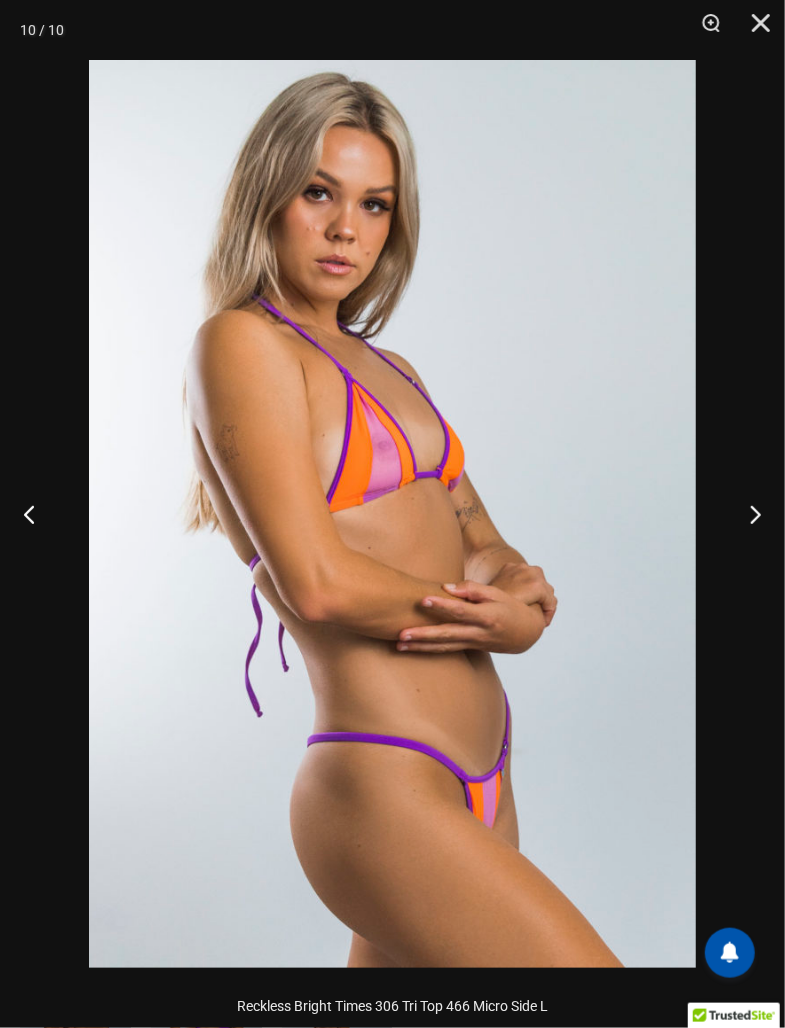 click at bounding box center (747, 514) 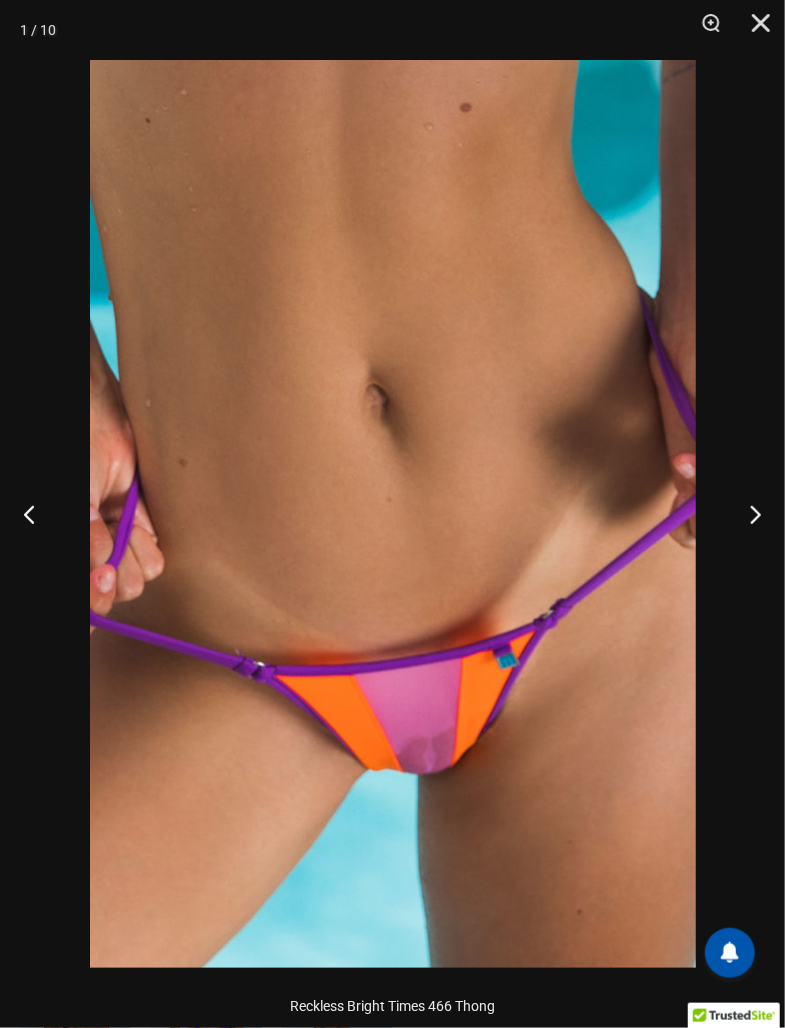 click at bounding box center [754, 30] 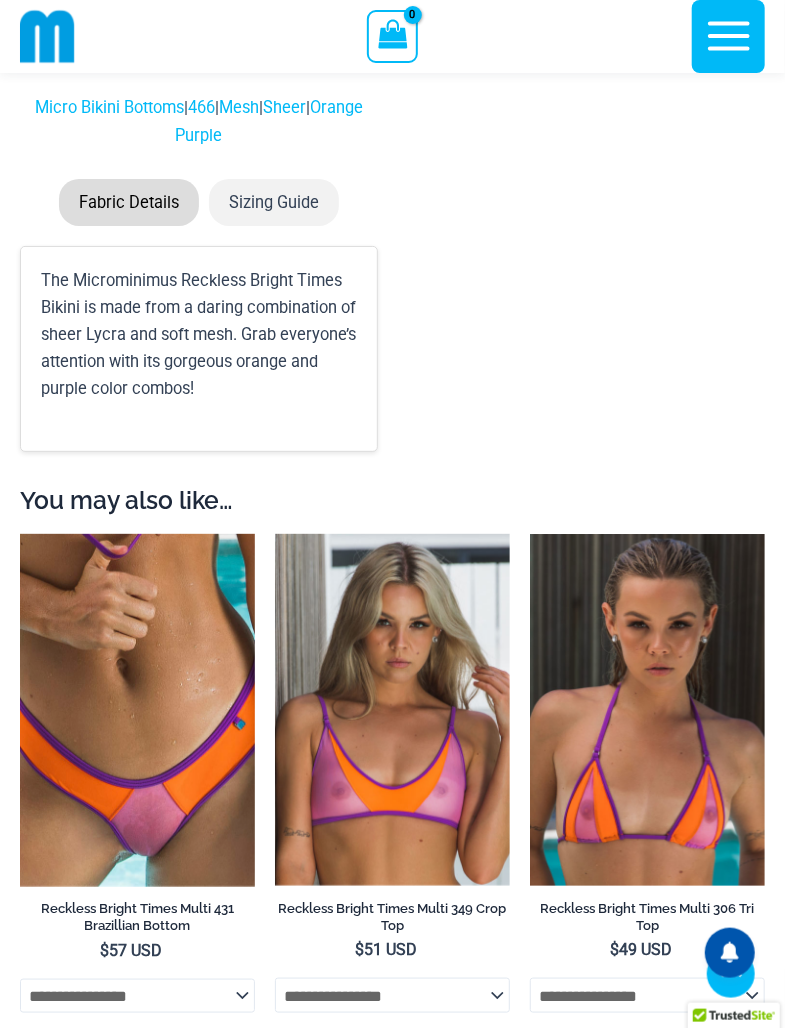 scroll, scrollTop: 2338, scrollLeft: 0, axis: vertical 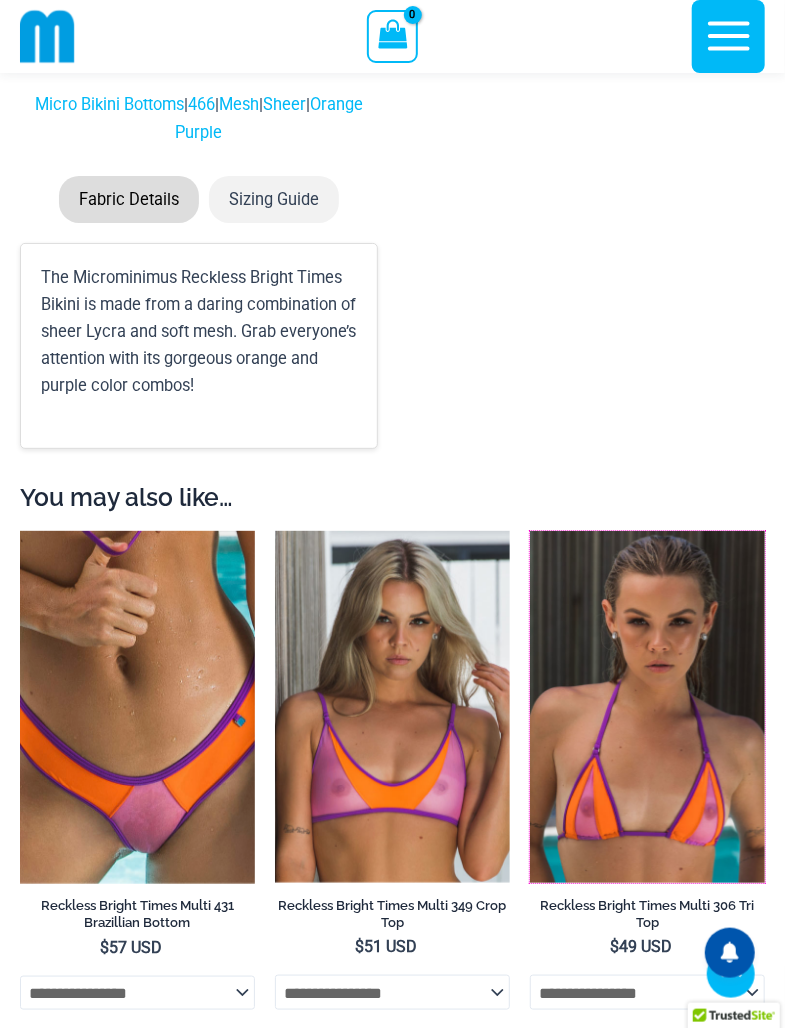 click at bounding box center [530, 531] 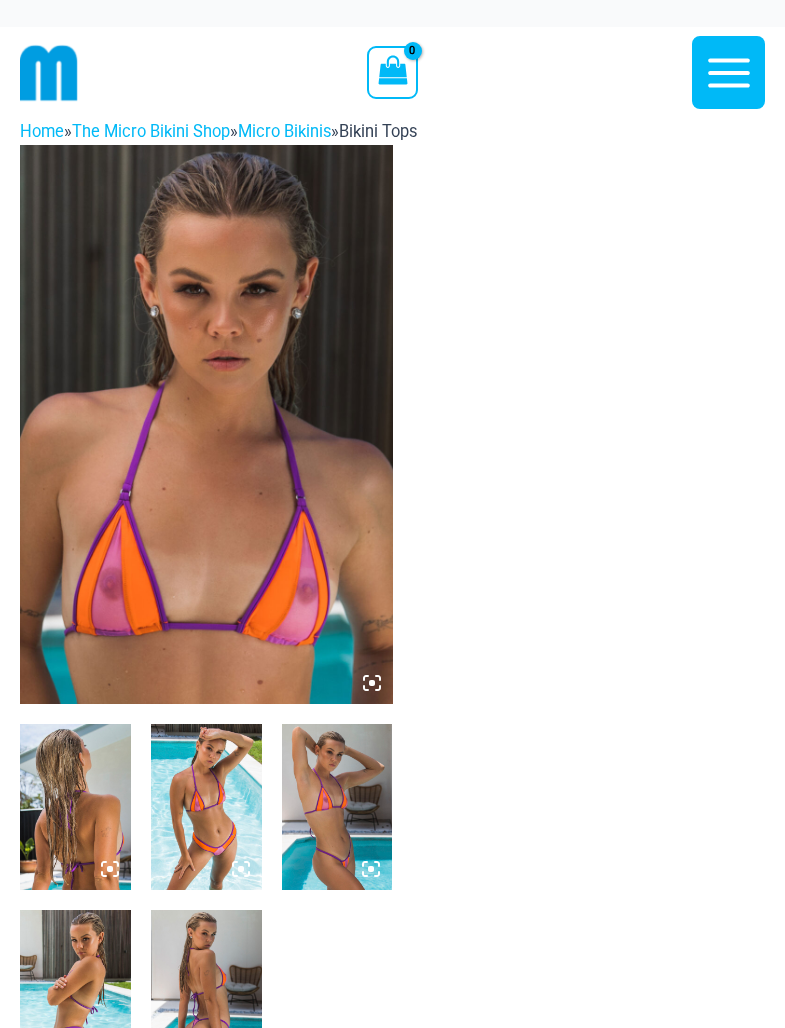 scroll, scrollTop: 0, scrollLeft: 0, axis: both 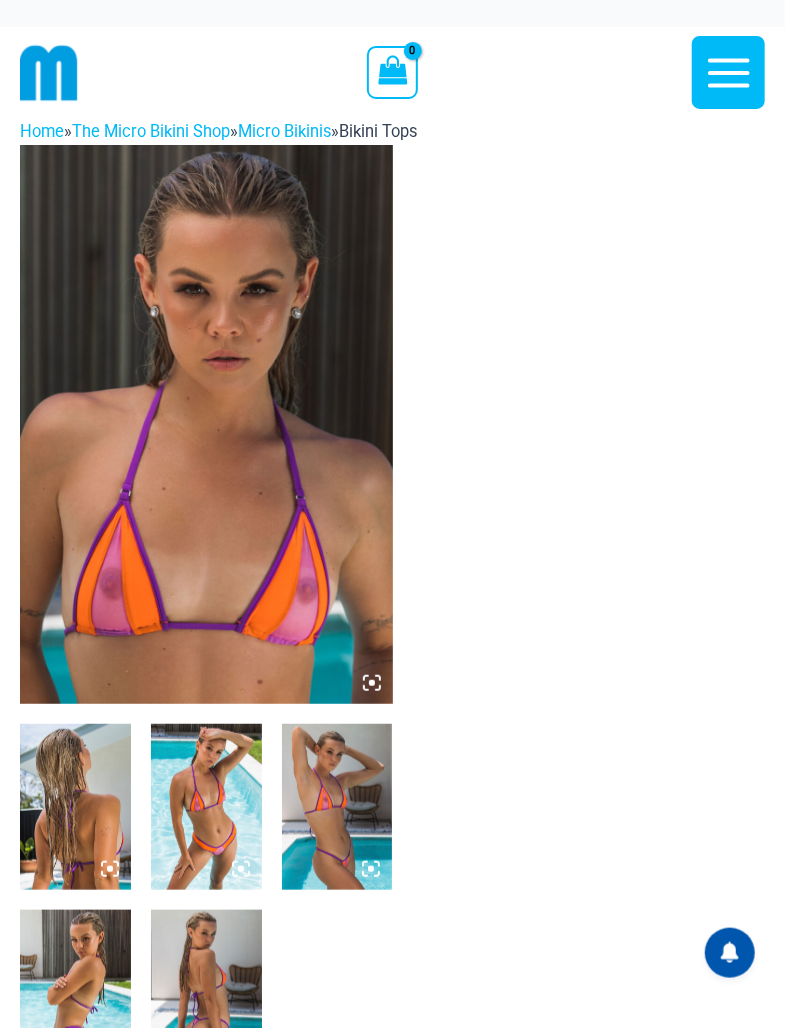 click at bounding box center [206, 424] 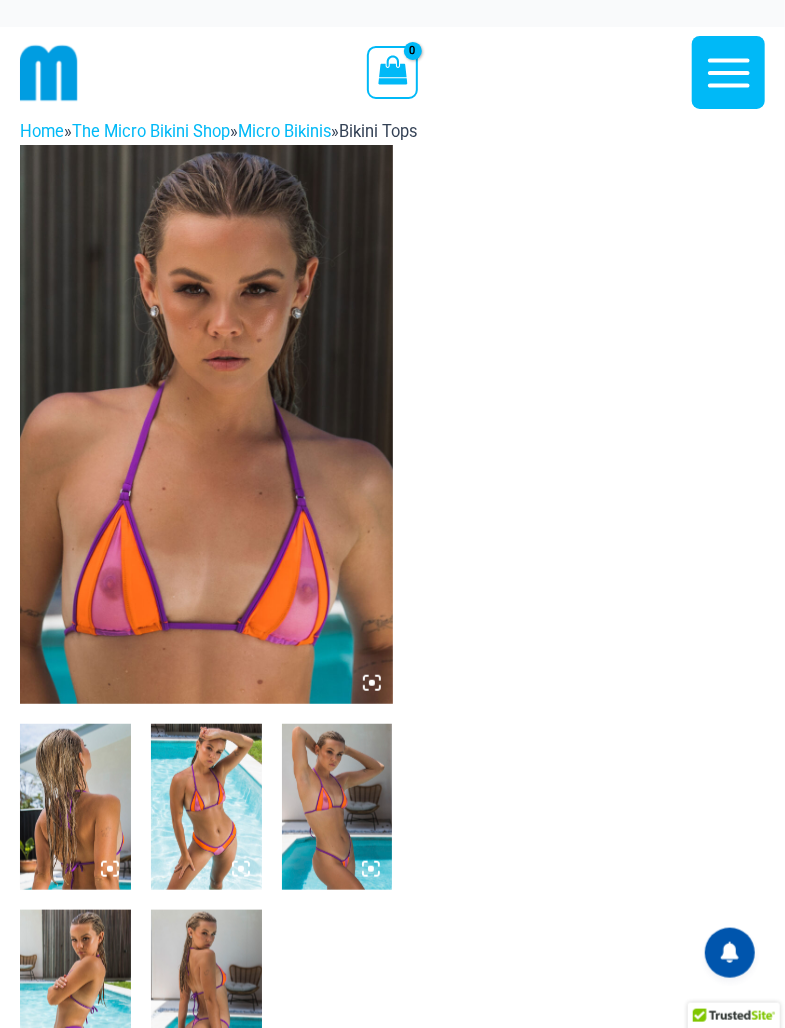 click at bounding box center [206, 424] 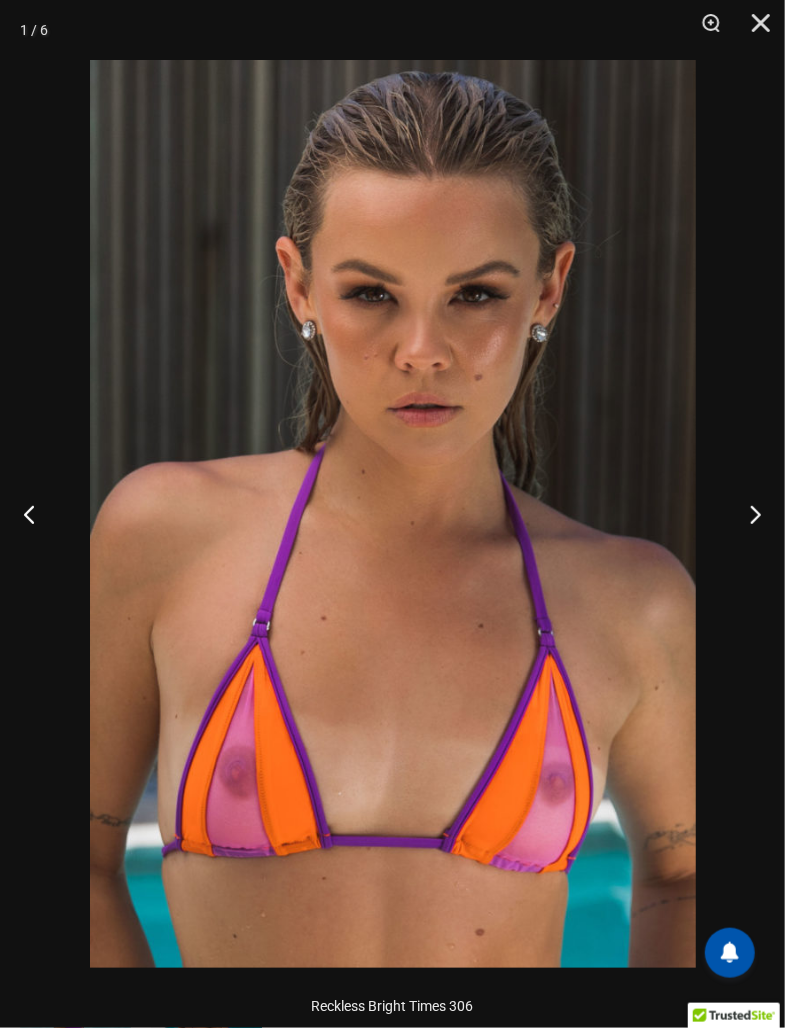 click at bounding box center (747, 514) 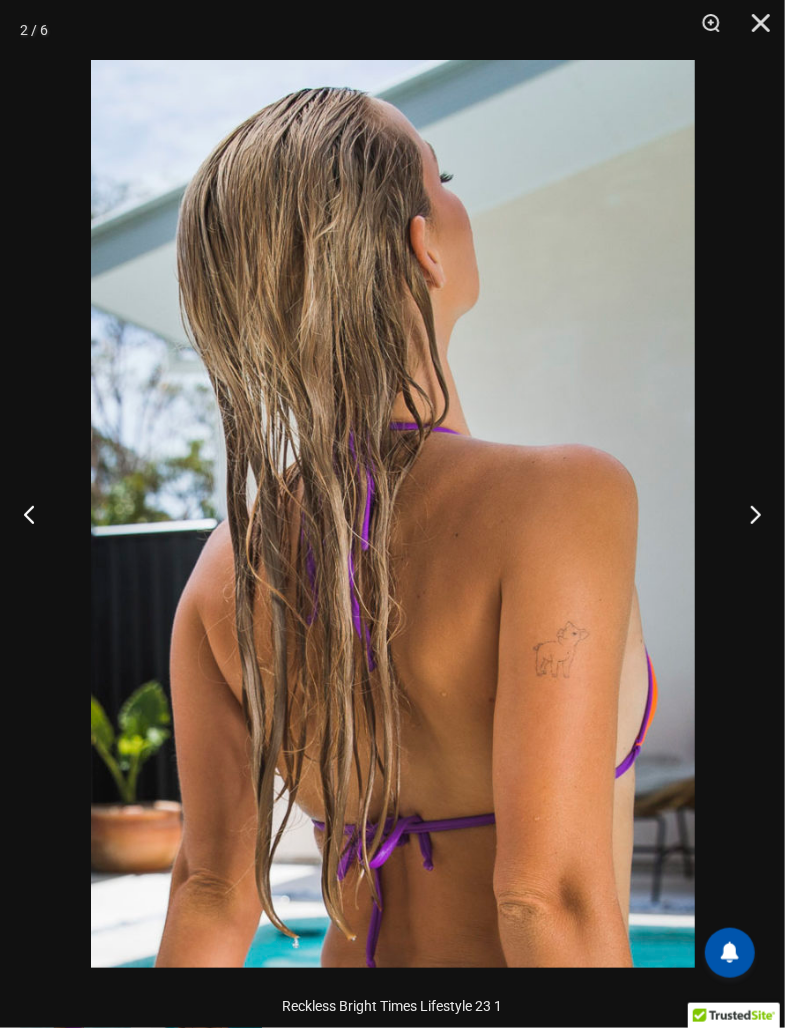 click at bounding box center [747, 514] 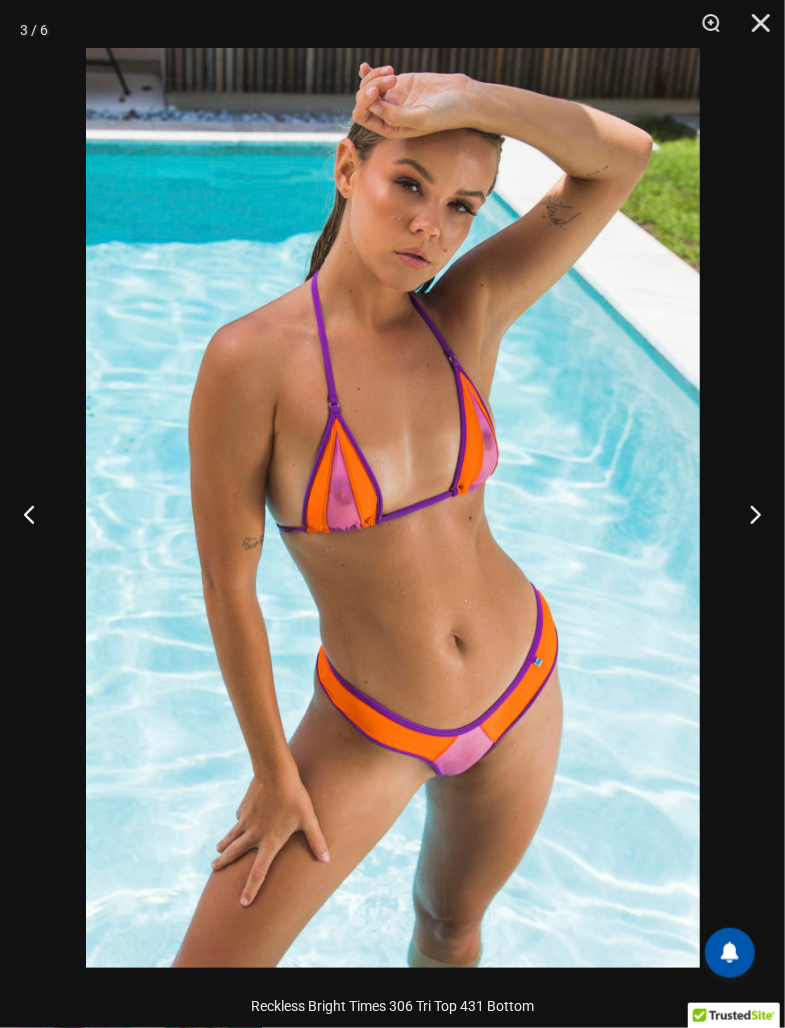click at bounding box center [747, 514] 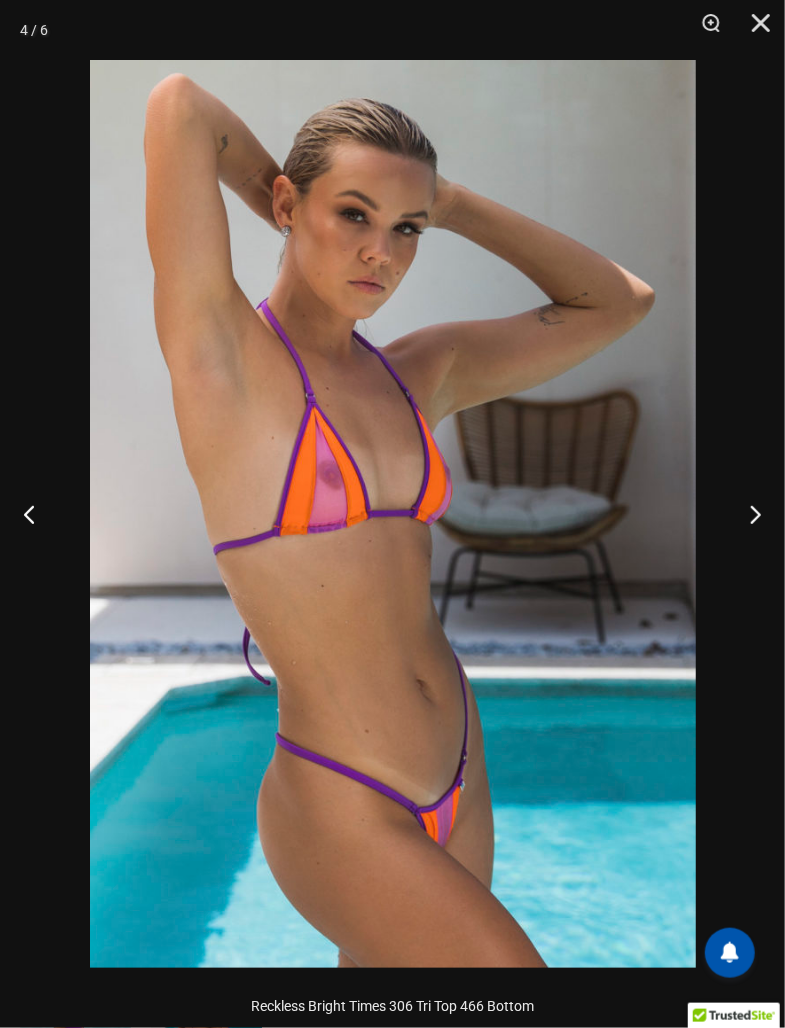 click at bounding box center [747, 514] 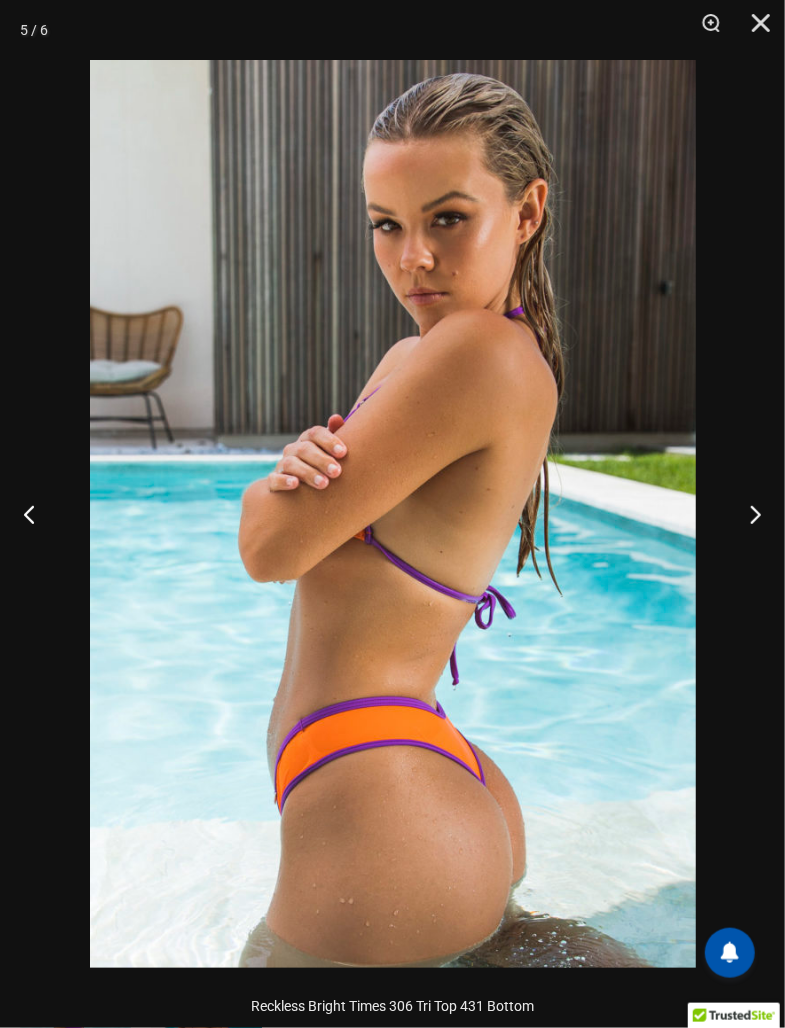 click at bounding box center (747, 514) 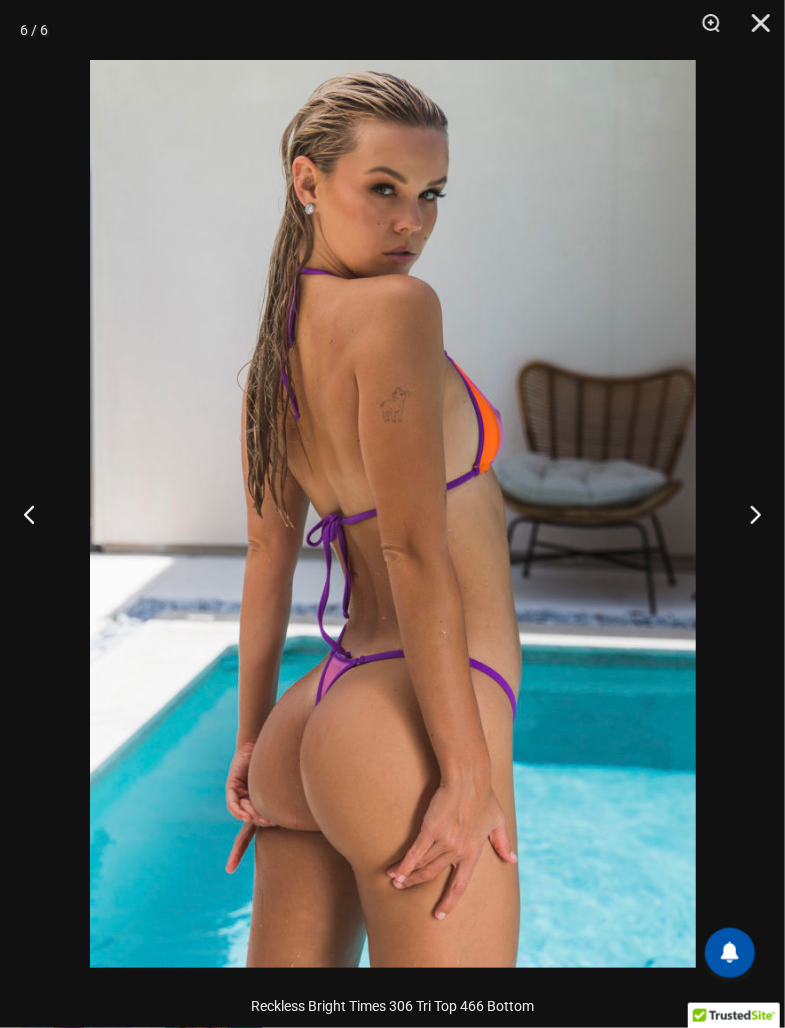 click at bounding box center [747, 514] 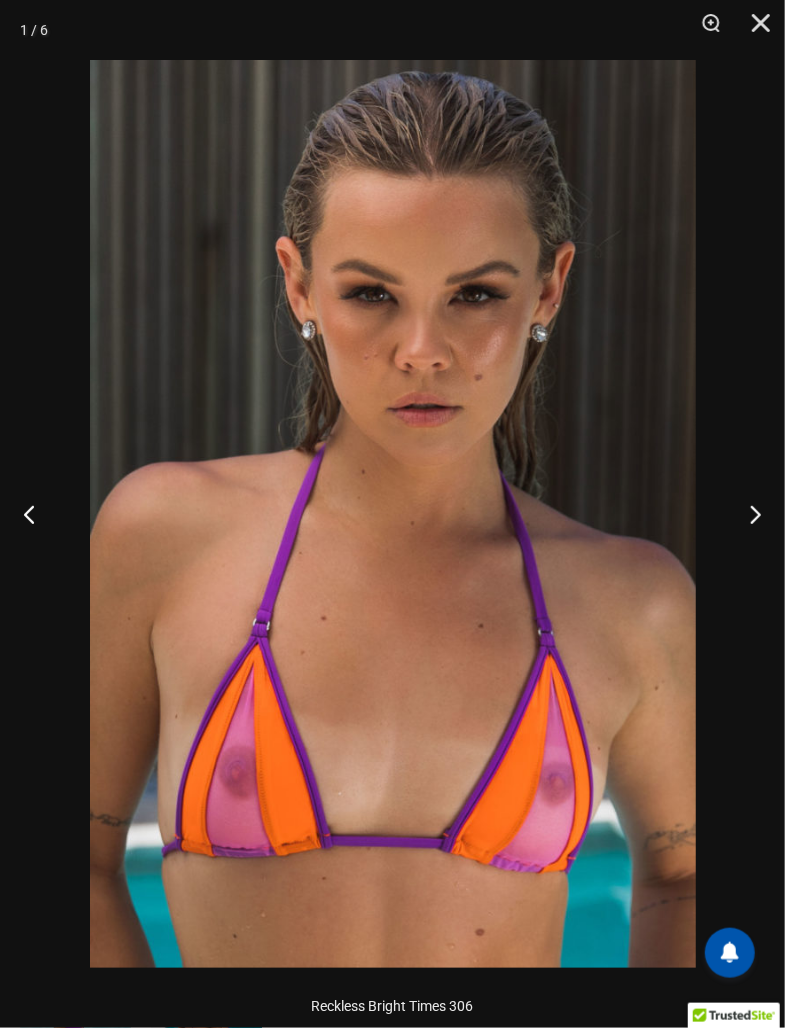 click at bounding box center (747, 514) 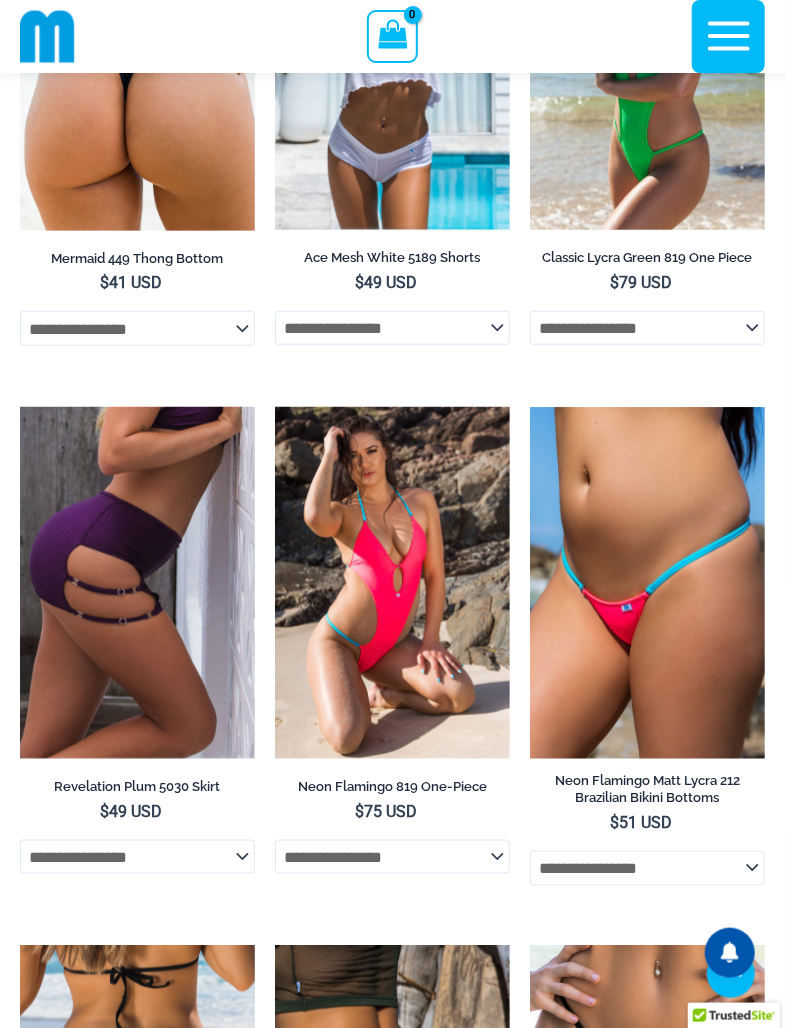 scroll, scrollTop: 5014, scrollLeft: 0, axis: vertical 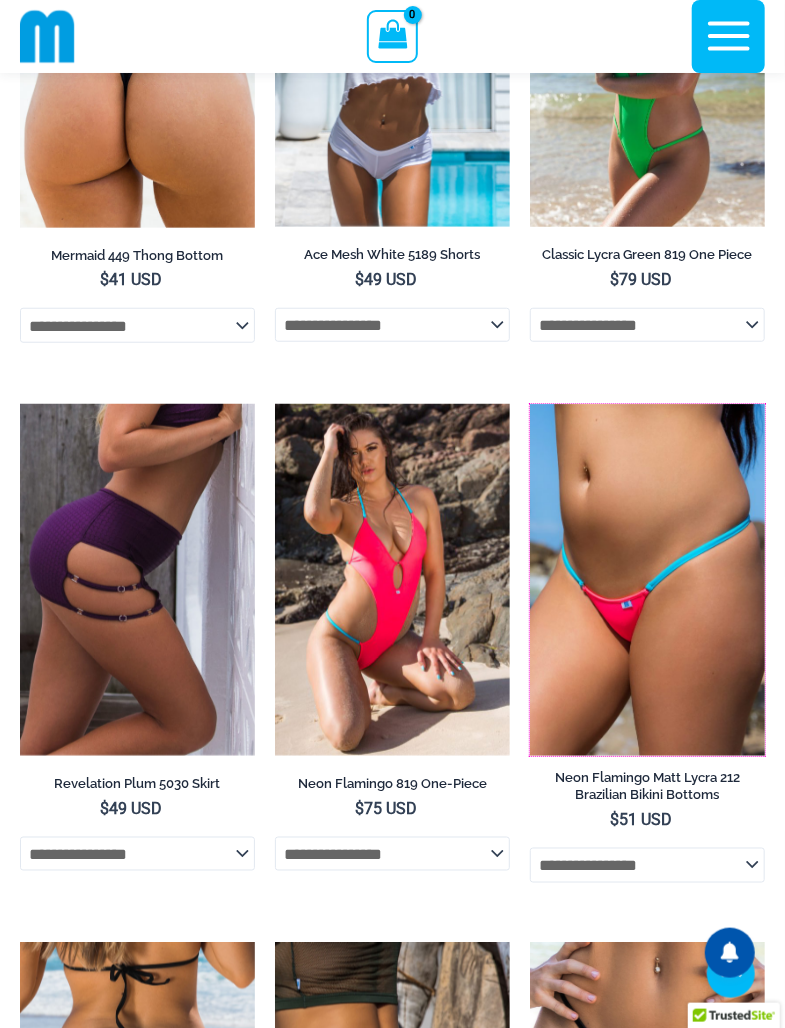 click at bounding box center (530, 404) 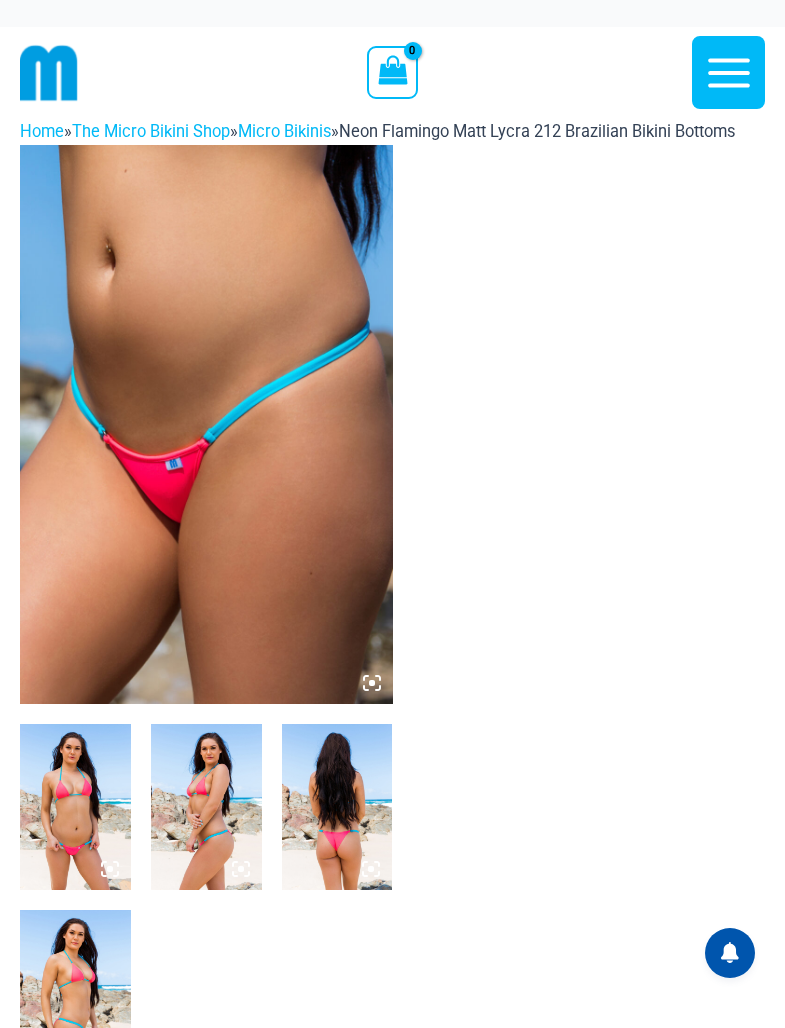 scroll, scrollTop: 0, scrollLeft: 0, axis: both 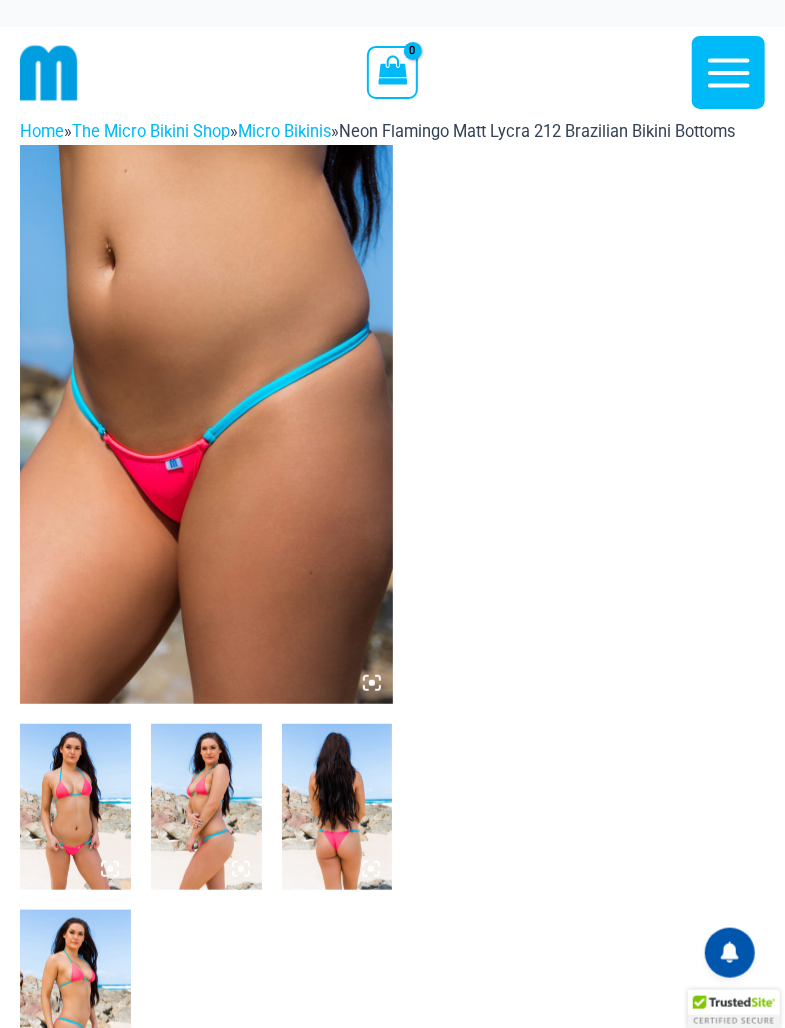 click at bounding box center [75, 807] 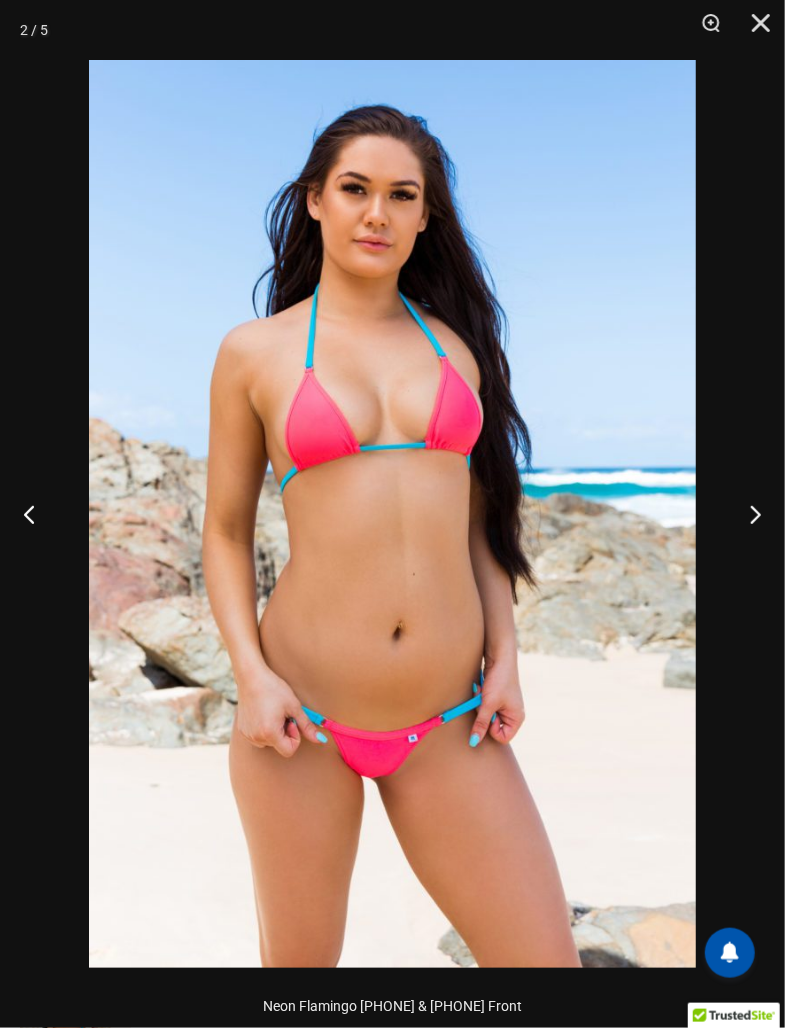 click at bounding box center (747, 514) 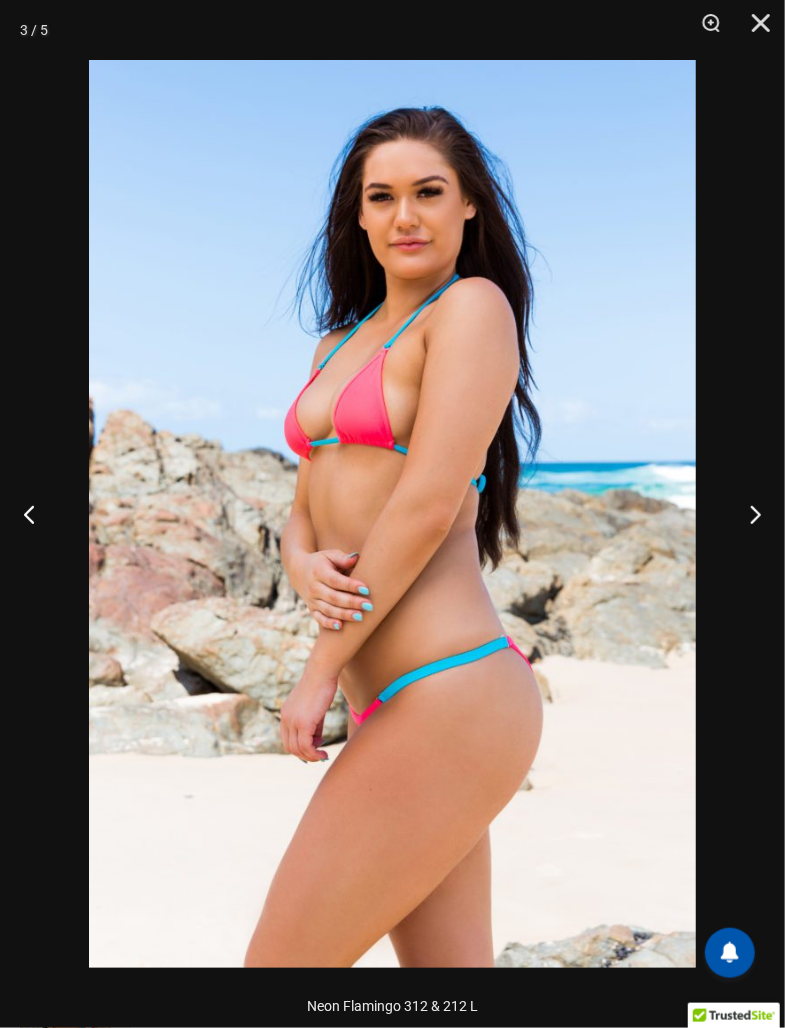 click at bounding box center (747, 514) 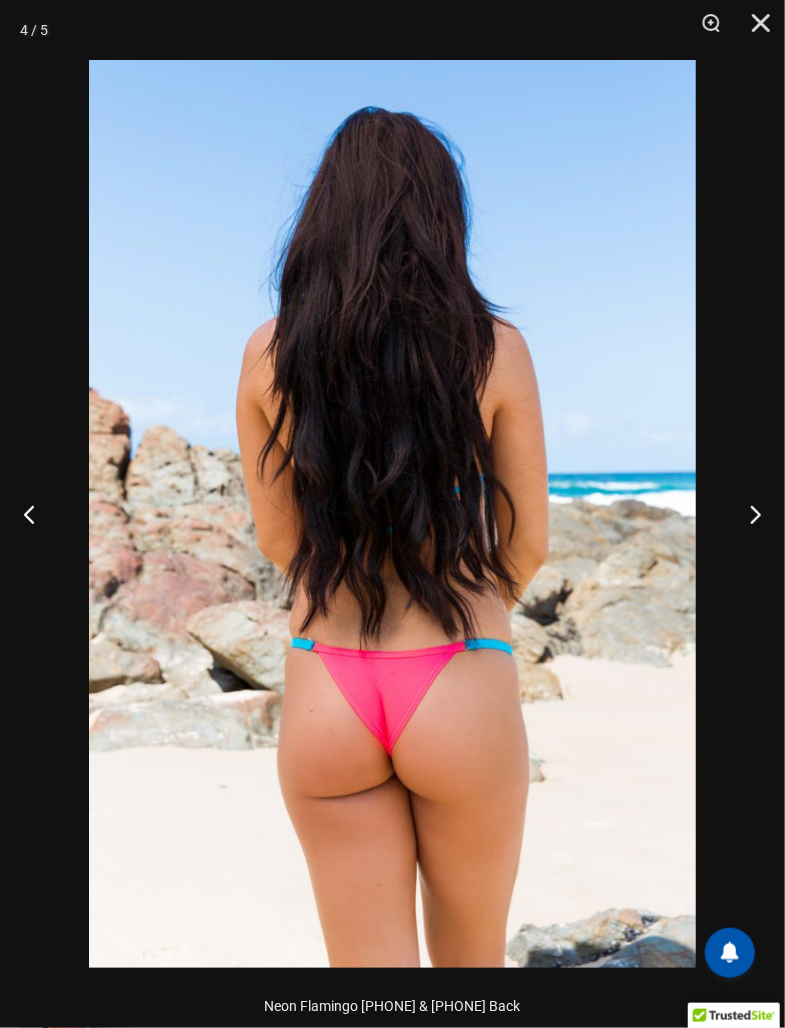 click at bounding box center [747, 514] 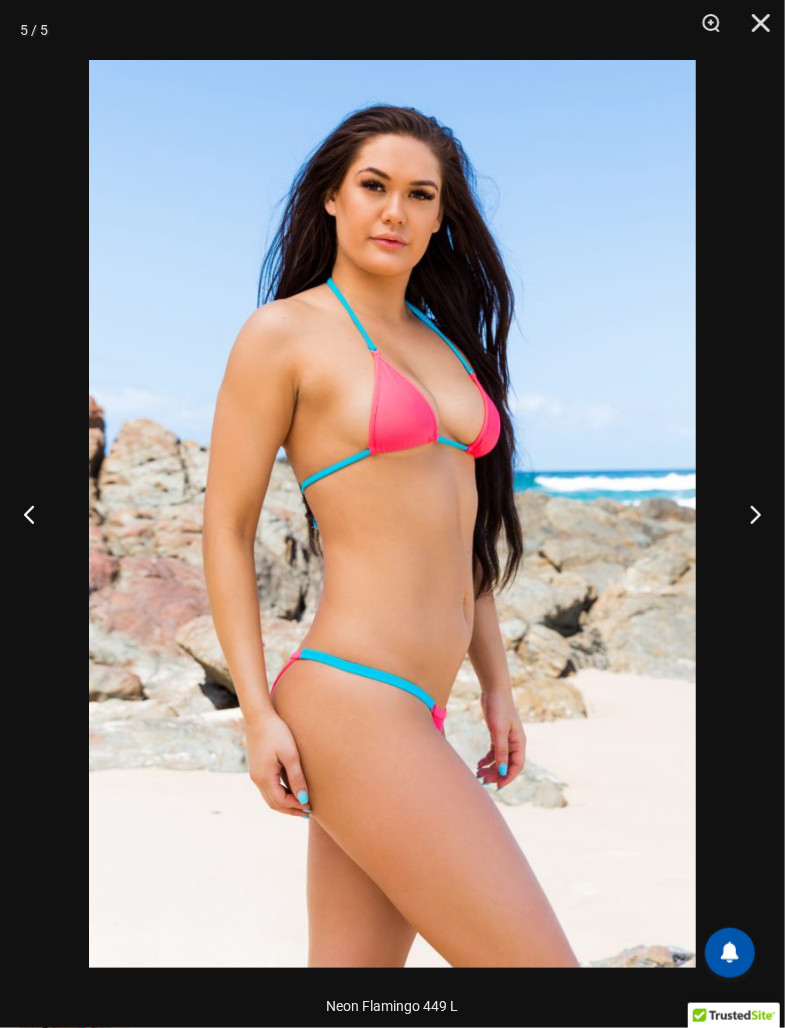 click at bounding box center [747, 514] 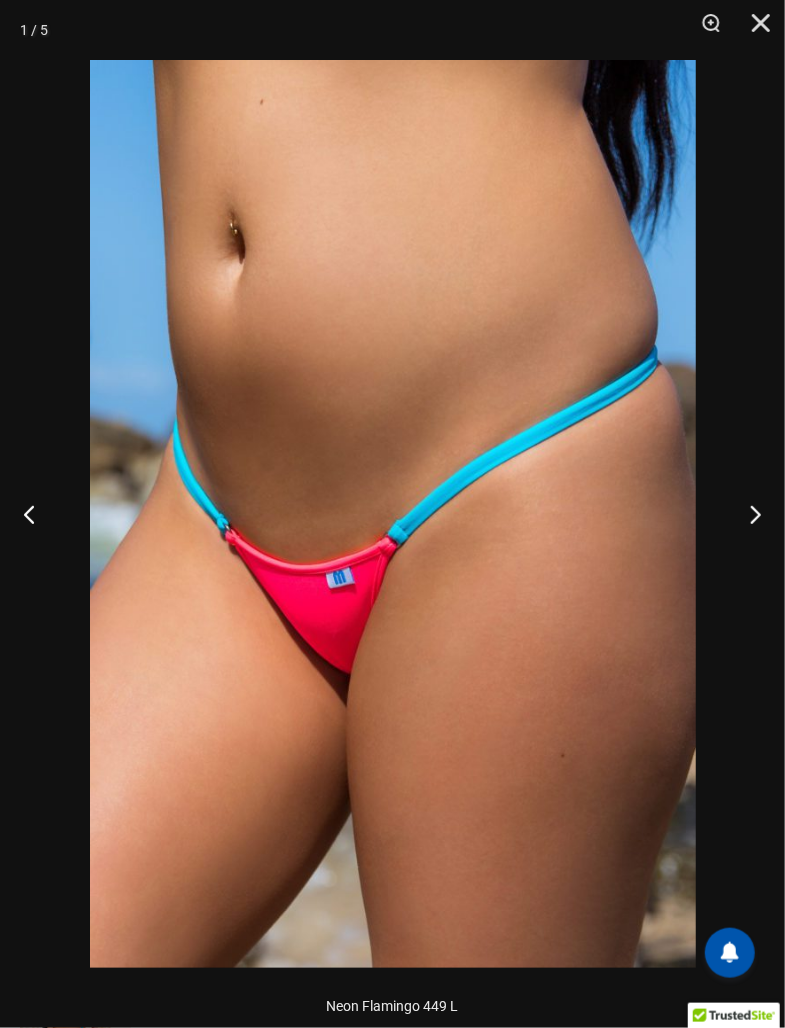 click at bounding box center (747, 514) 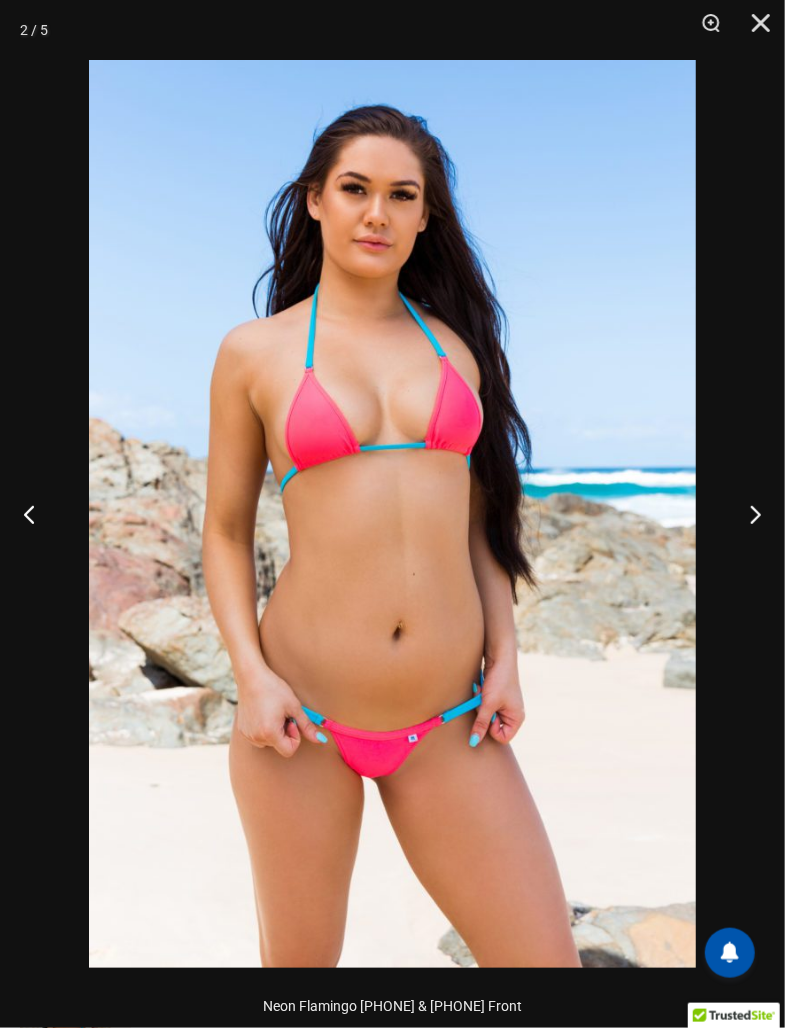 click at bounding box center [747, 514] 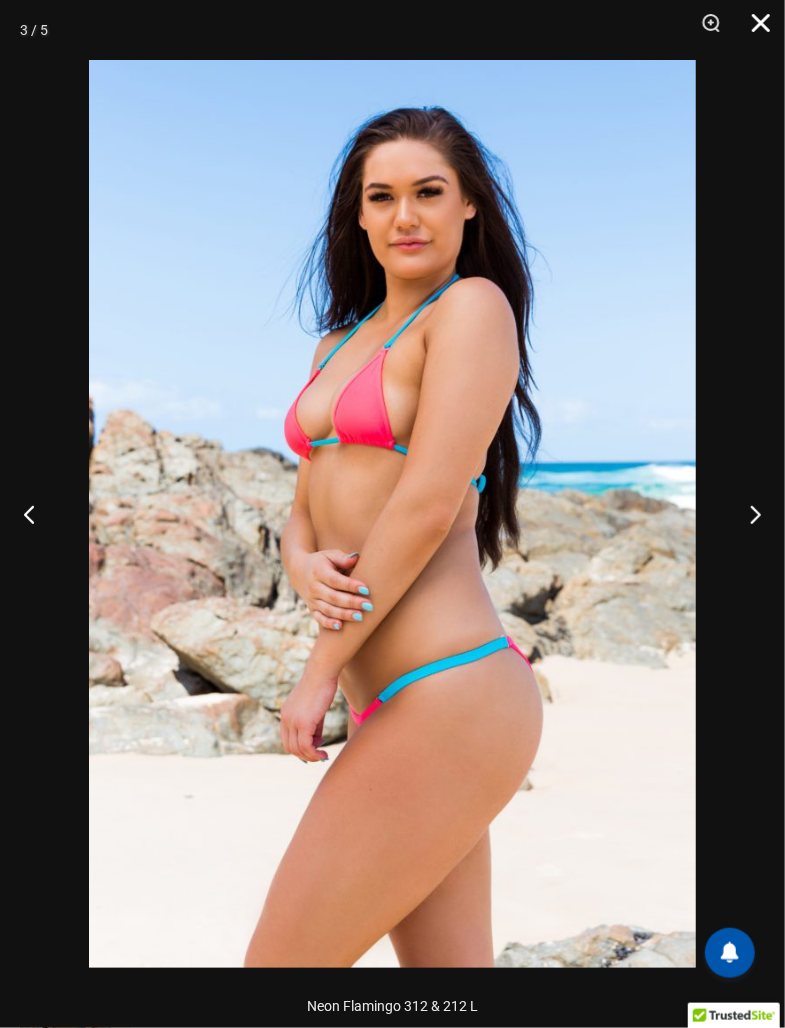 click at bounding box center [754, 30] 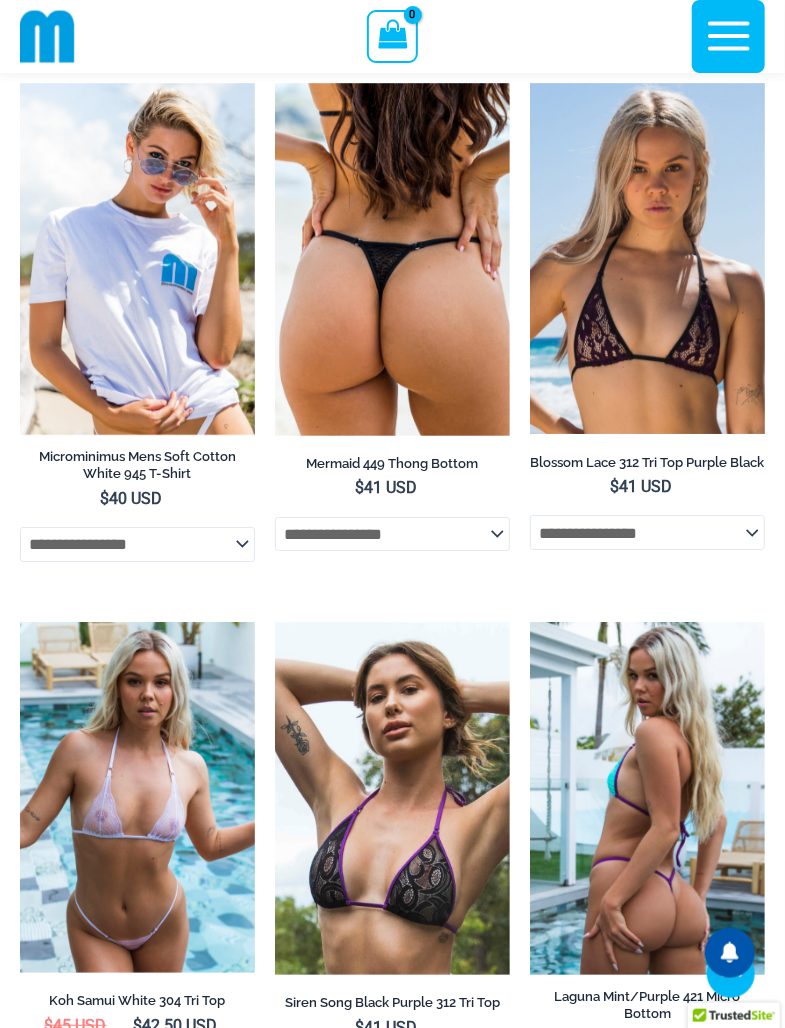 scroll, scrollTop: 1924, scrollLeft: 0, axis: vertical 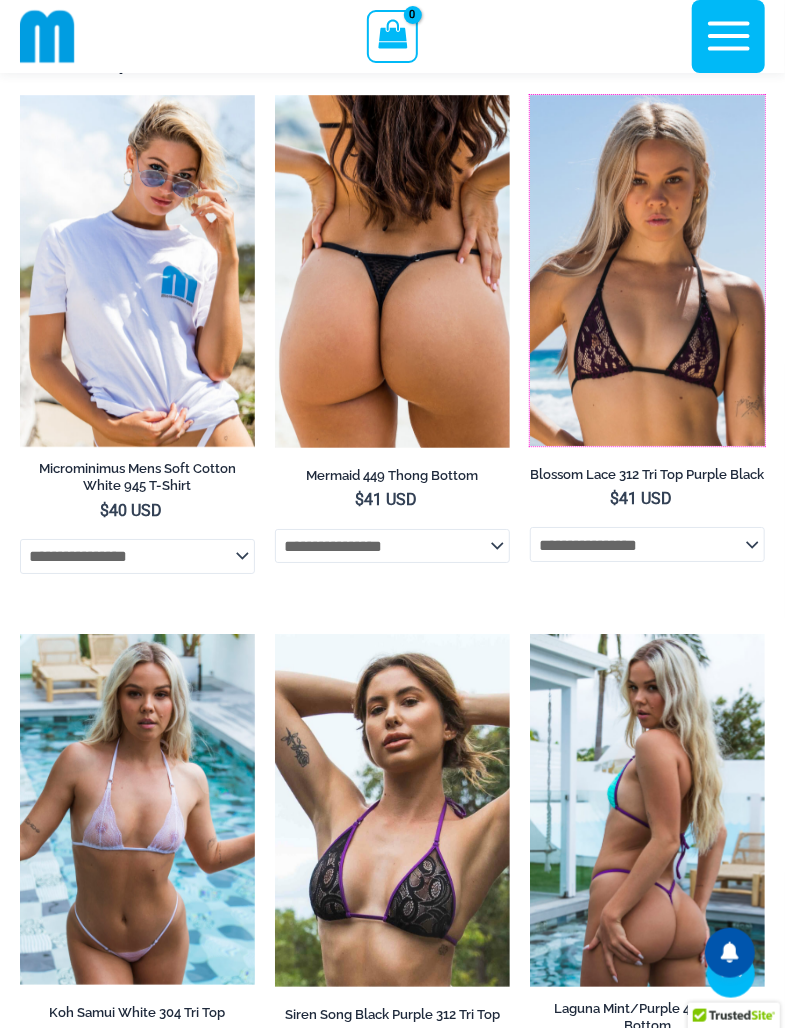 click at bounding box center (530, 95) 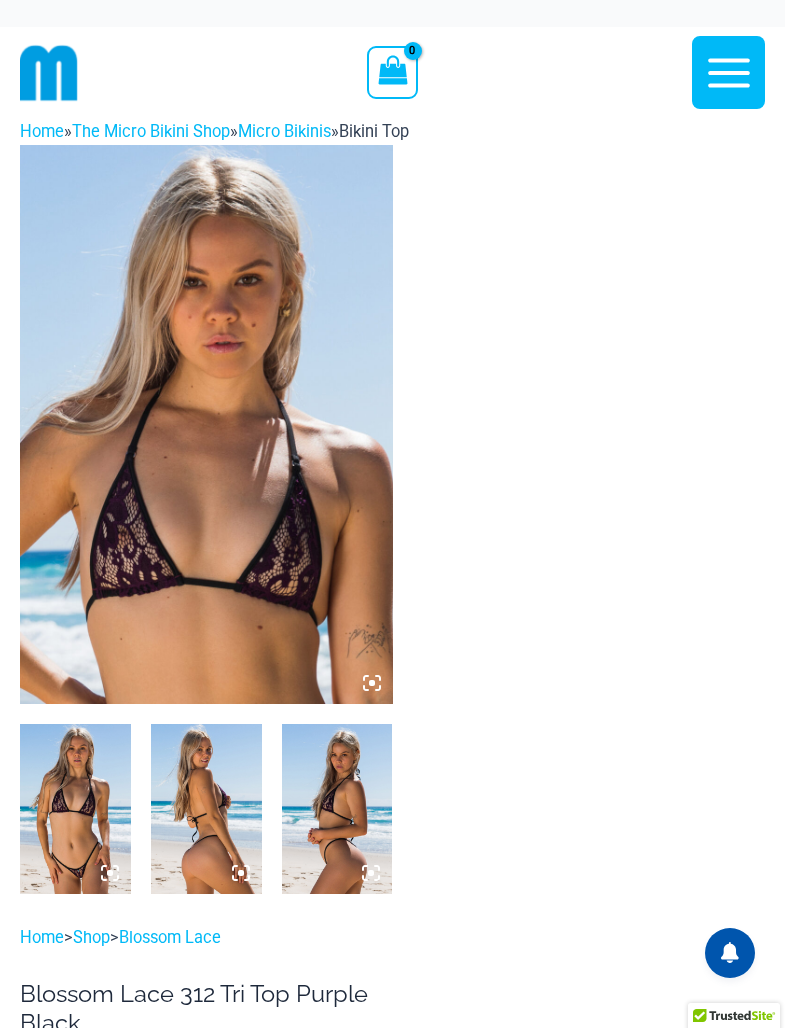 scroll, scrollTop: 0, scrollLeft: 0, axis: both 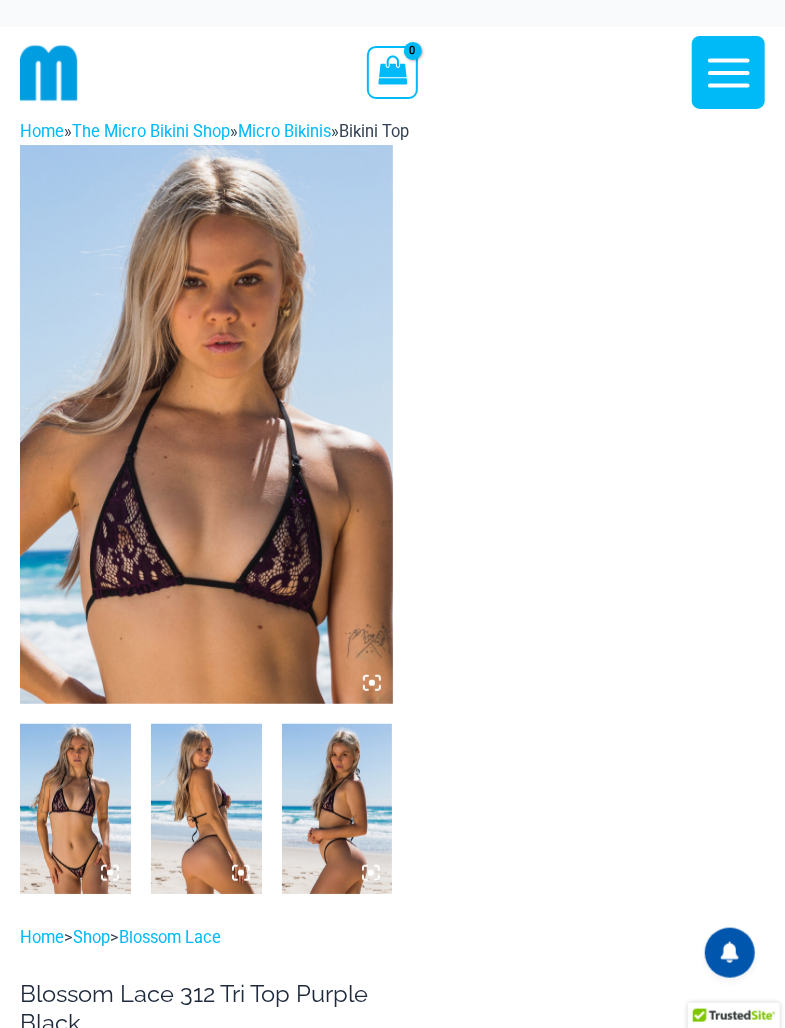 click at bounding box center (206, 424) 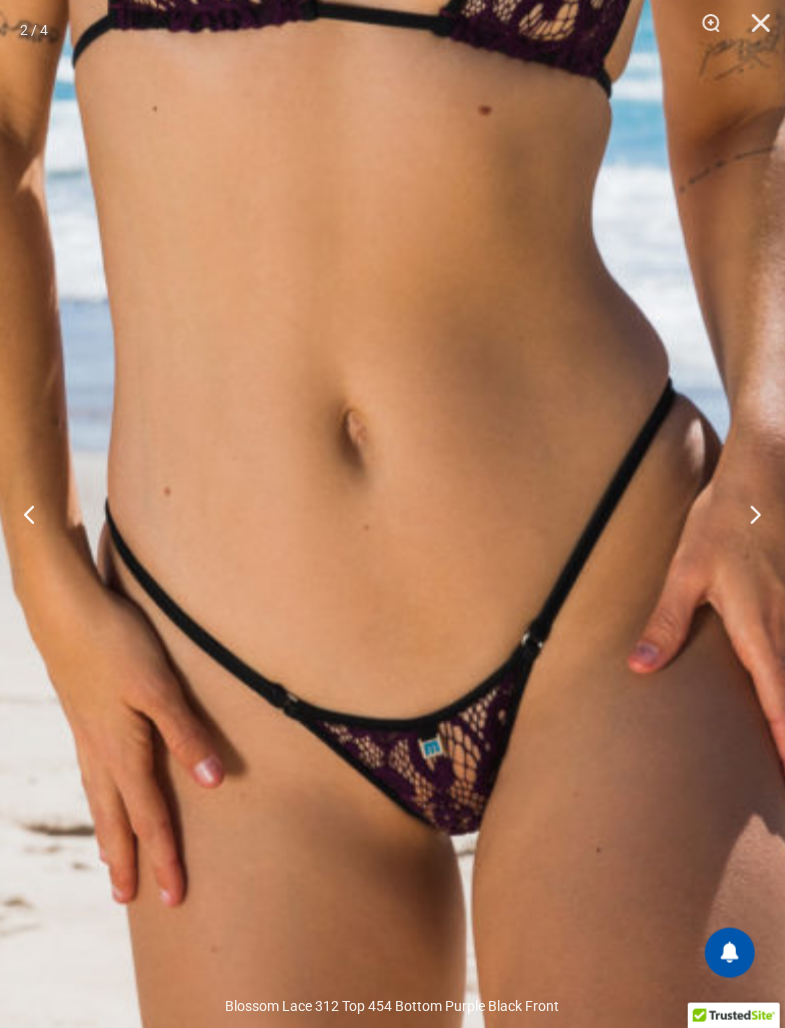 click at bounding box center [747, 514] 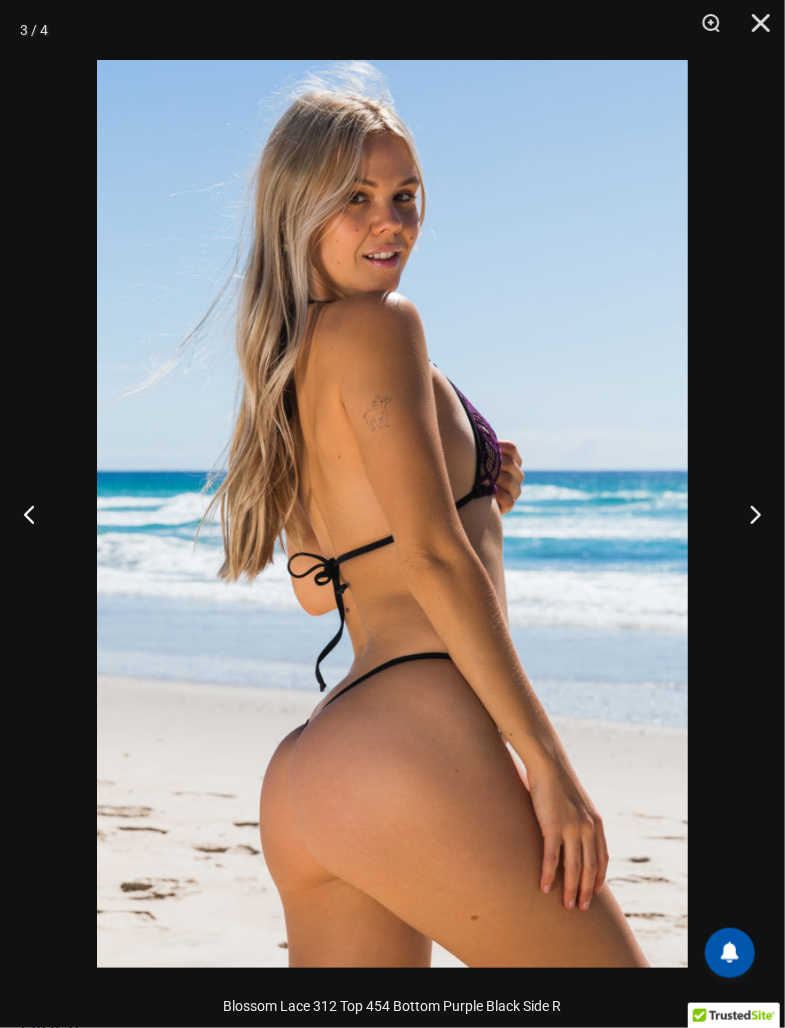 click at bounding box center [747, 514] 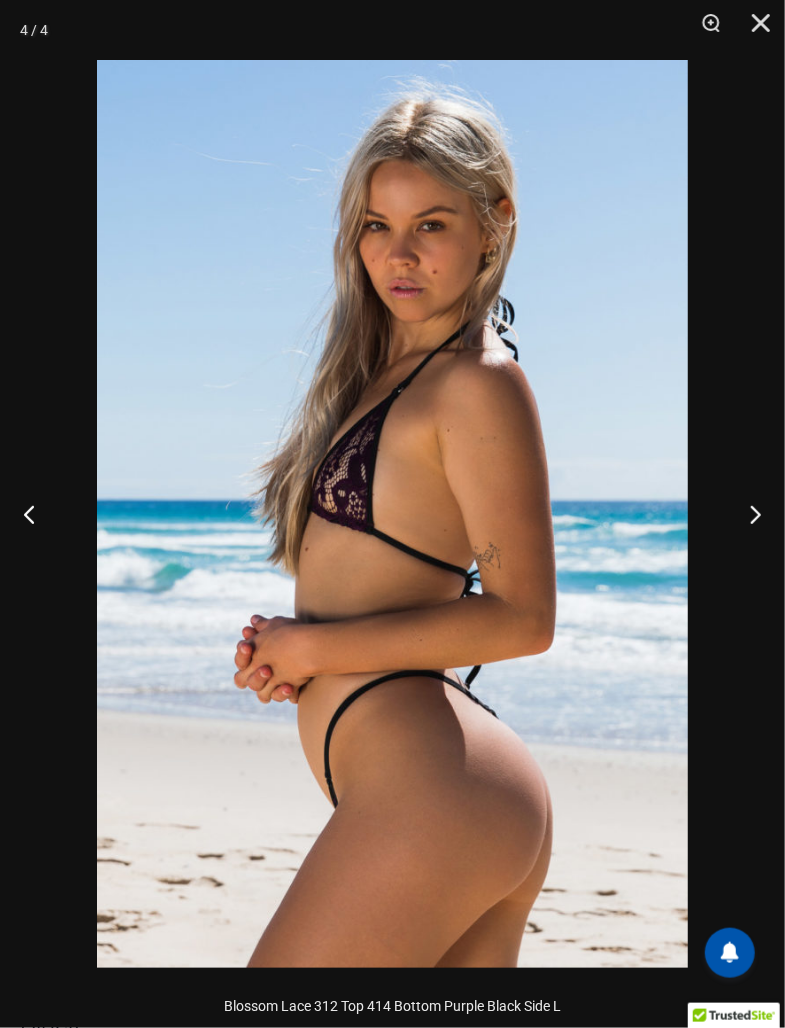 click at bounding box center (747, 514) 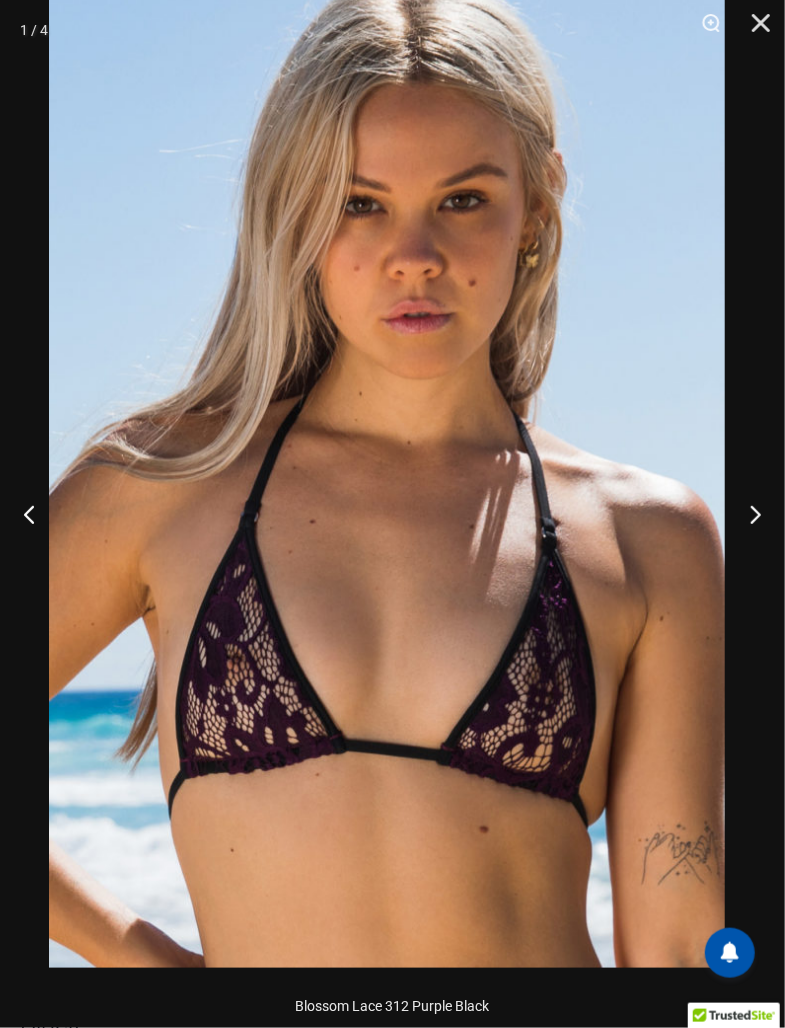 click at bounding box center (747, 514) 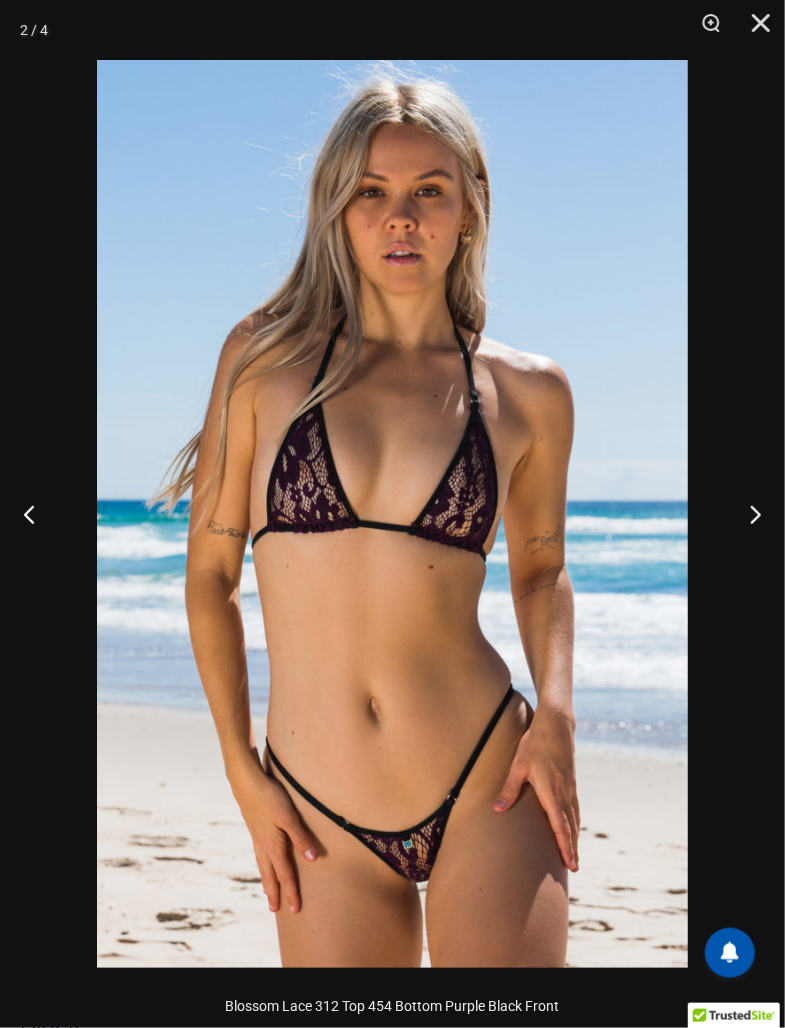 click at bounding box center [747, 514] 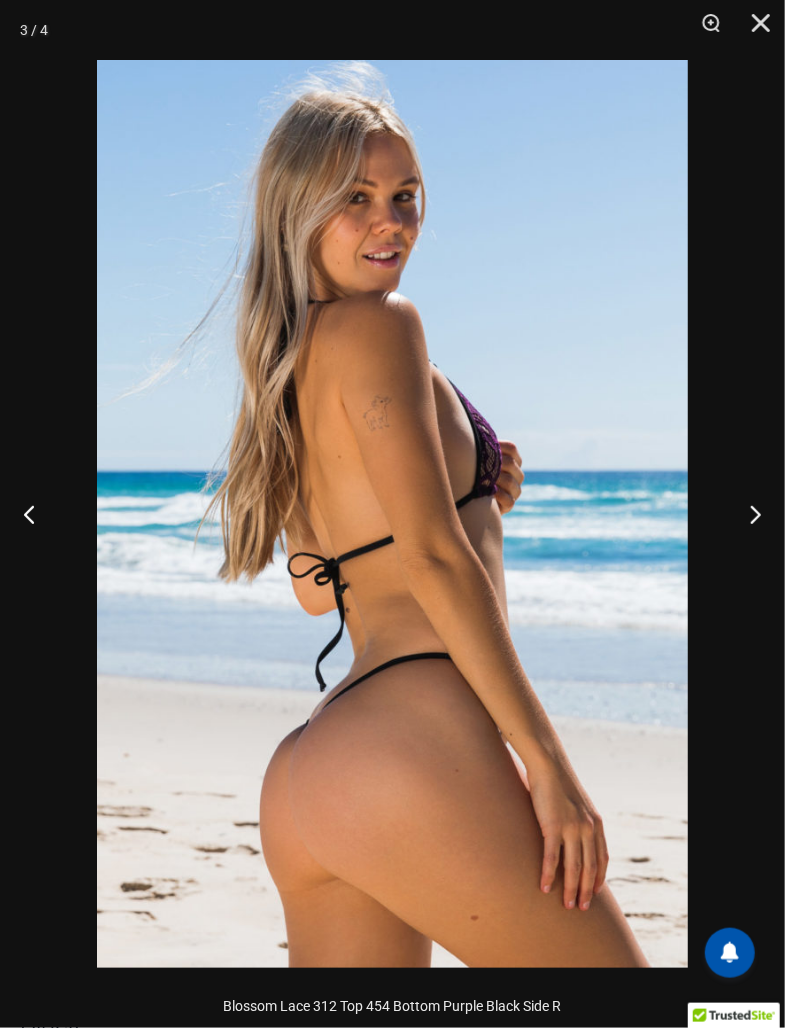 click at bounding box center [747, 514] 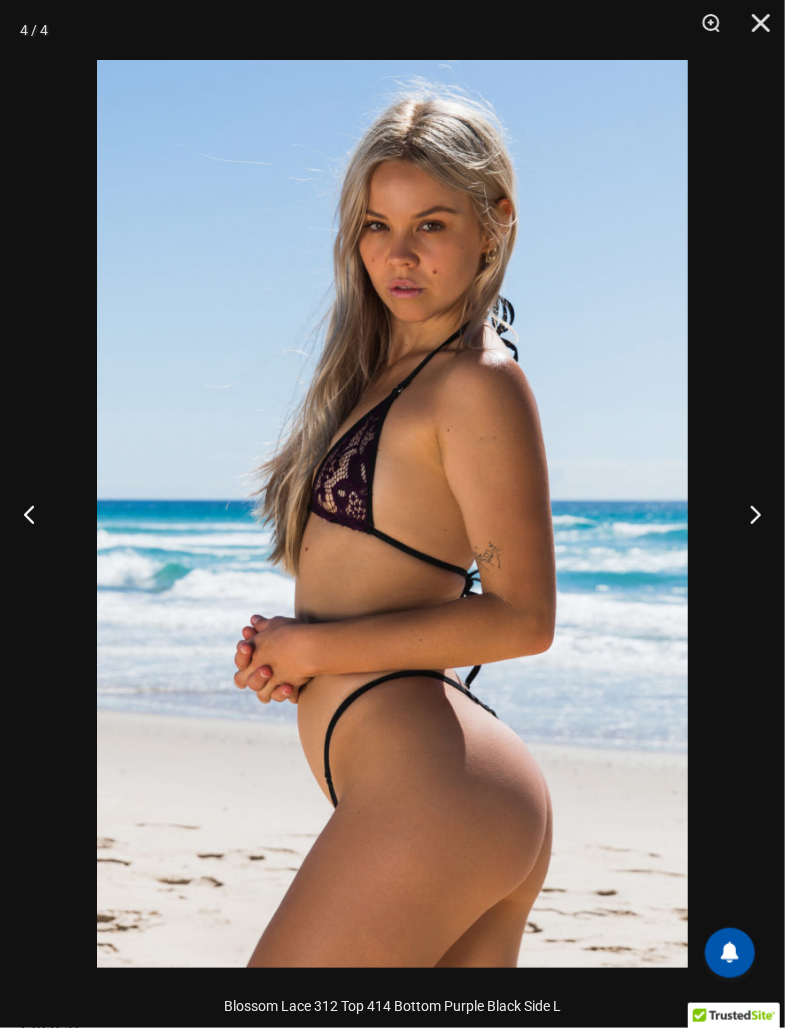 click at bounding box center [747, 514] 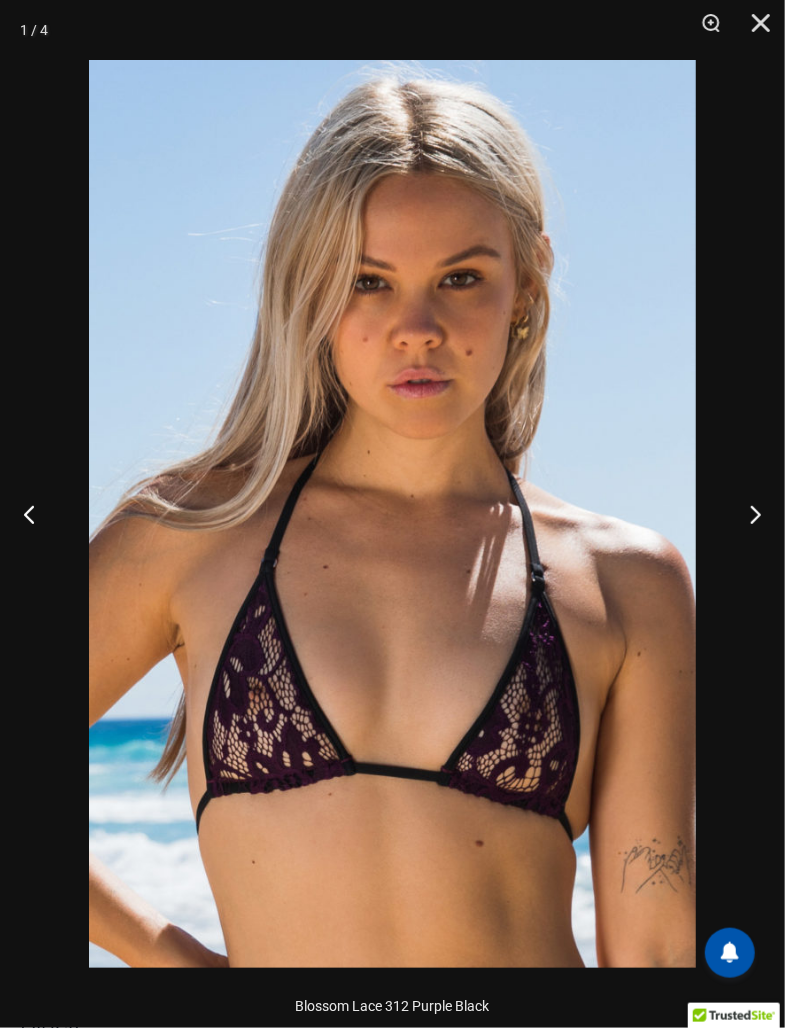 click at bounding box center [747, 514] 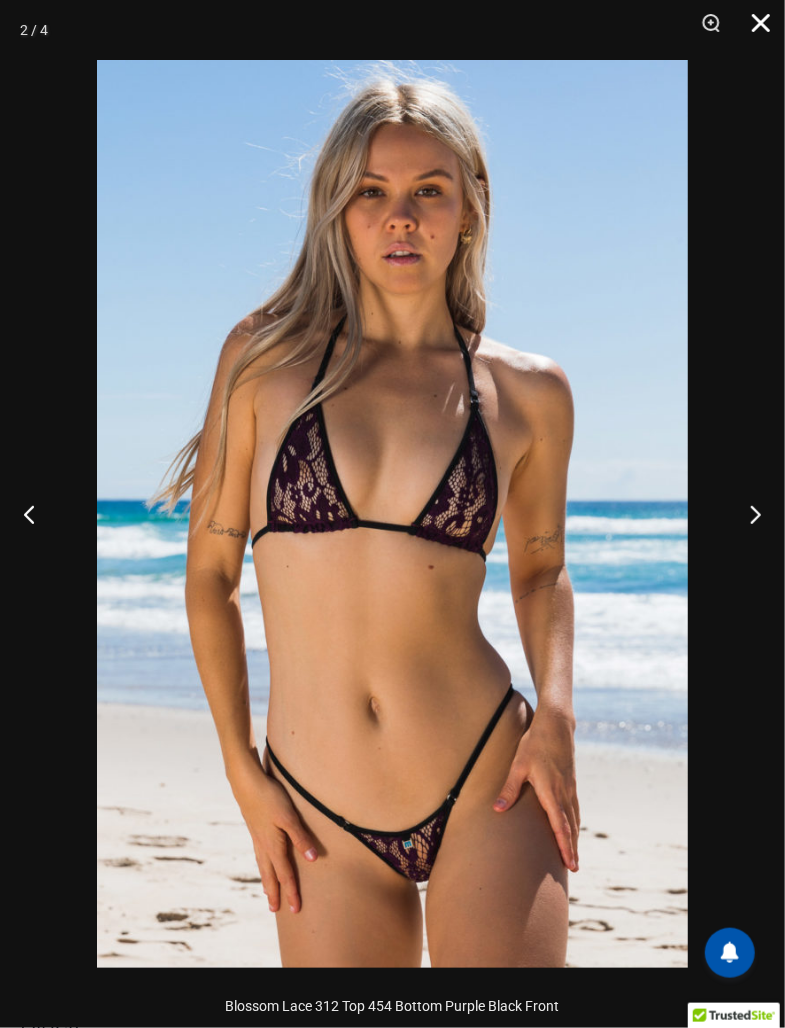 click at bounding box center [754, 30] 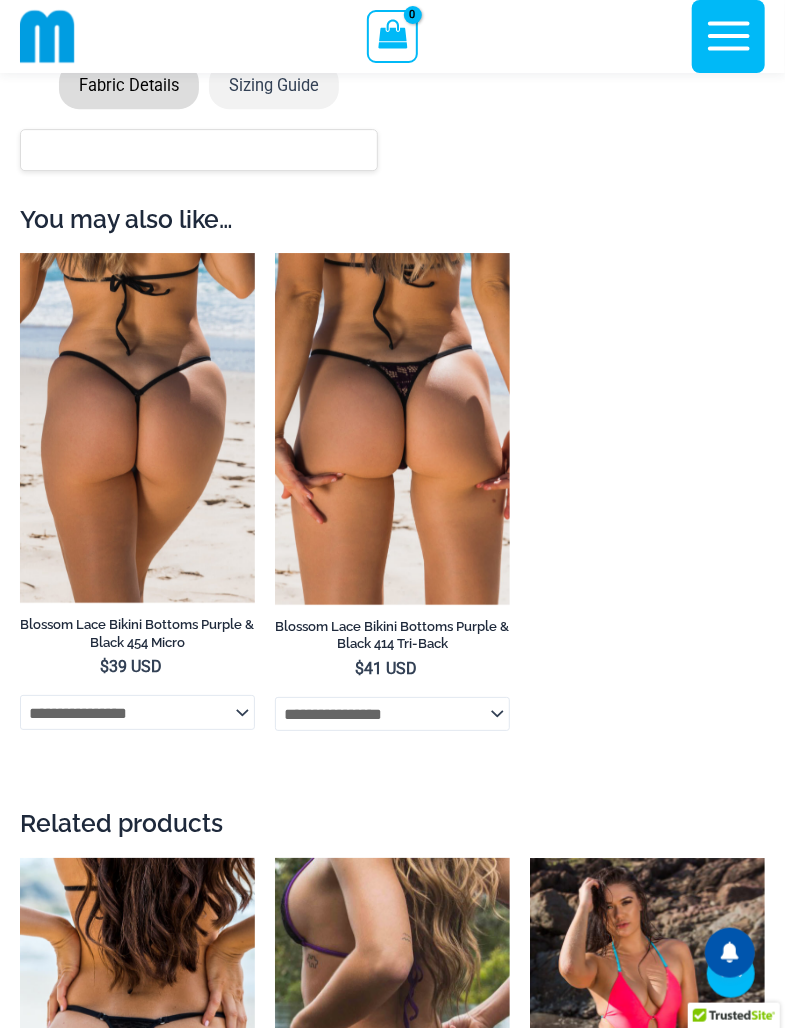 scroll, scrollTop: 1933, scrollLeft: 0, axis: vertical 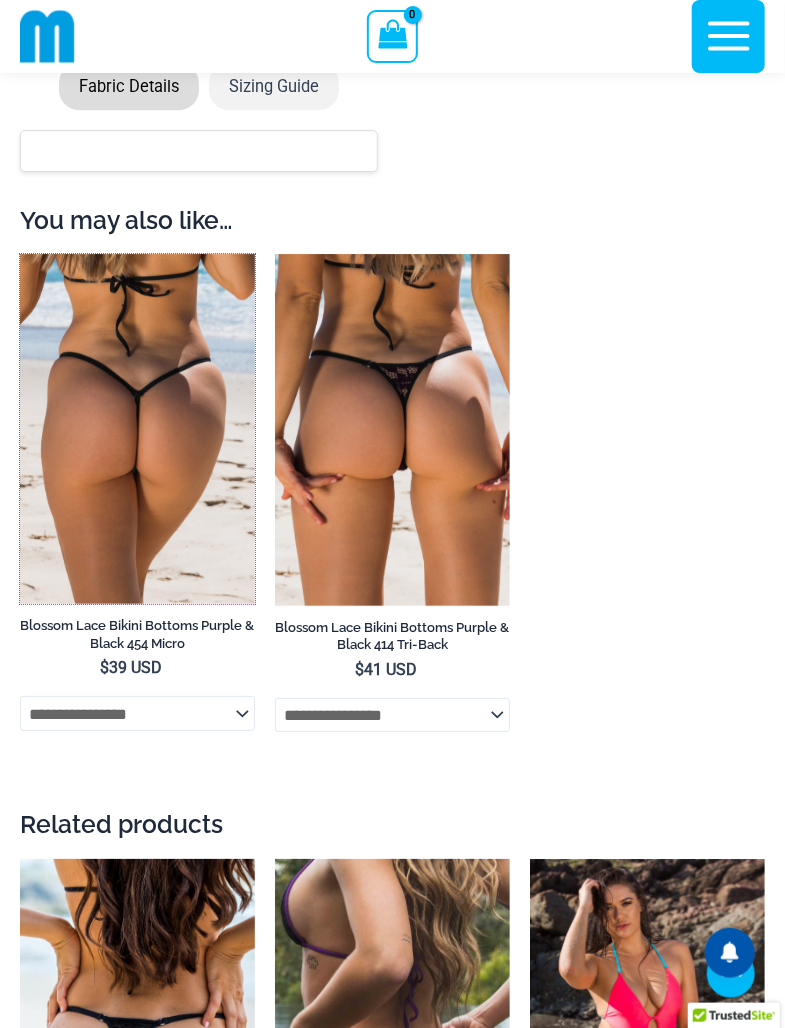click at bounding box center (20, 254) 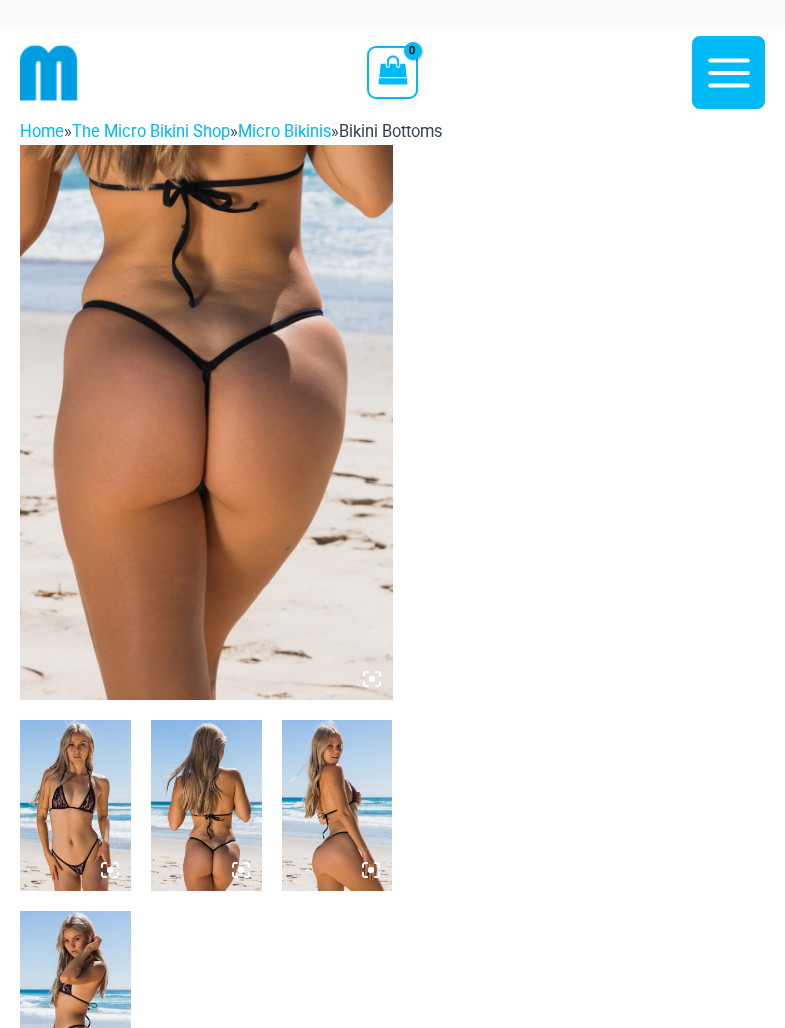 scroll, scrollTop: 0, scrollLeft: 0, axis: both 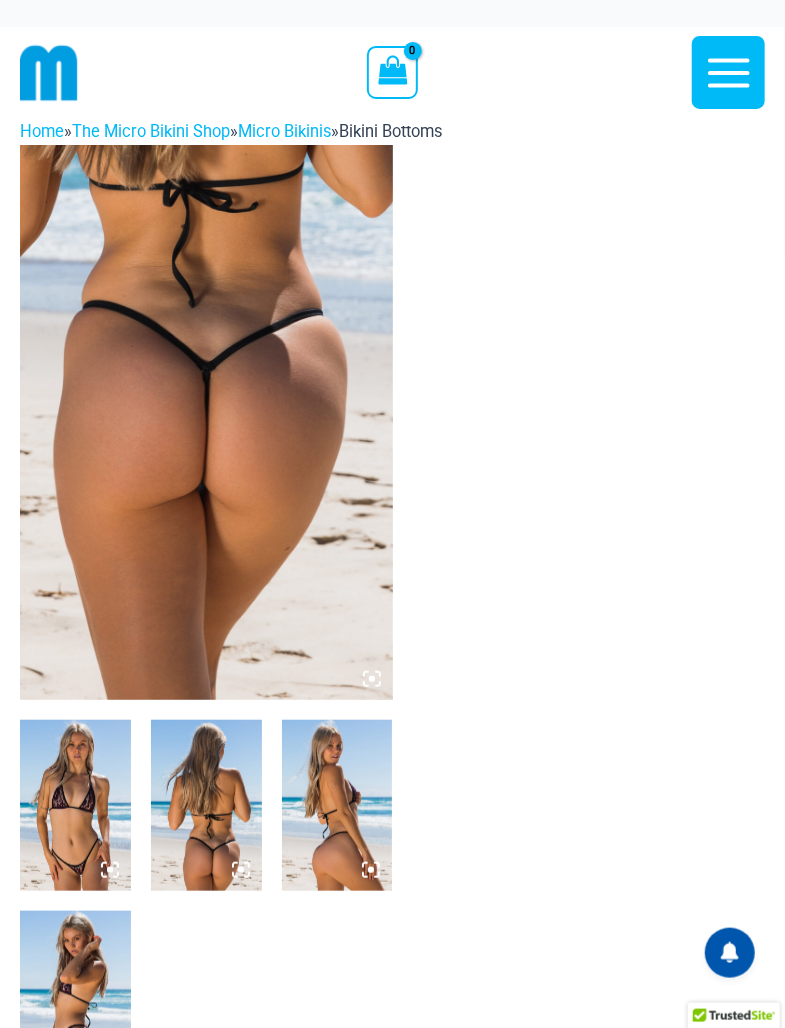 click at bounding box center [206, 422] 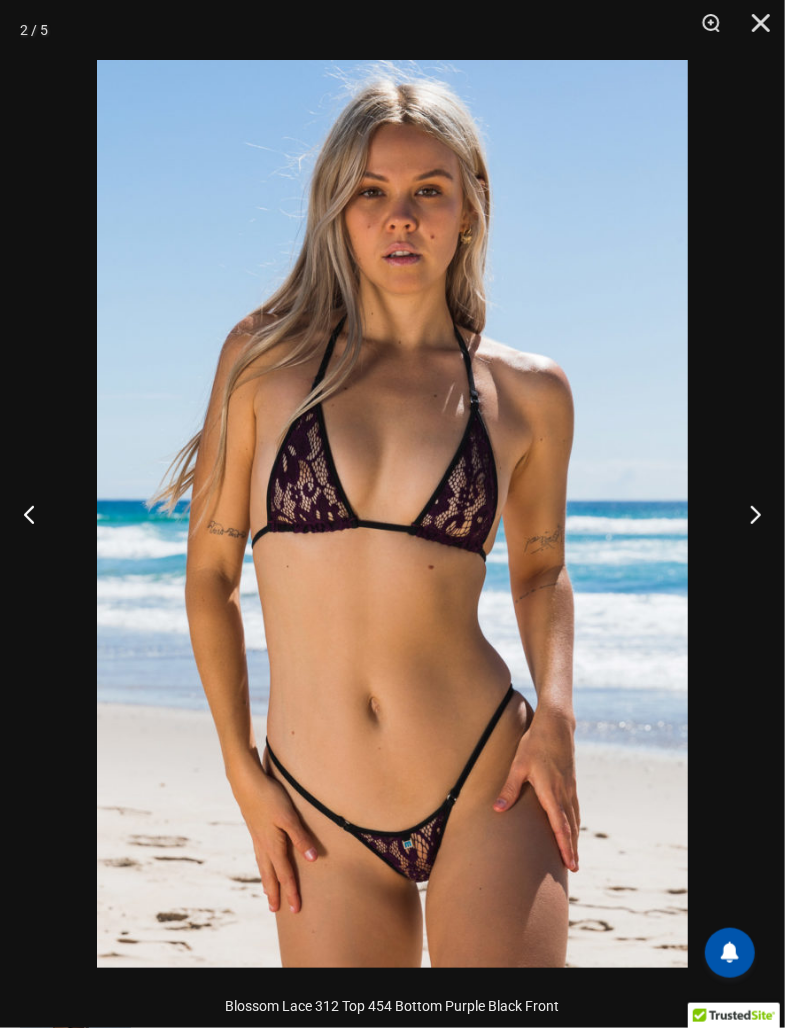 click at bounding box center [747, 514] 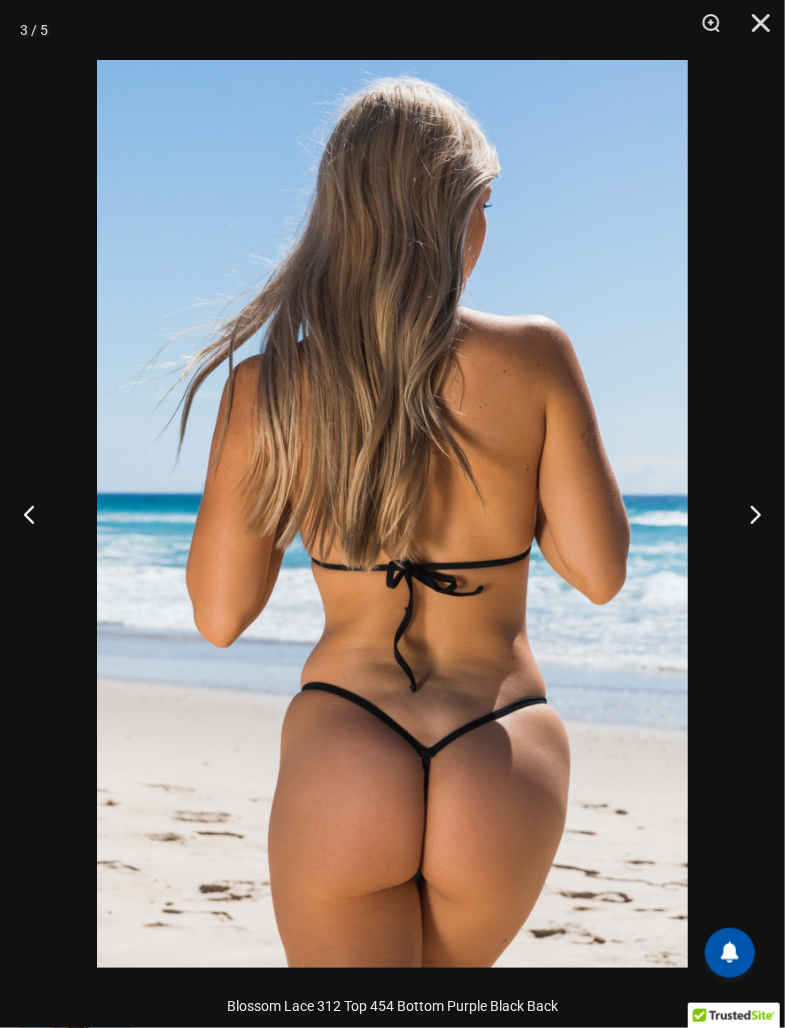 click at bounding box center [747, 514] 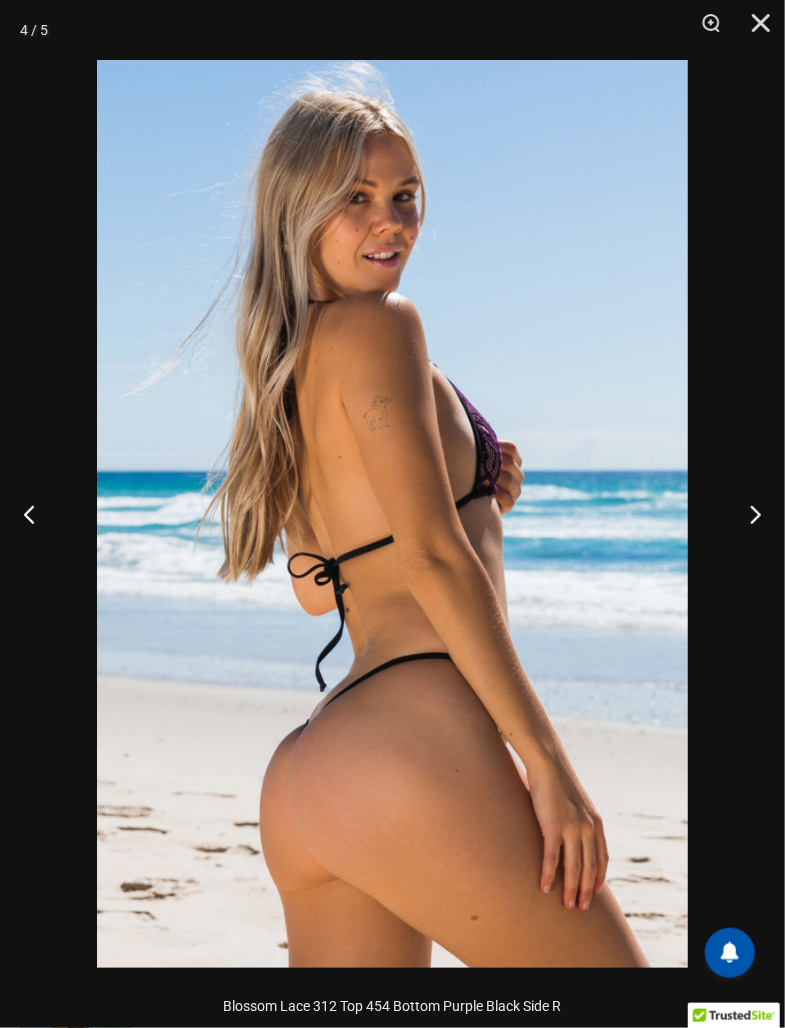 click at bounding box center (747, 514) 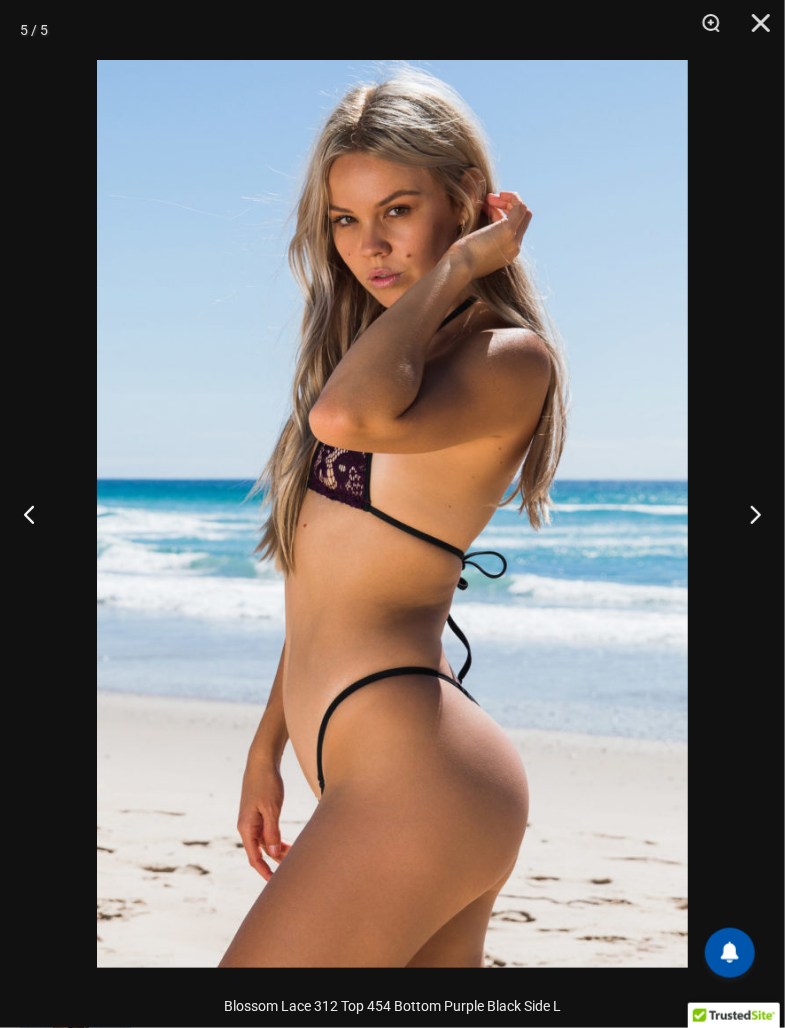 click at bounding box center [747, 514] 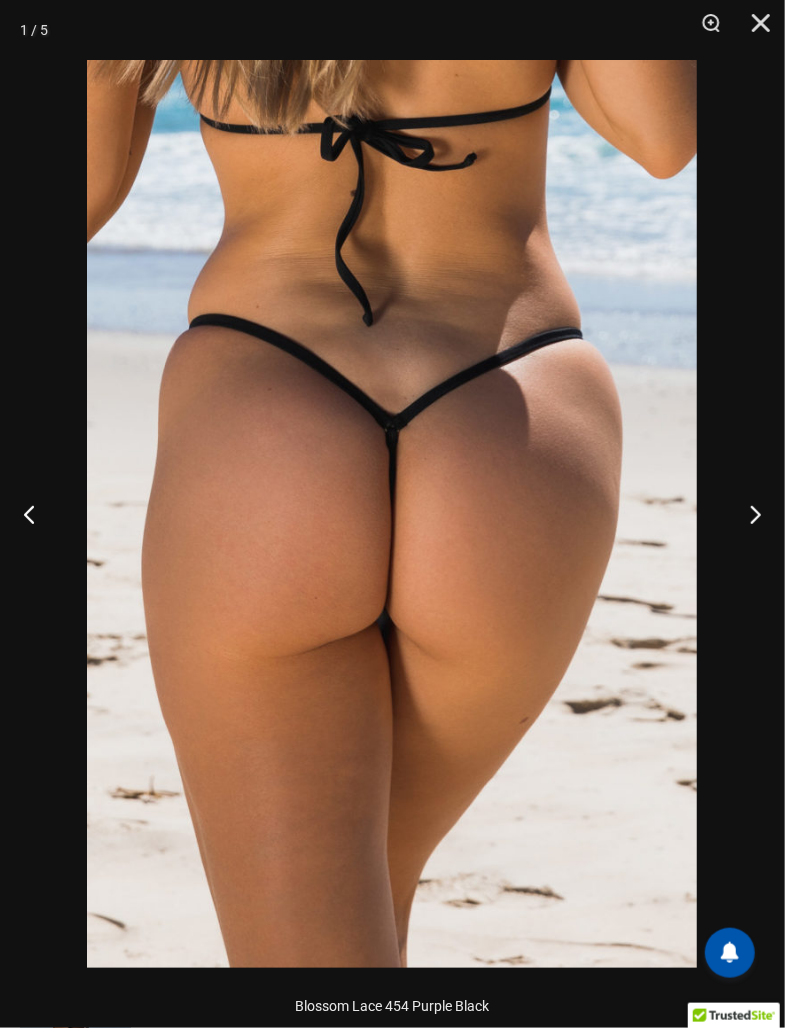 click at bounding box center [747, 514] 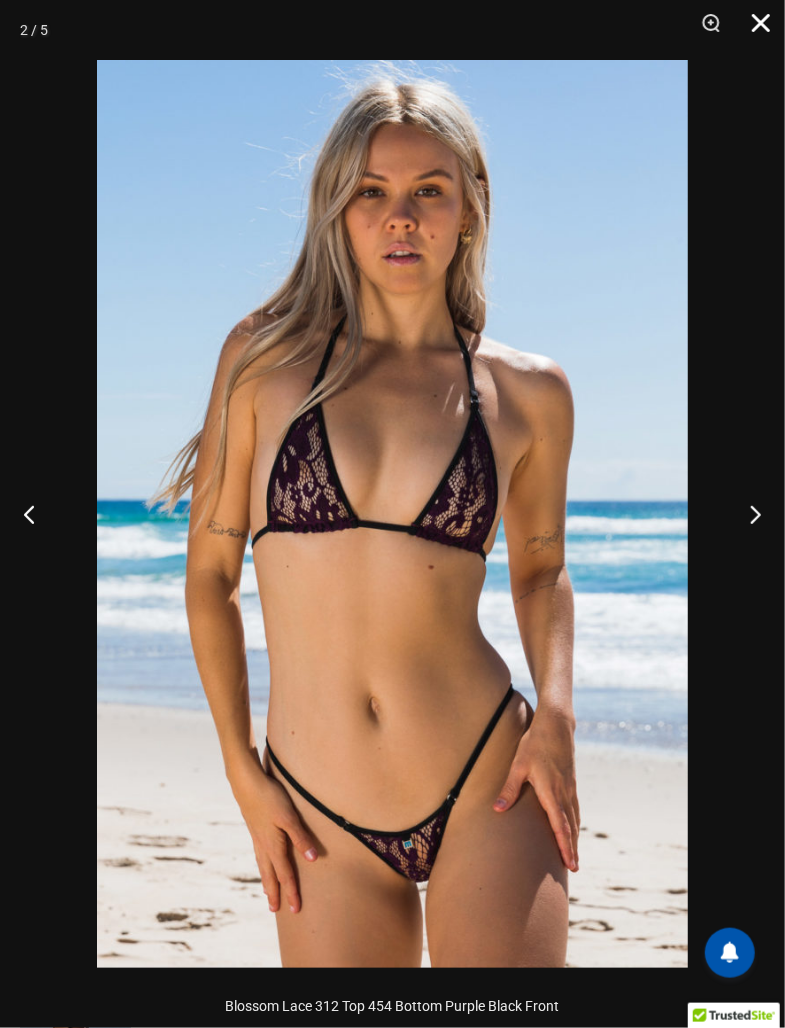 click at bounding box center [754, 30] 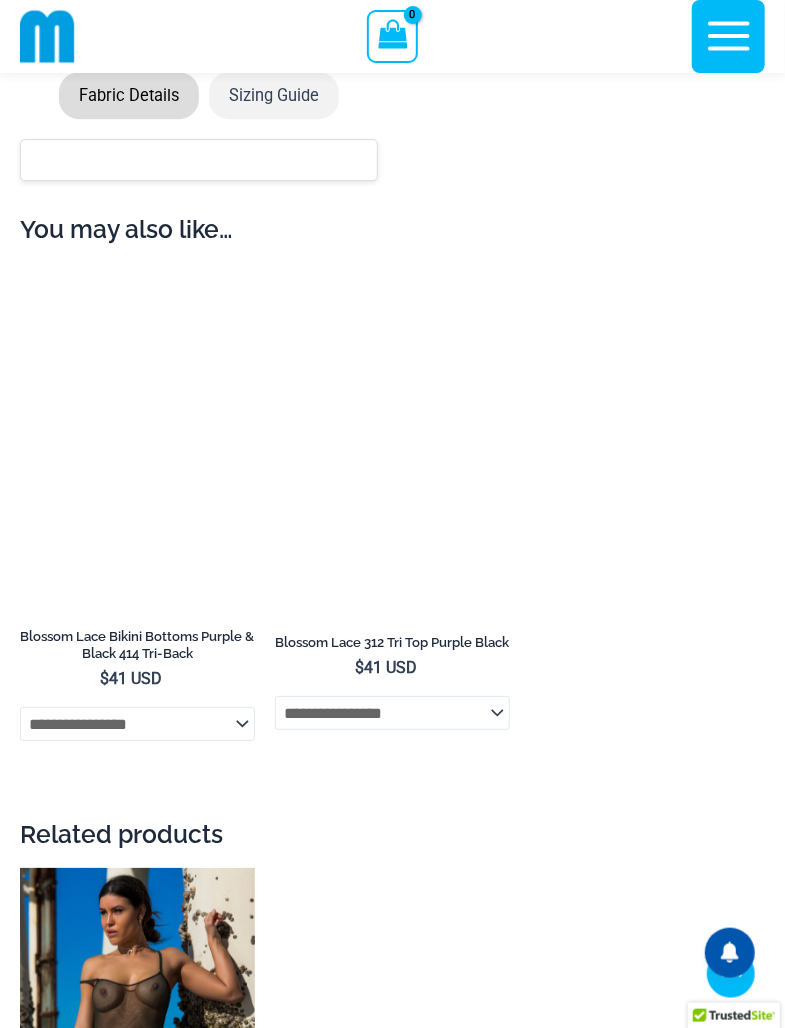 scroll, scrollTop: 1917, scrollLeft: 0, axis: vertical 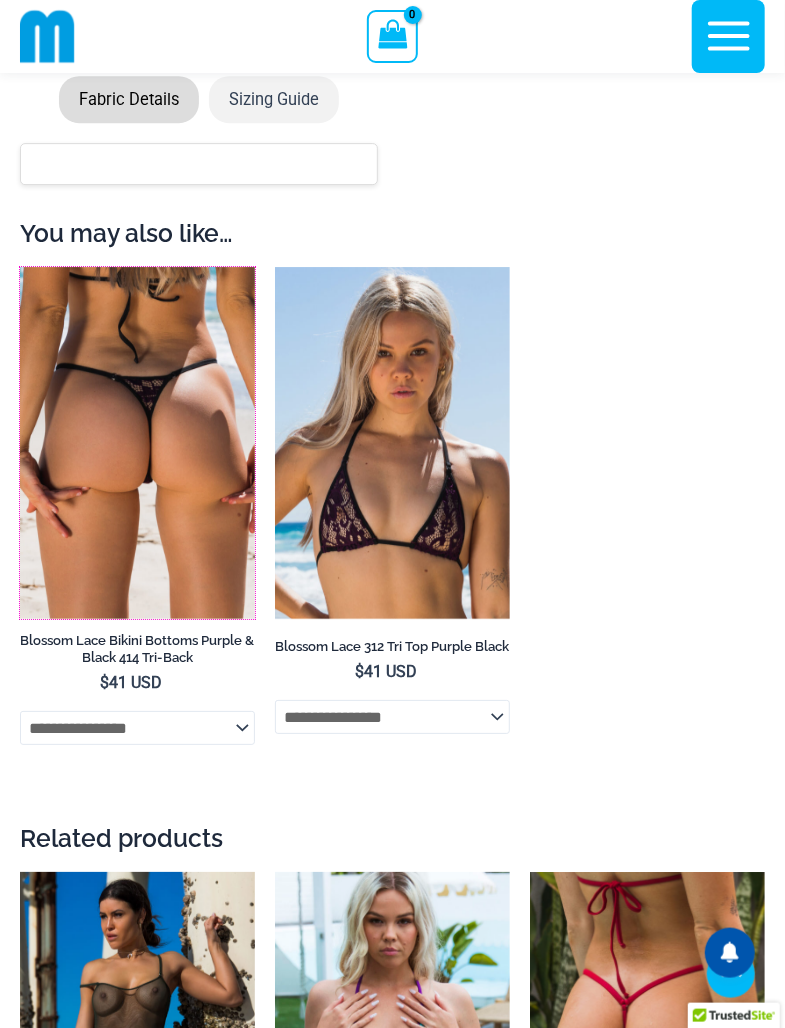 click at bounding box center (20, 267) 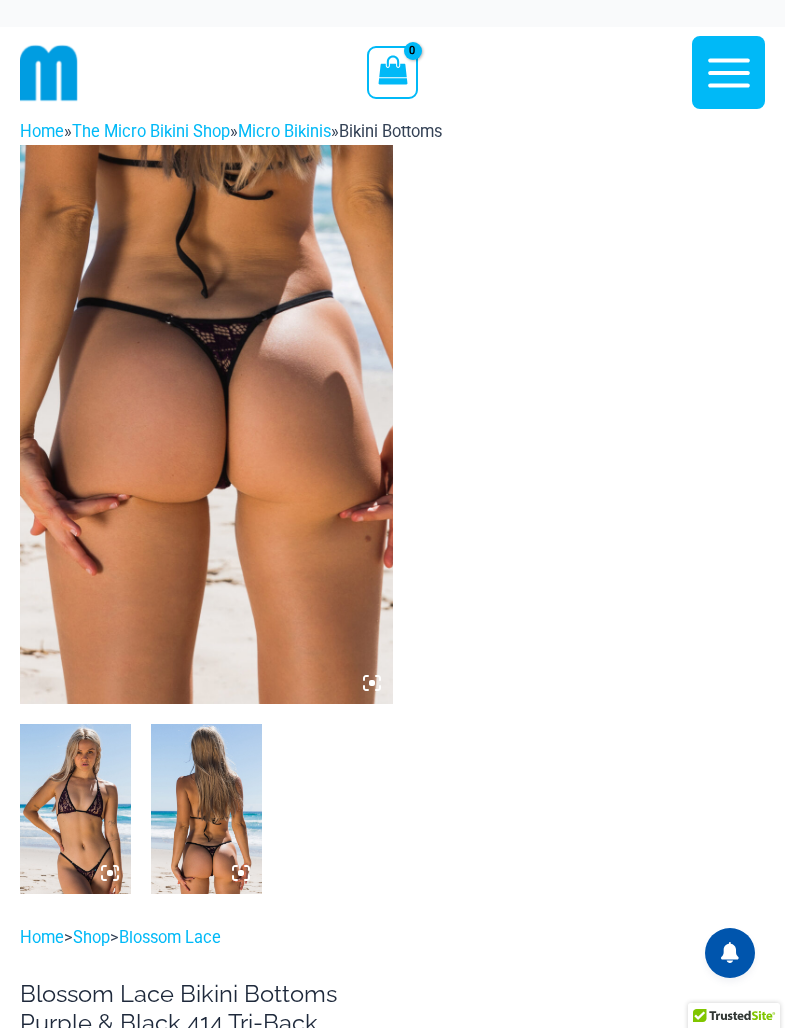 click at bounding box center (75, 809) 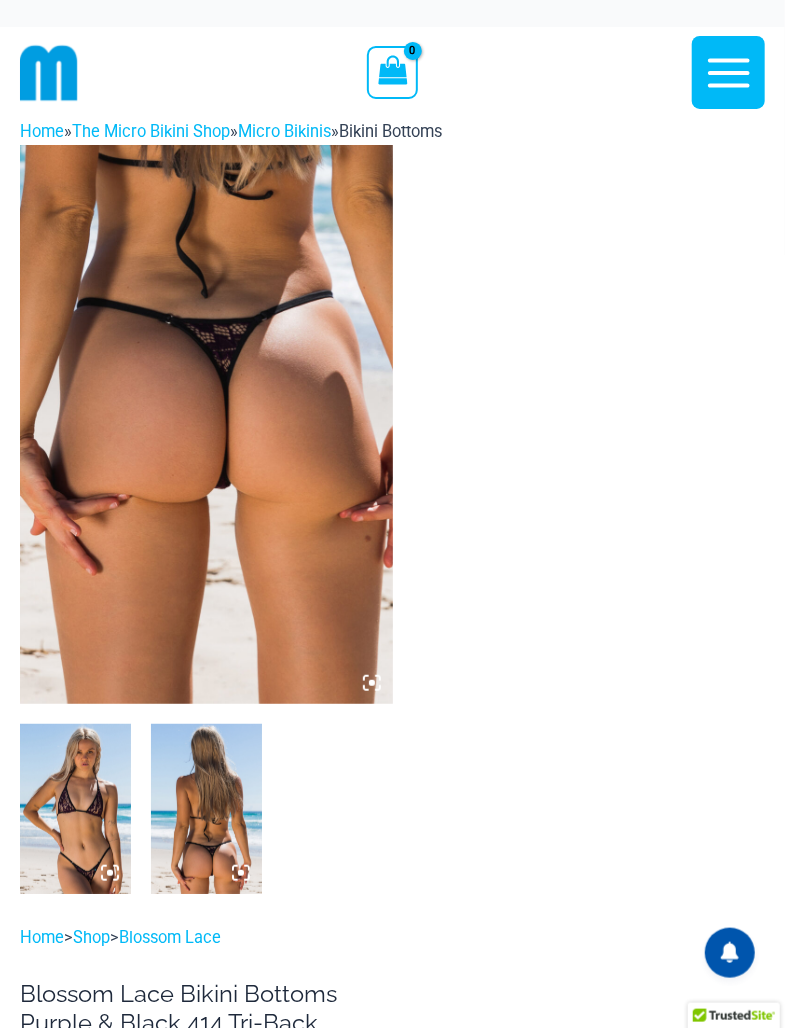 click at bounding box center (75, 809) 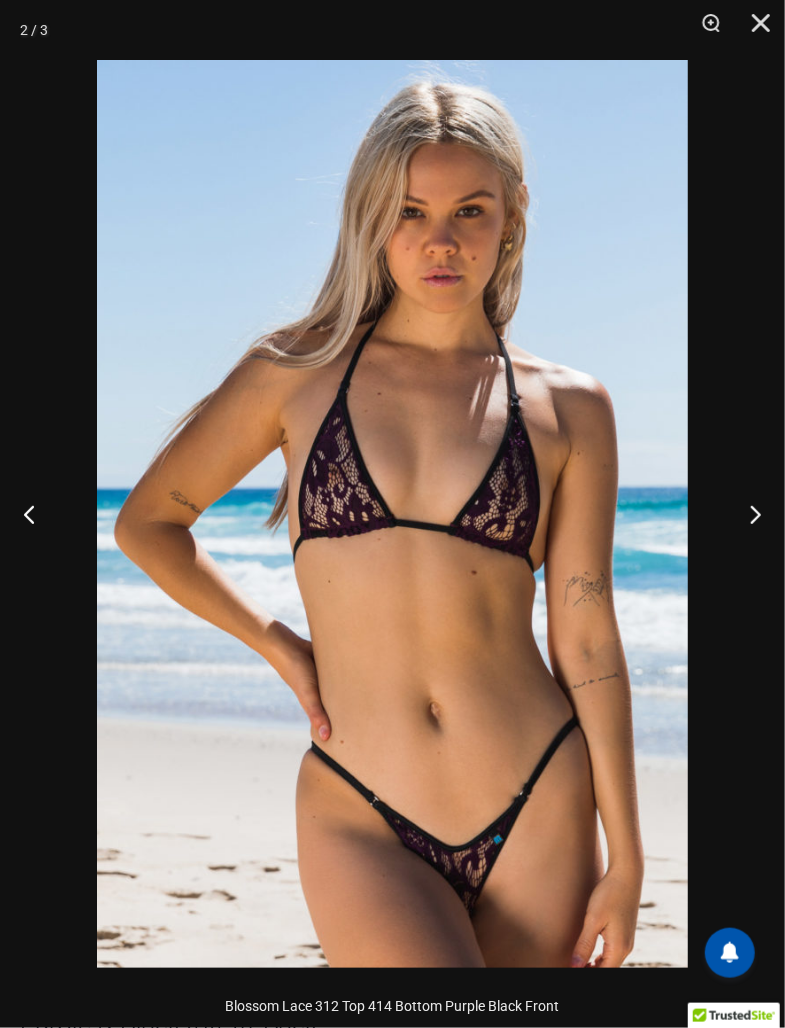 click at bounding box center [747, 514] 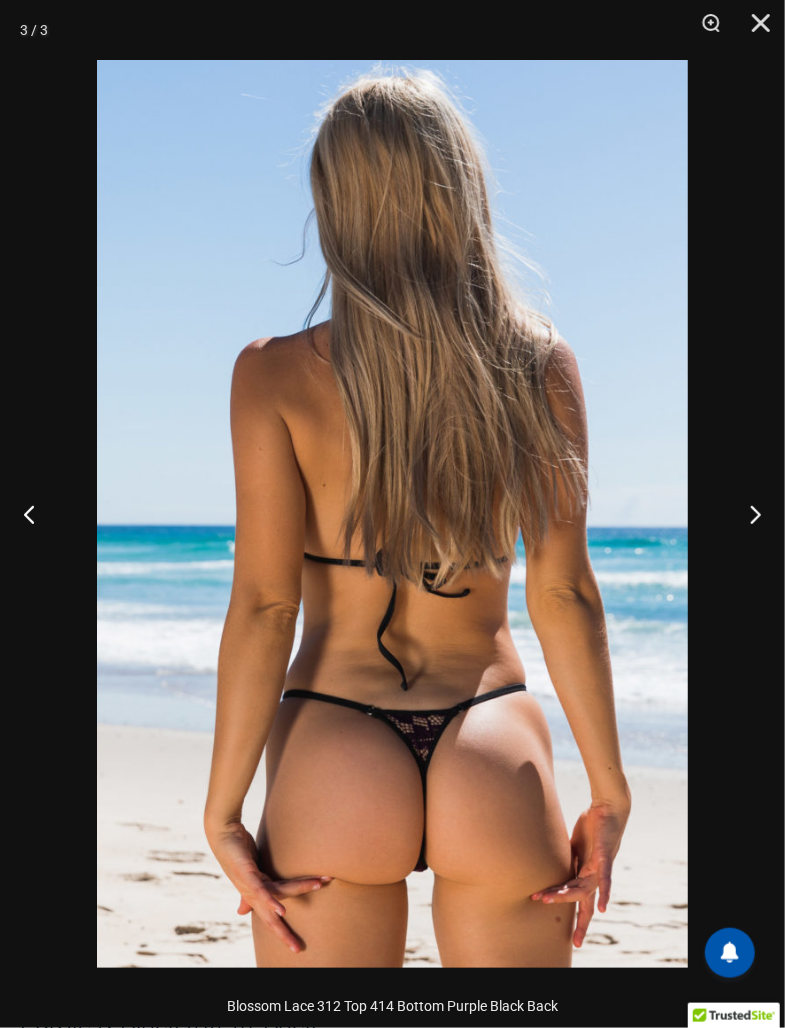 click at bounding box center [747, 514] 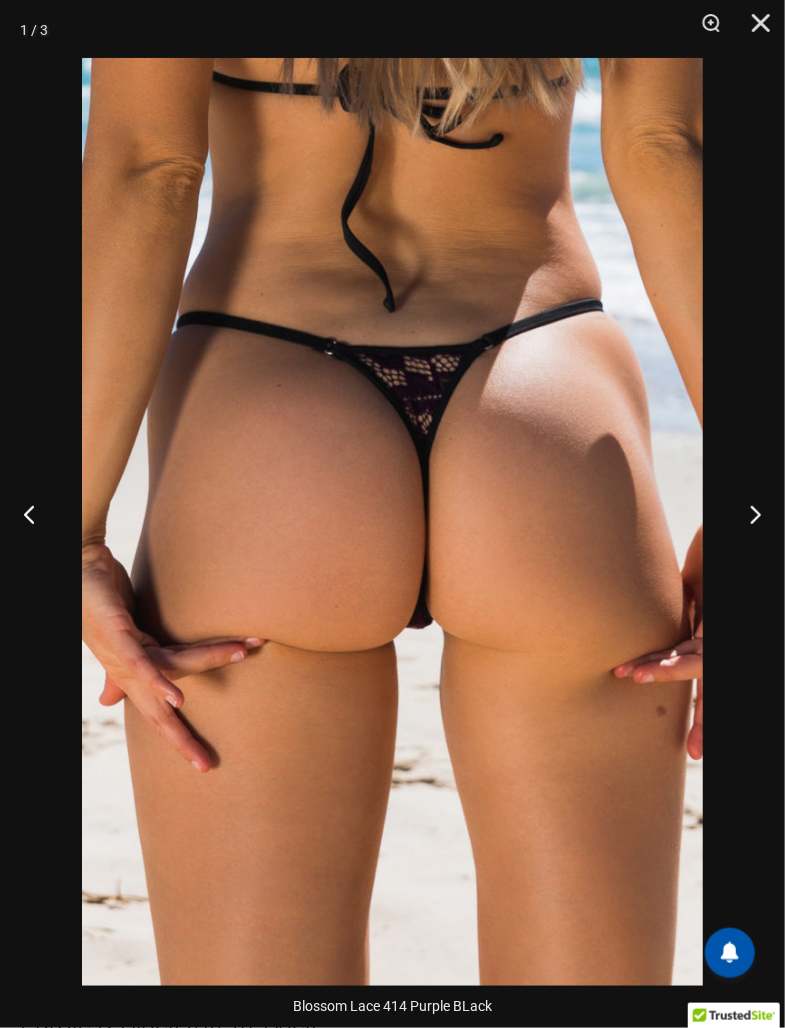 click at bounding box center [747, 514] 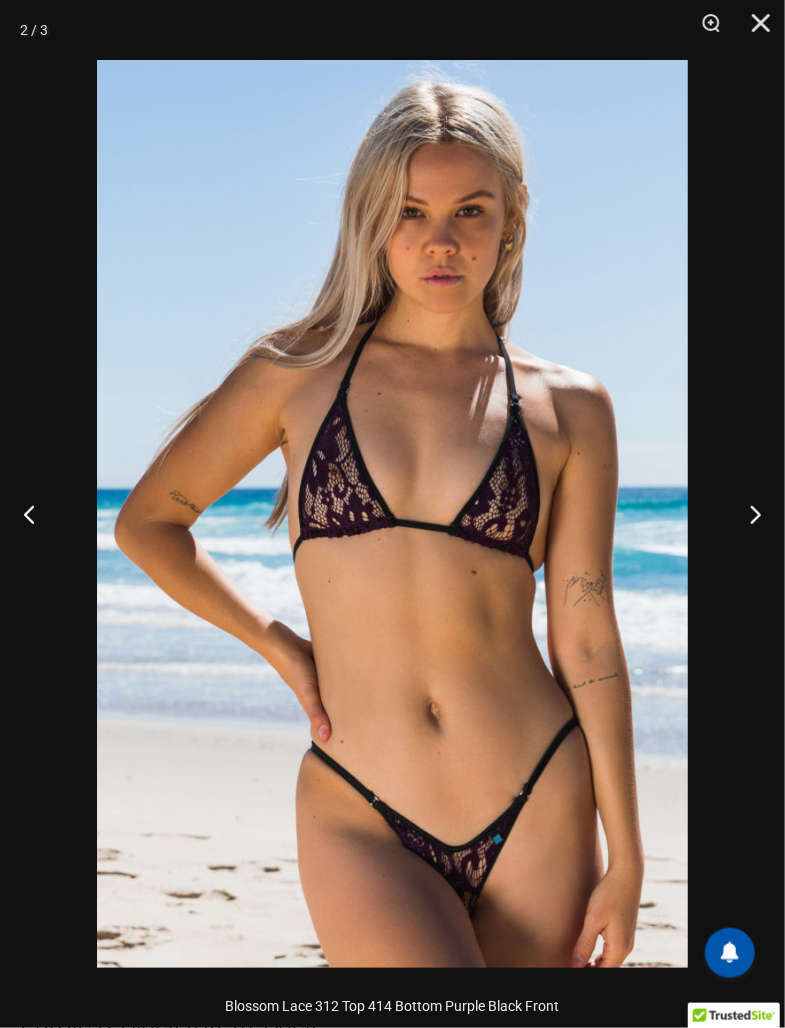 click at bounding box center [747, 514] 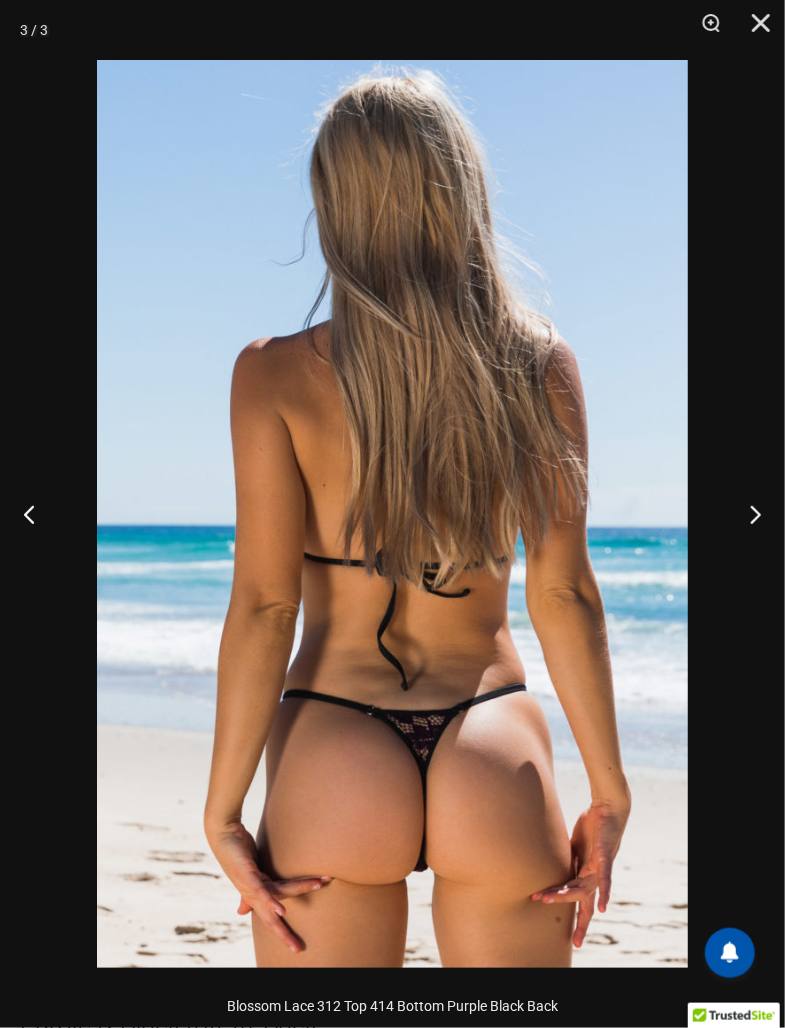 click at bounding box center [747, 514] 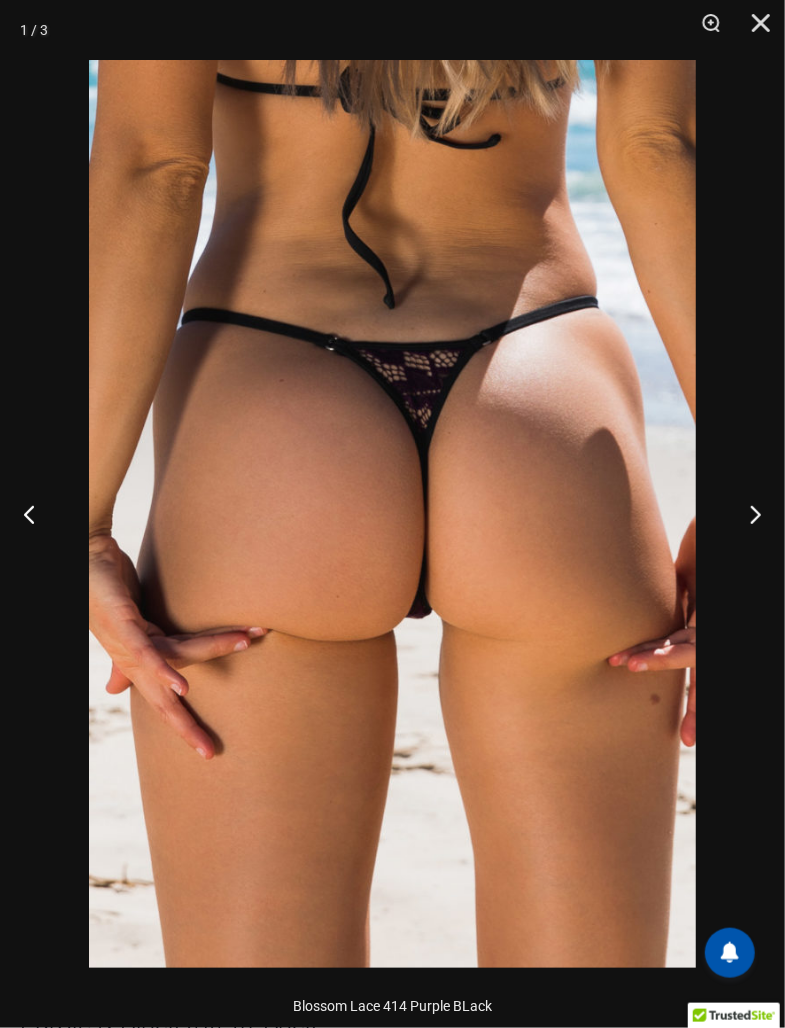 click at bounding box center (747, 514) 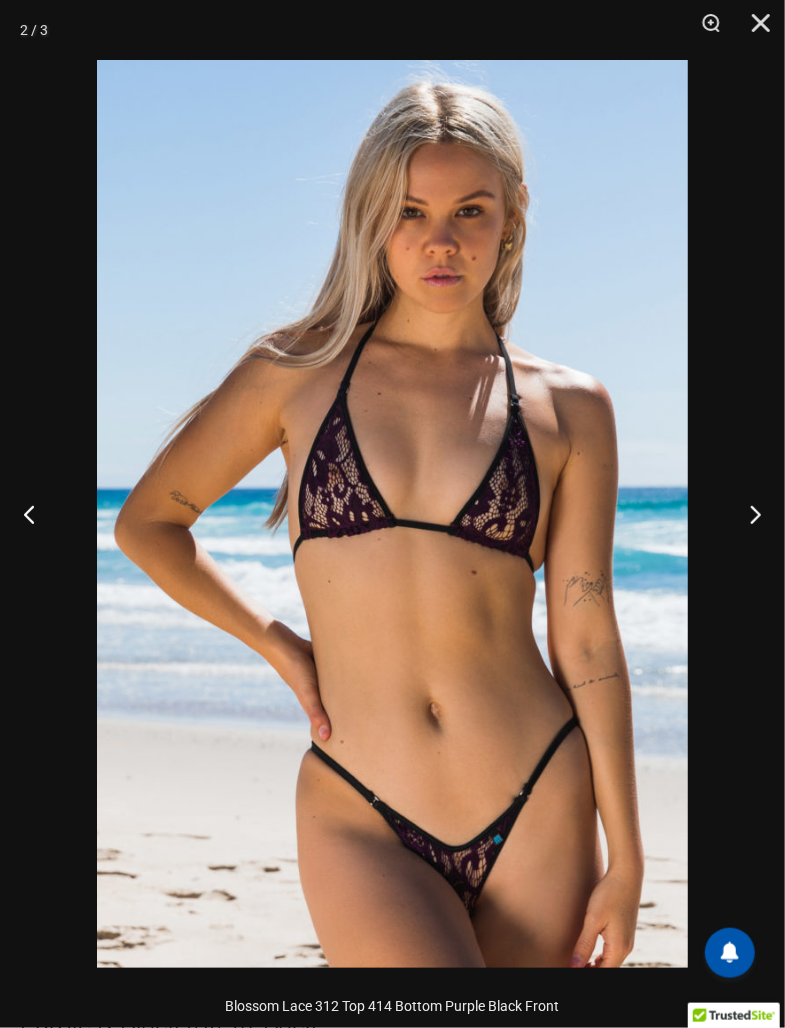 click at bounding box center (754, 30) 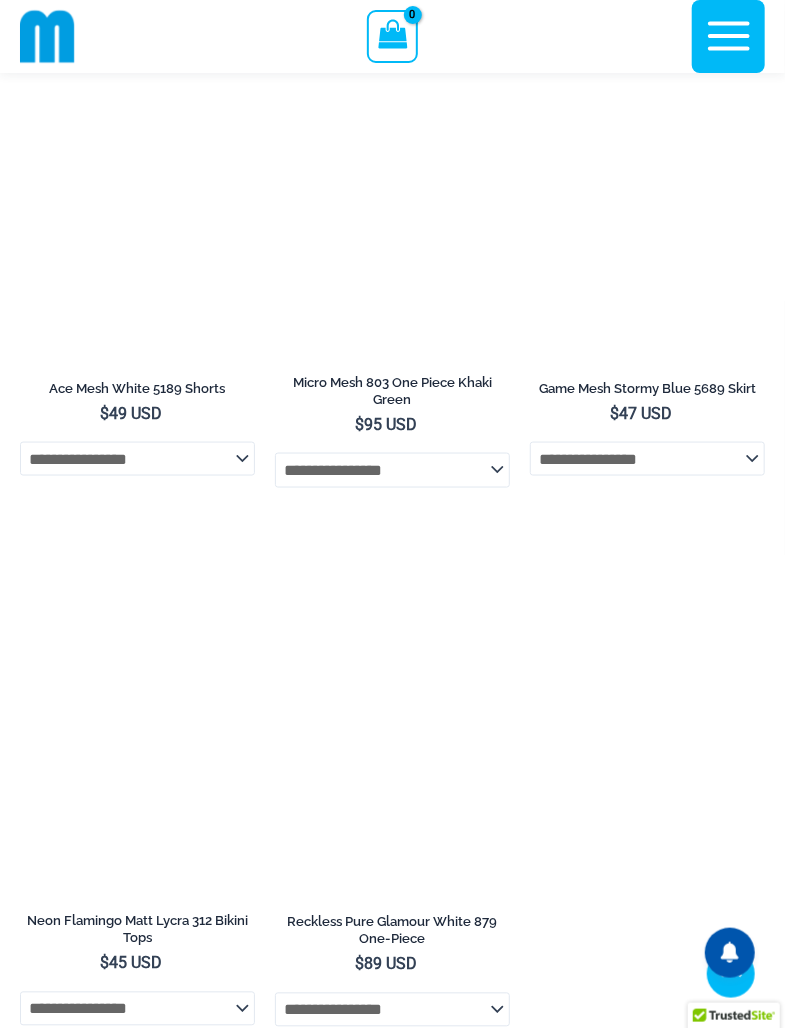 scroll, scrollTop: 5292, scrollLeft: 0, axis: vertical 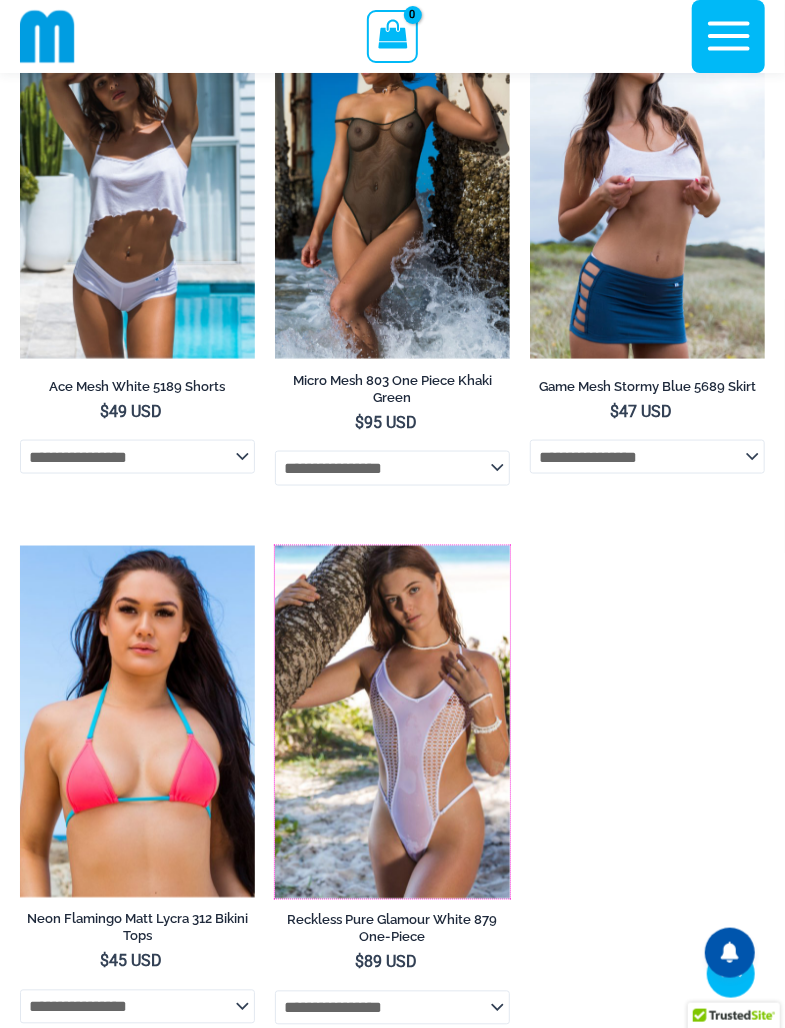 click at bounding box center [275, 546] 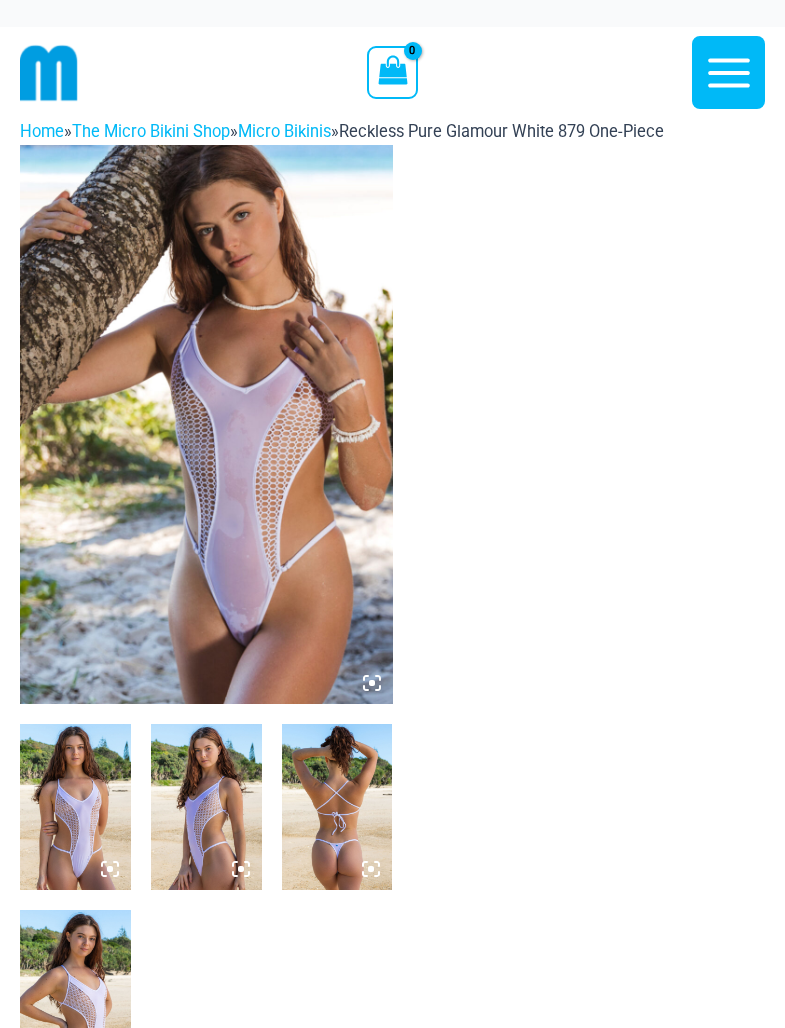 scroll, scrollTop: 0, scrollLeft: 0, axis: both 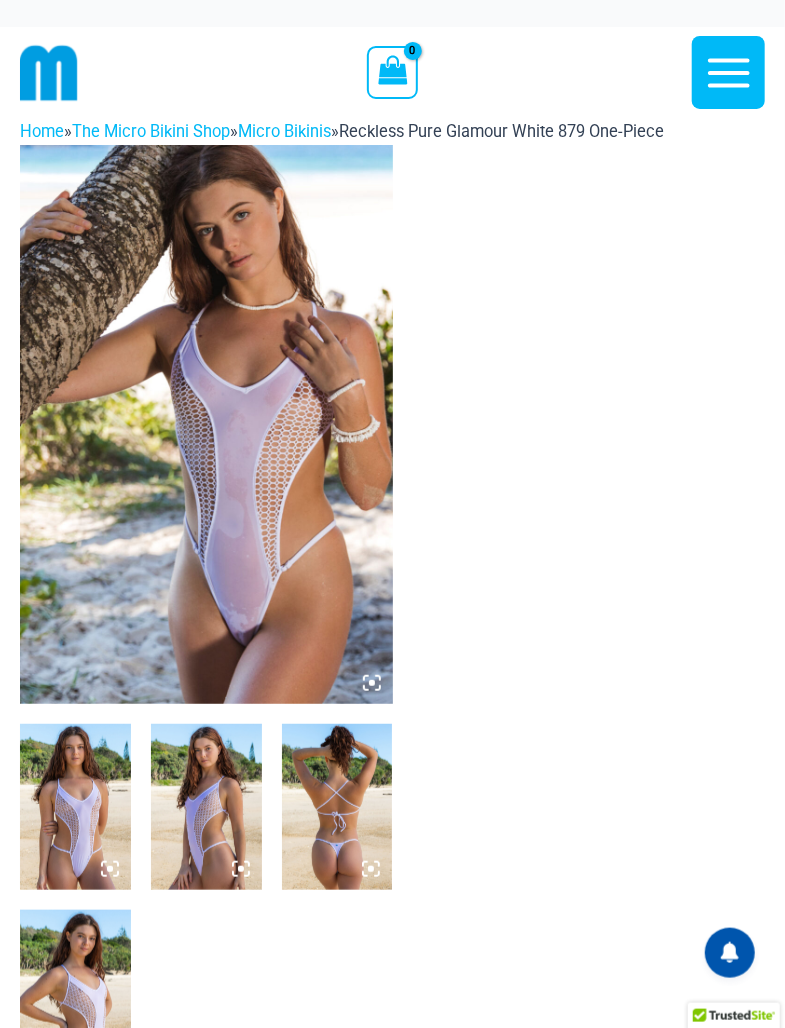 click at bounding box center (206, 424) 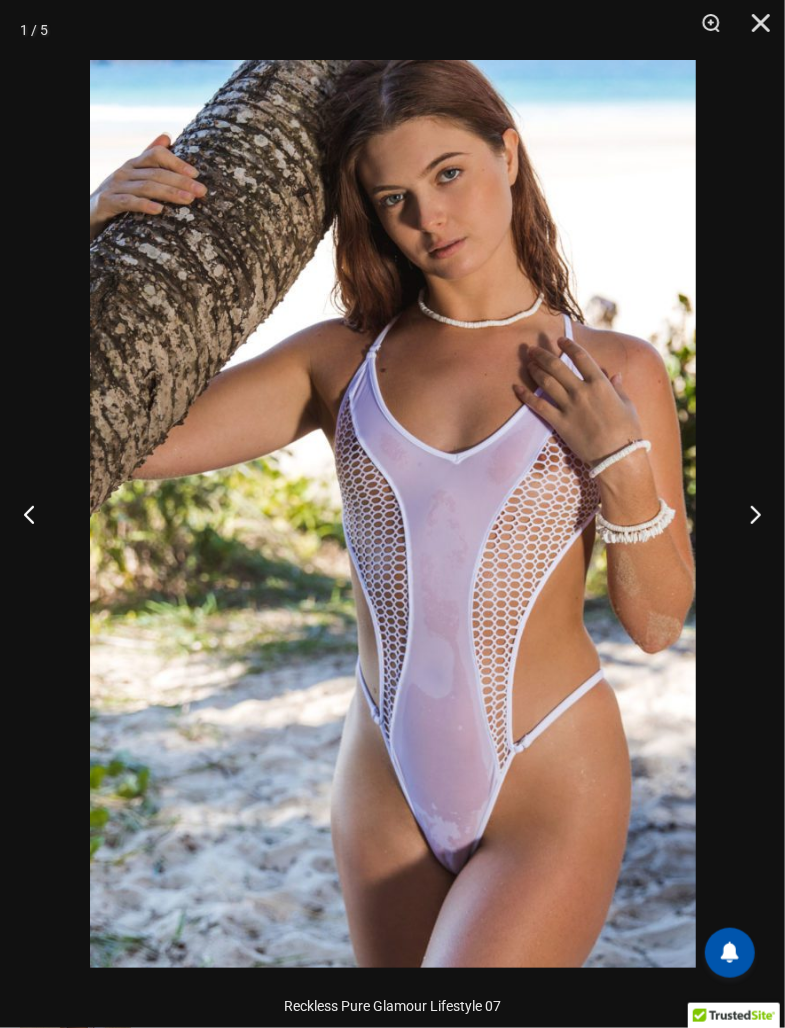 click at bounding box center (747, 514) 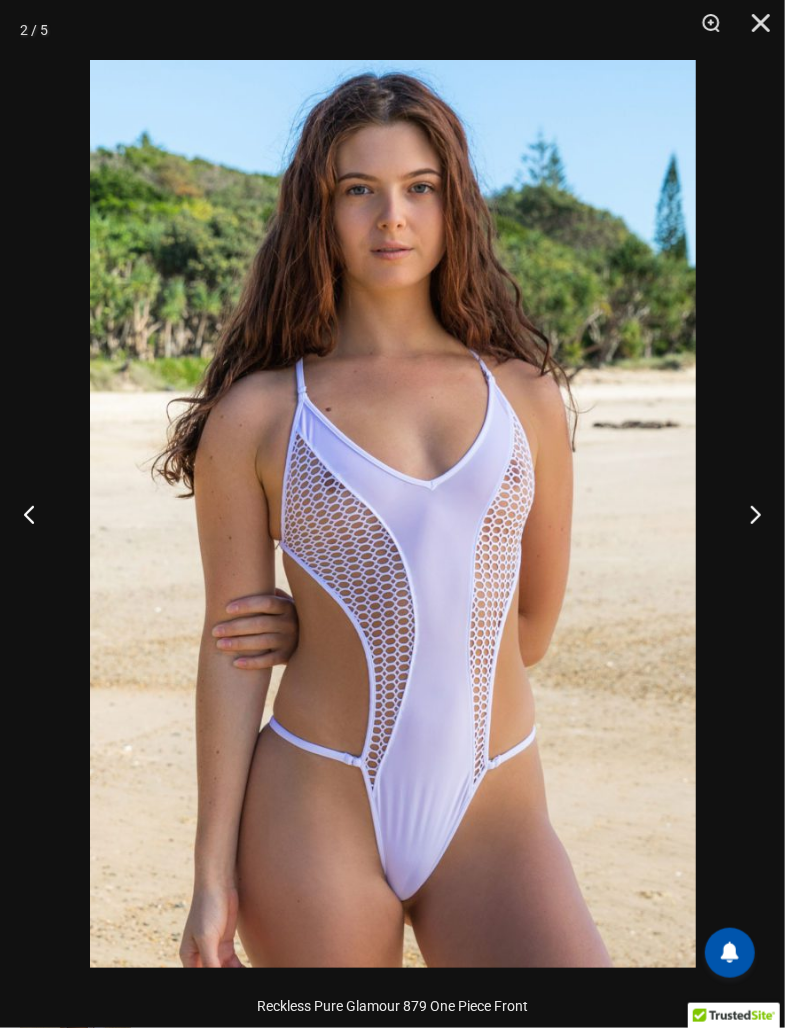 click at bounding box center [747, 514] 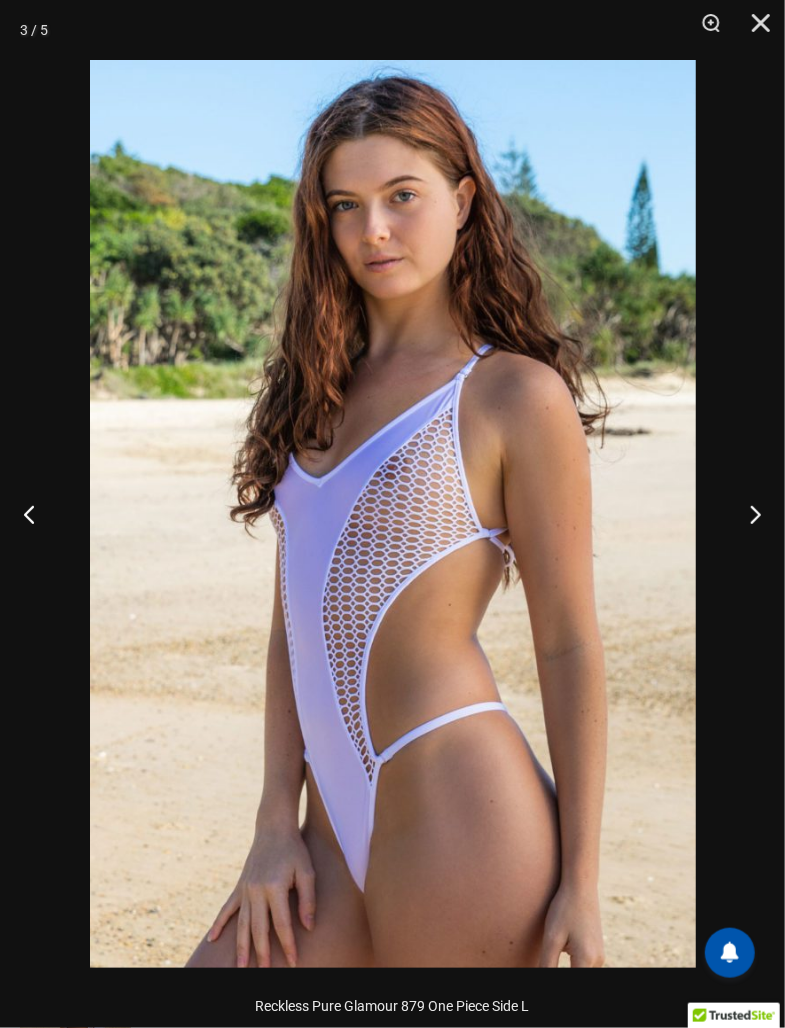 click at bounding box center (747, 514) 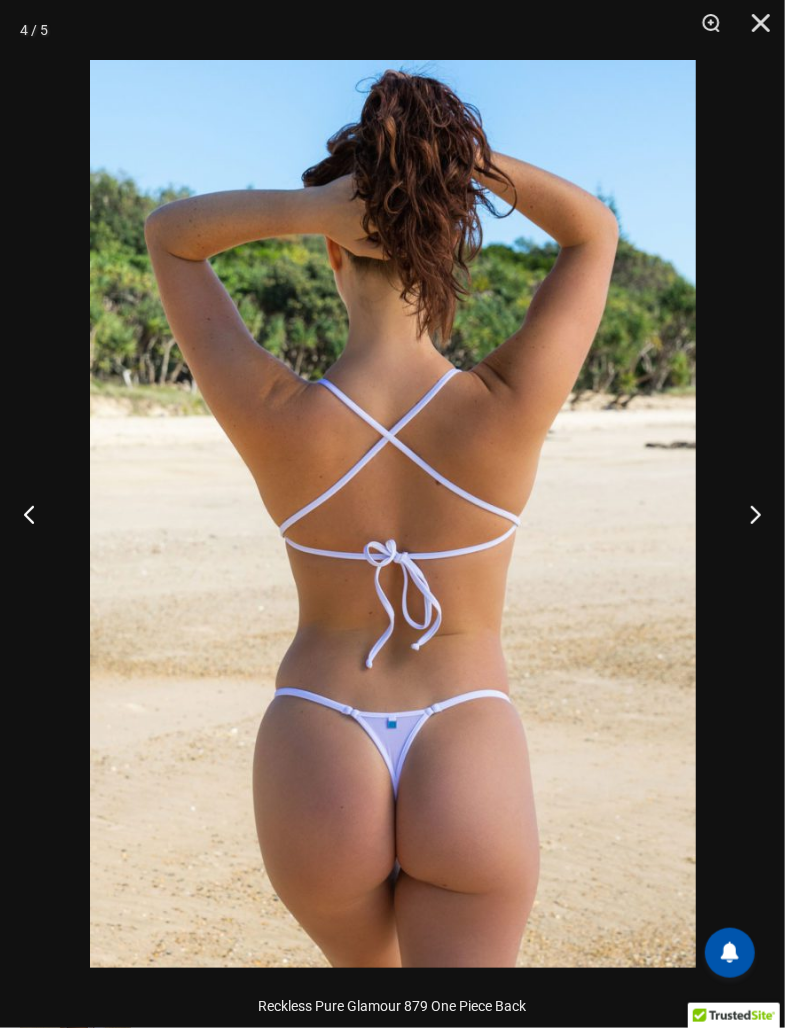 click at bounding box center [747, 514] 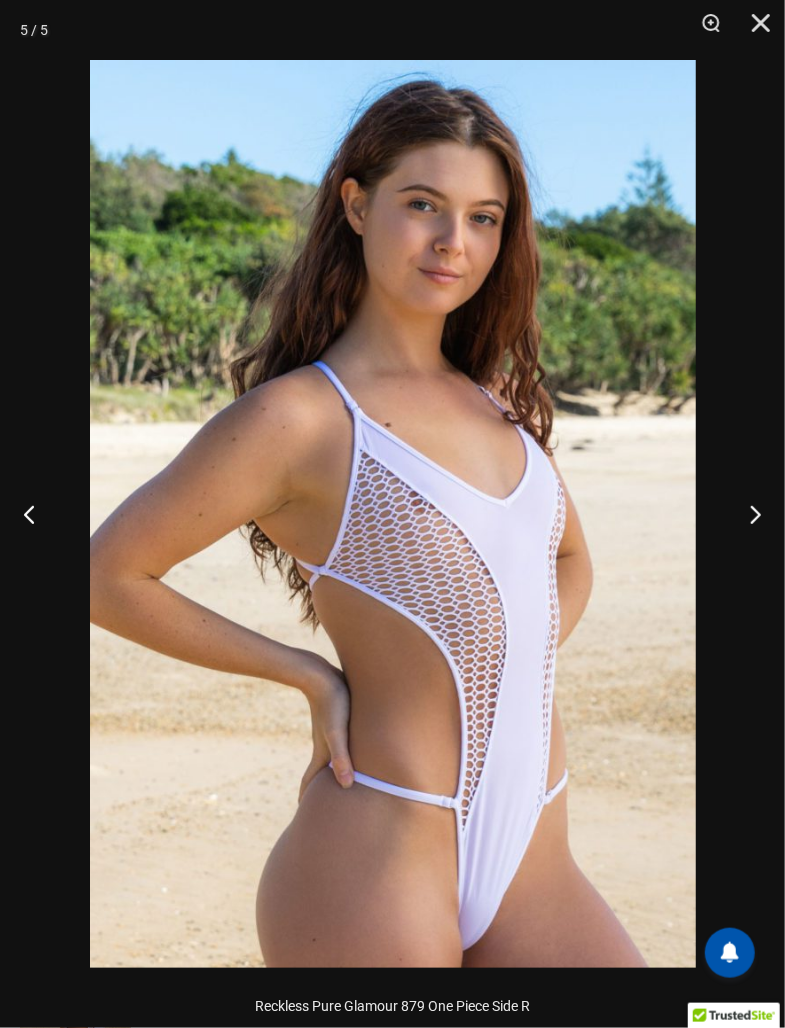 click at bounding box center [747, 514] 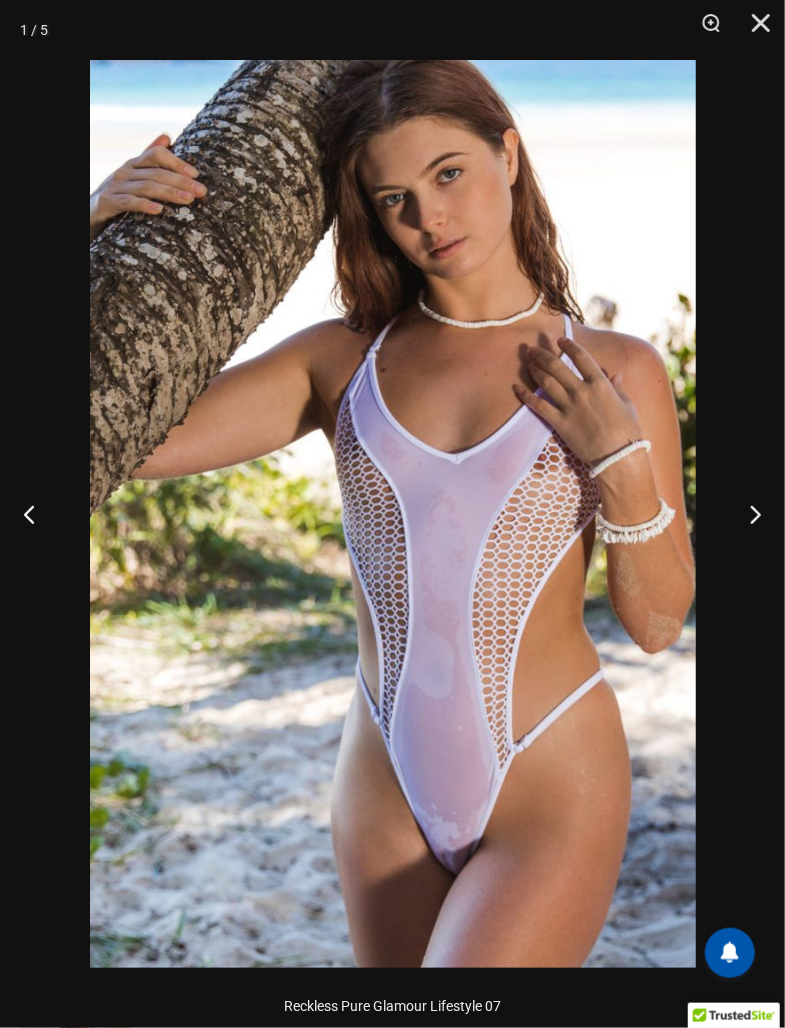 click at bounding box center (747, 514) 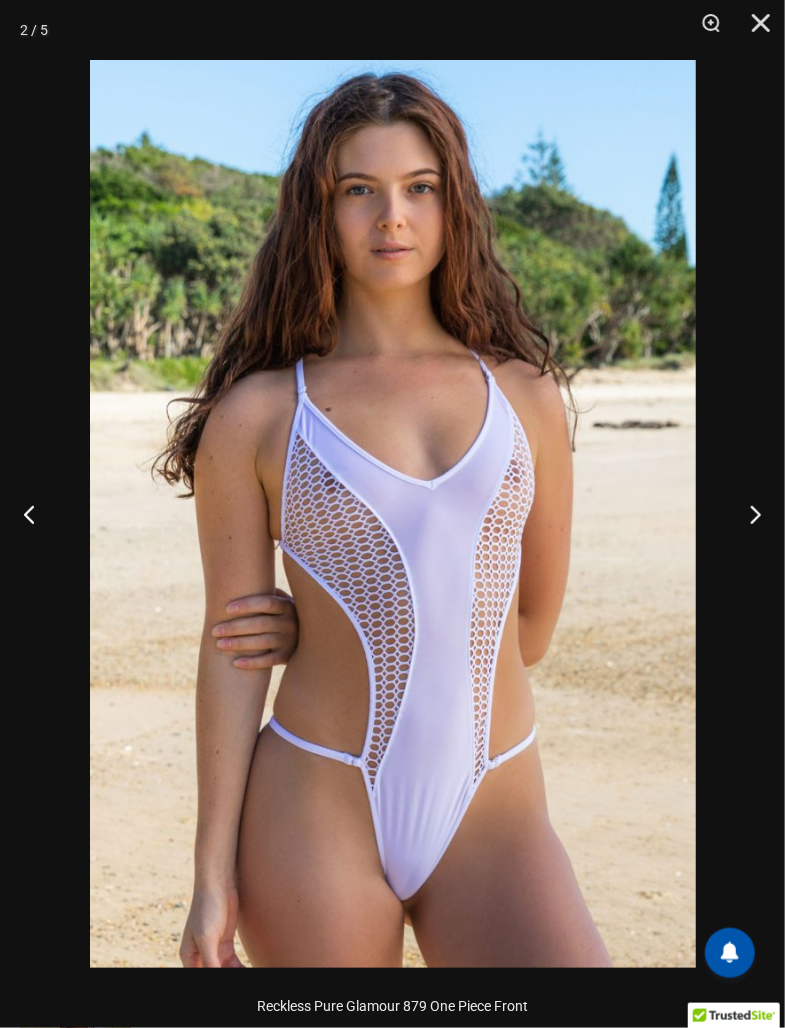 click at bounding box center [747, 514] 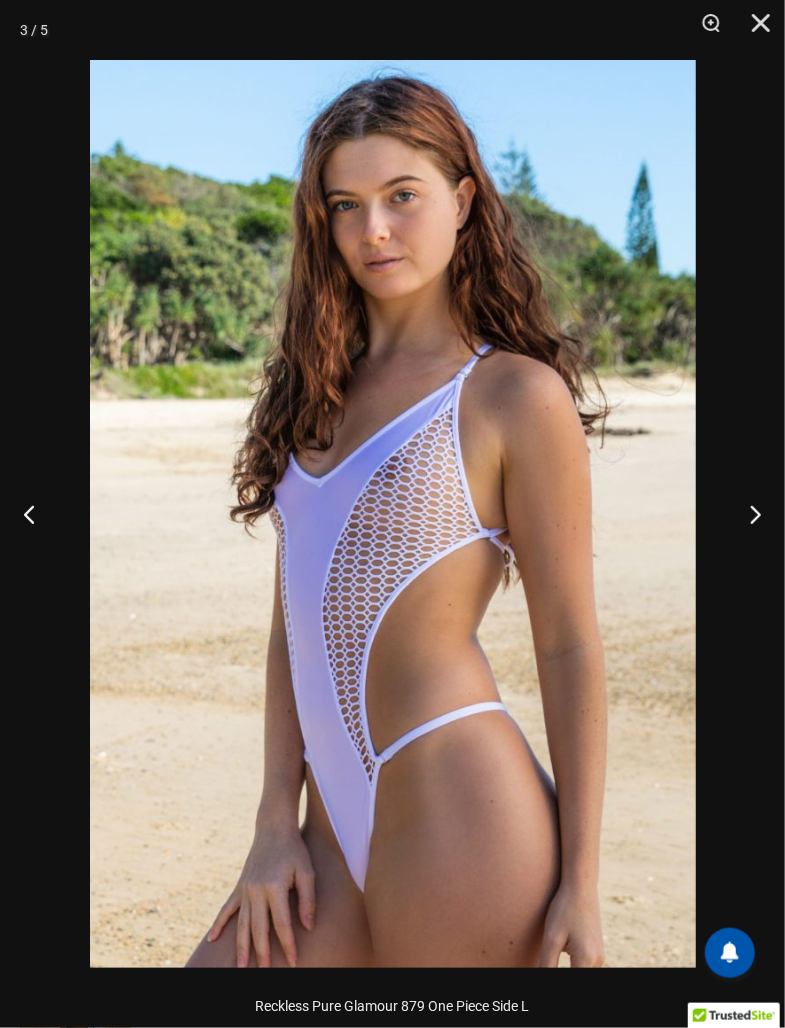 click at bounding box center [747, 514] 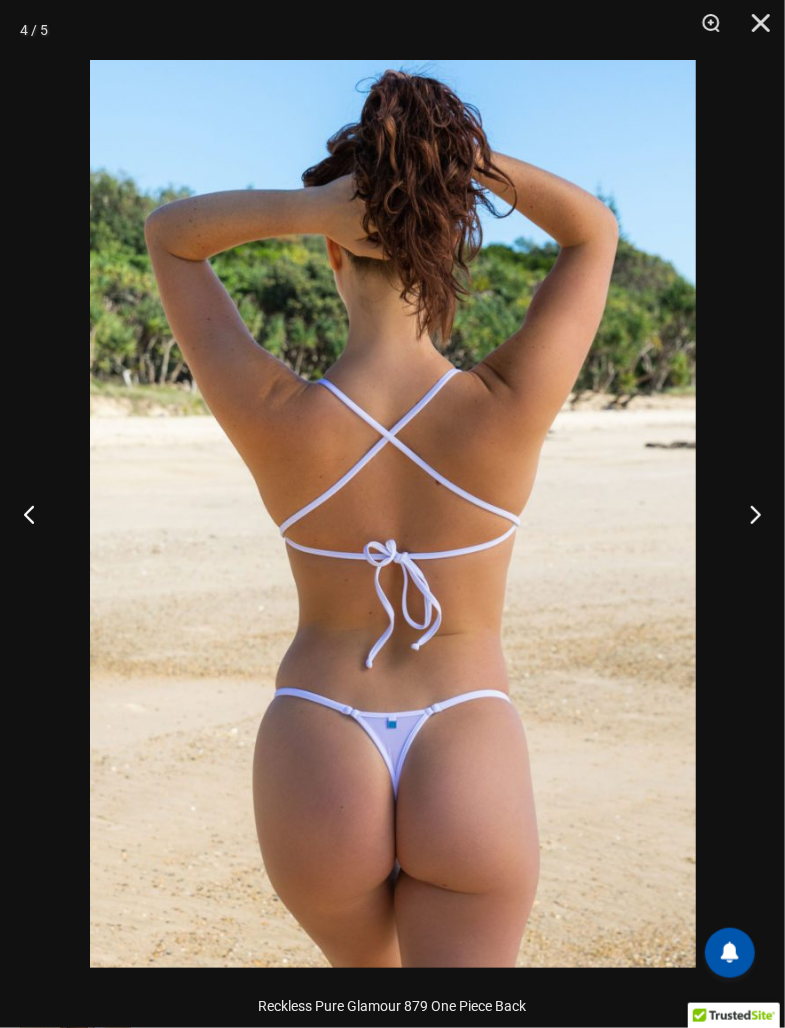 click at bounding box center [747, 514] 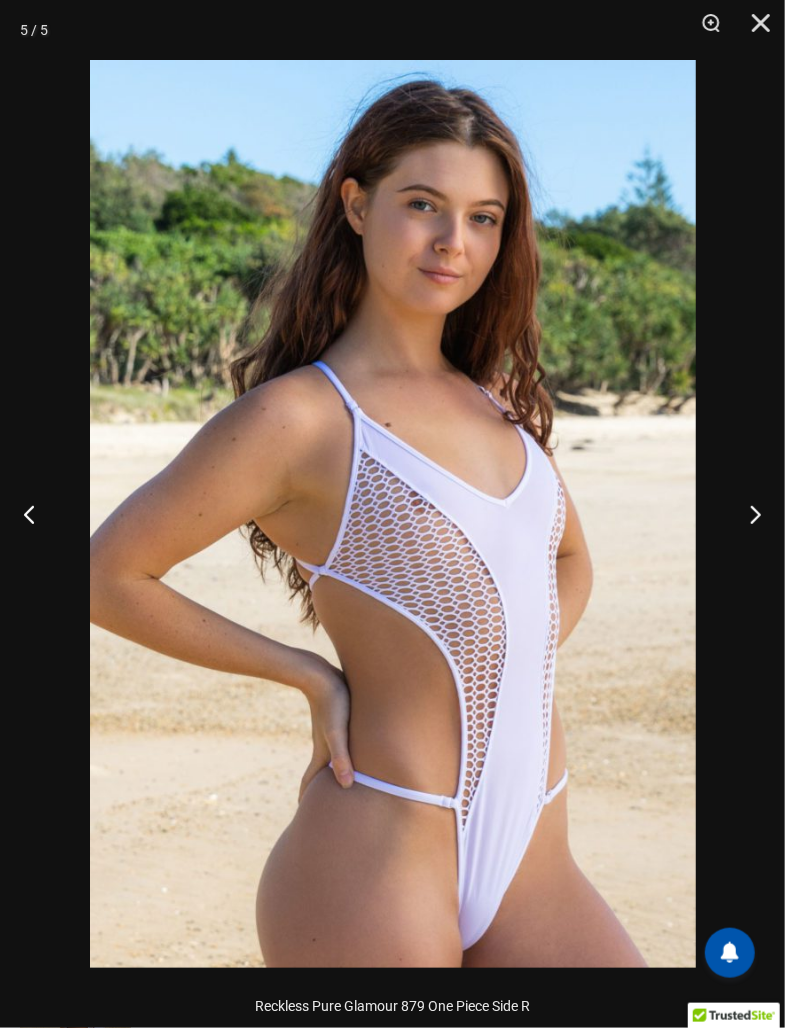 click at bounding box center (747, 514) 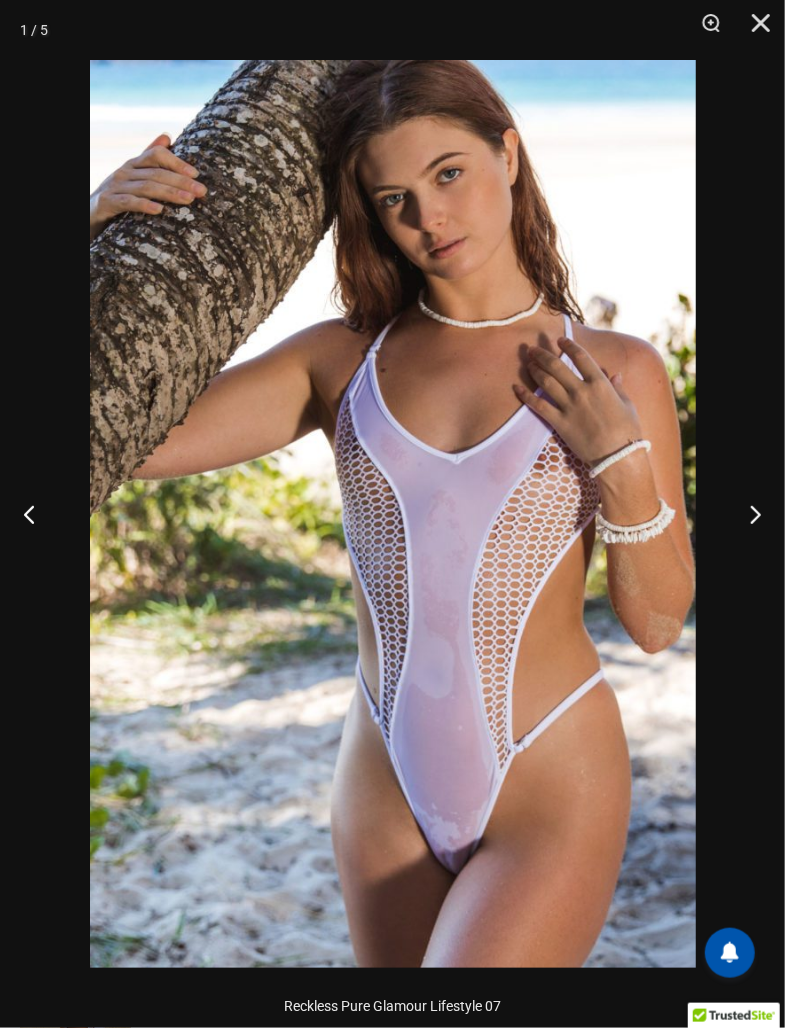 click at bounding box center [747, 514] 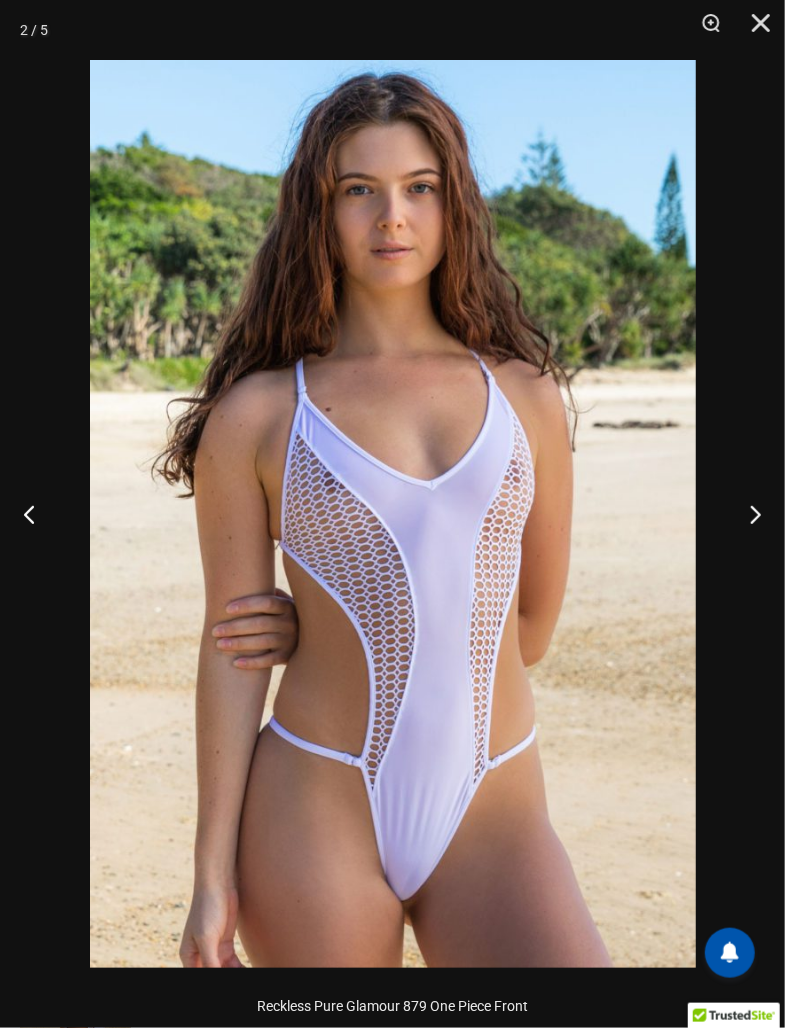 click at bounding box center (747, 514) 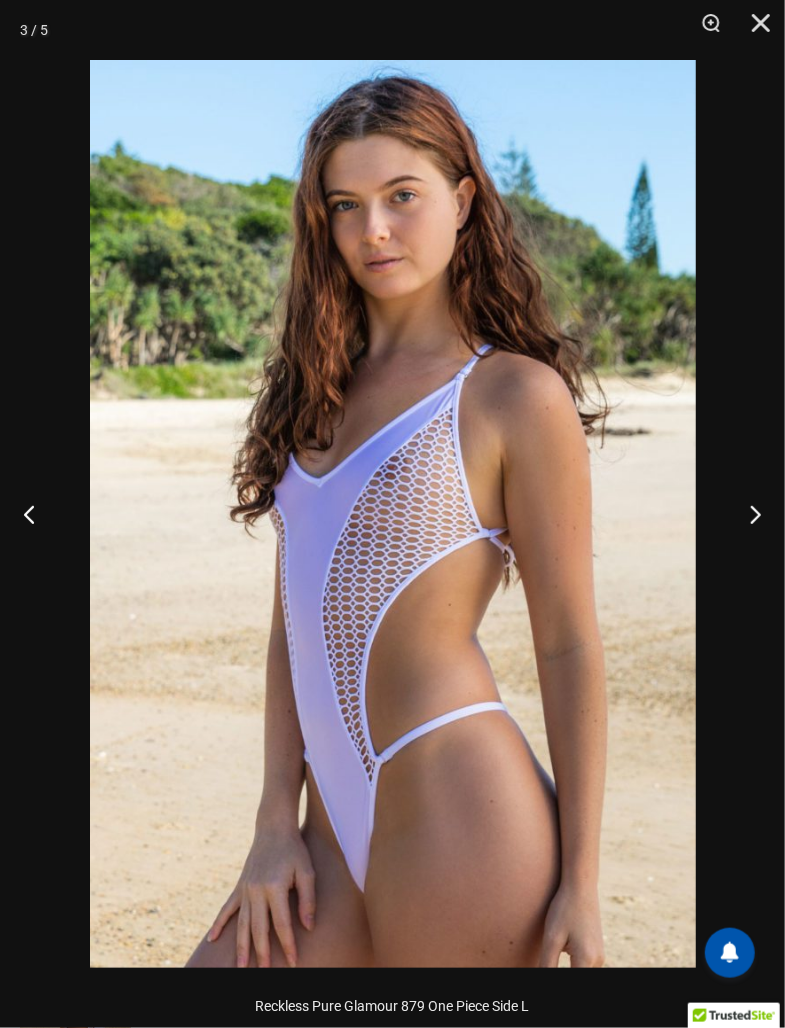 click at bounding box center [747, 514] 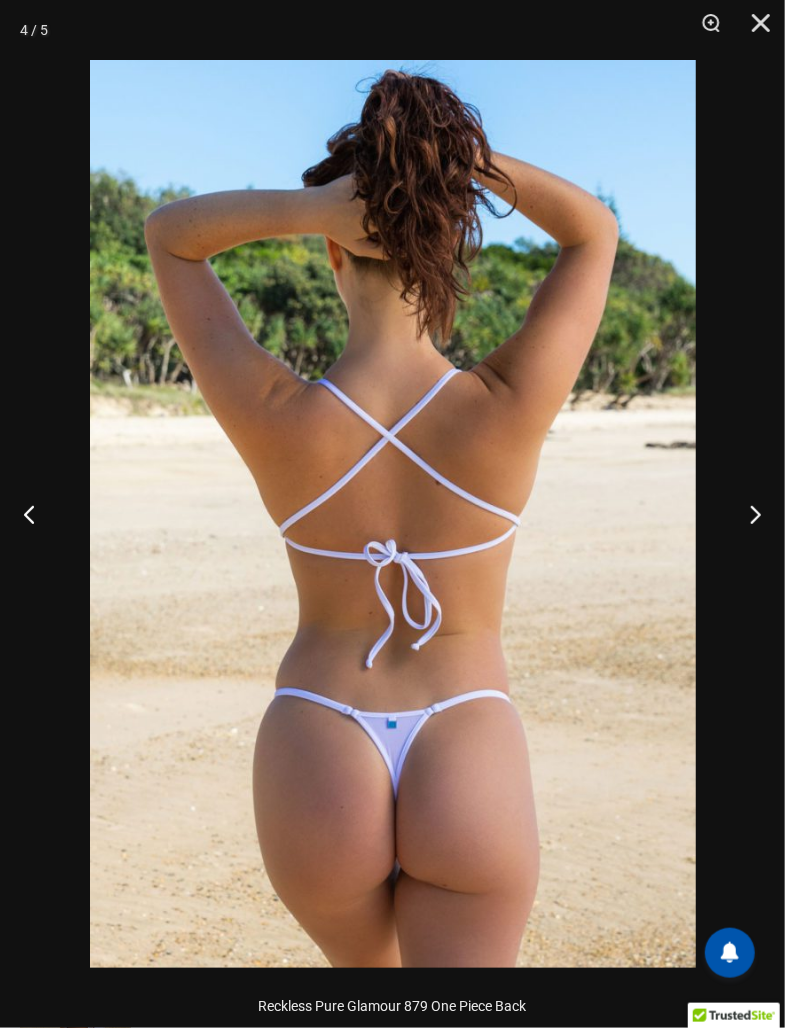 click at bounding box center (747, 514) 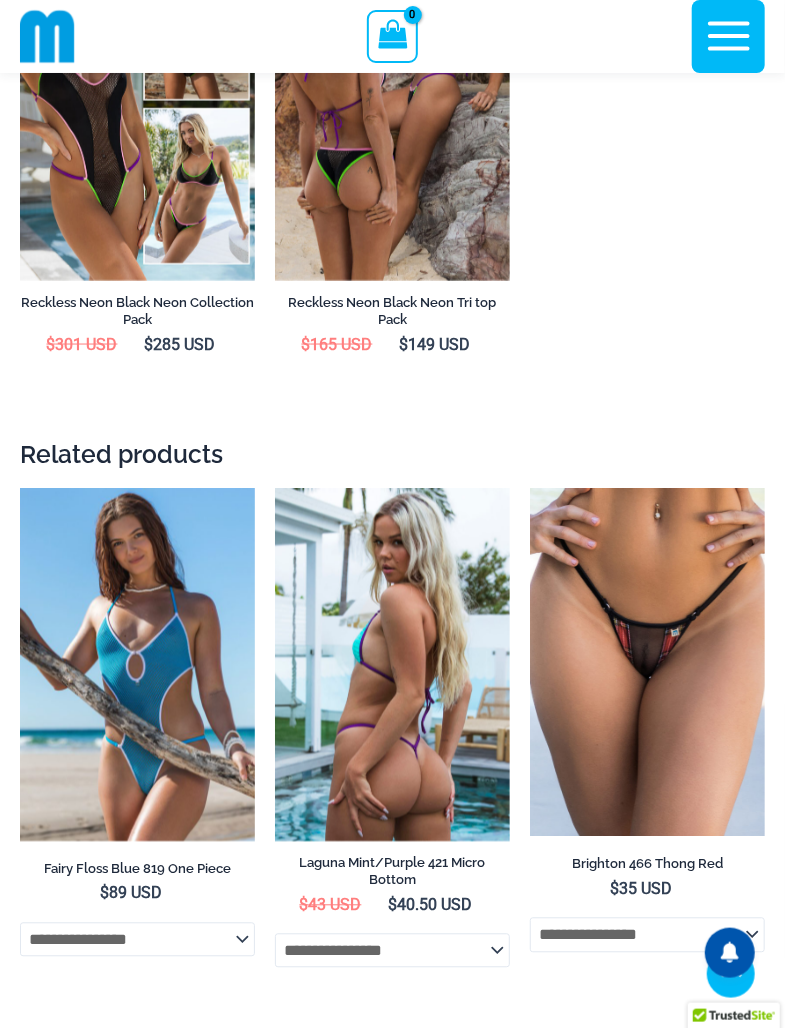 scroll, scrollTop: 3111, scrollLeft: 0, axis: vertical 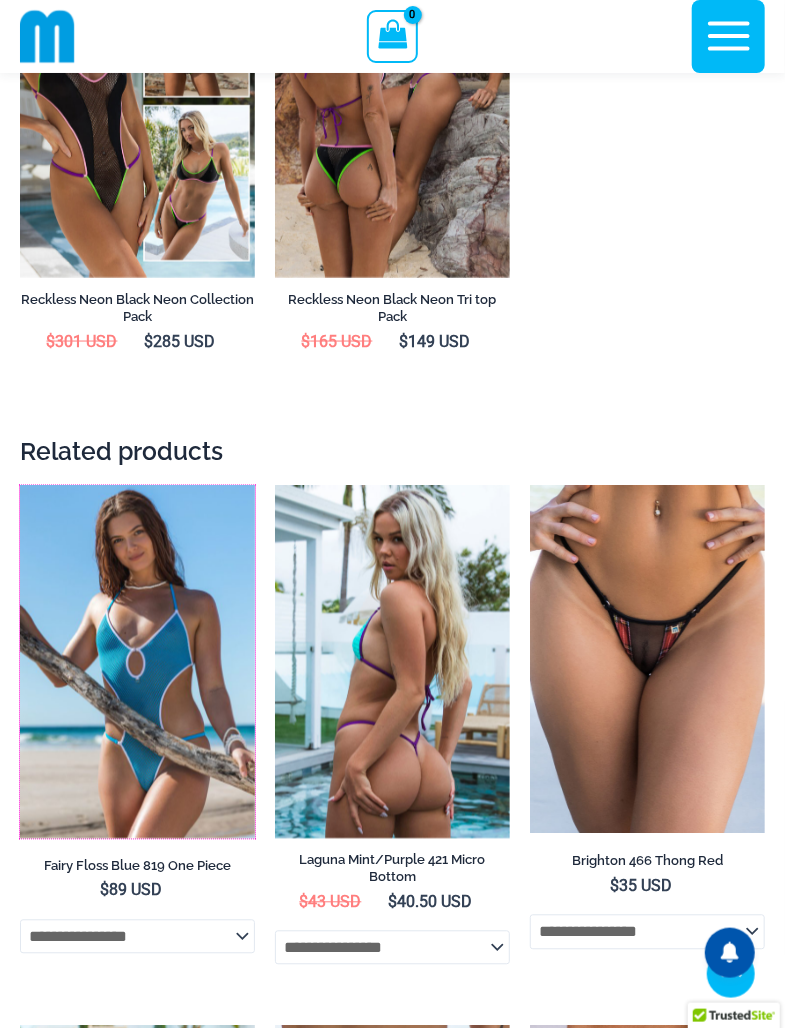 click at bounding box center [20, 486] 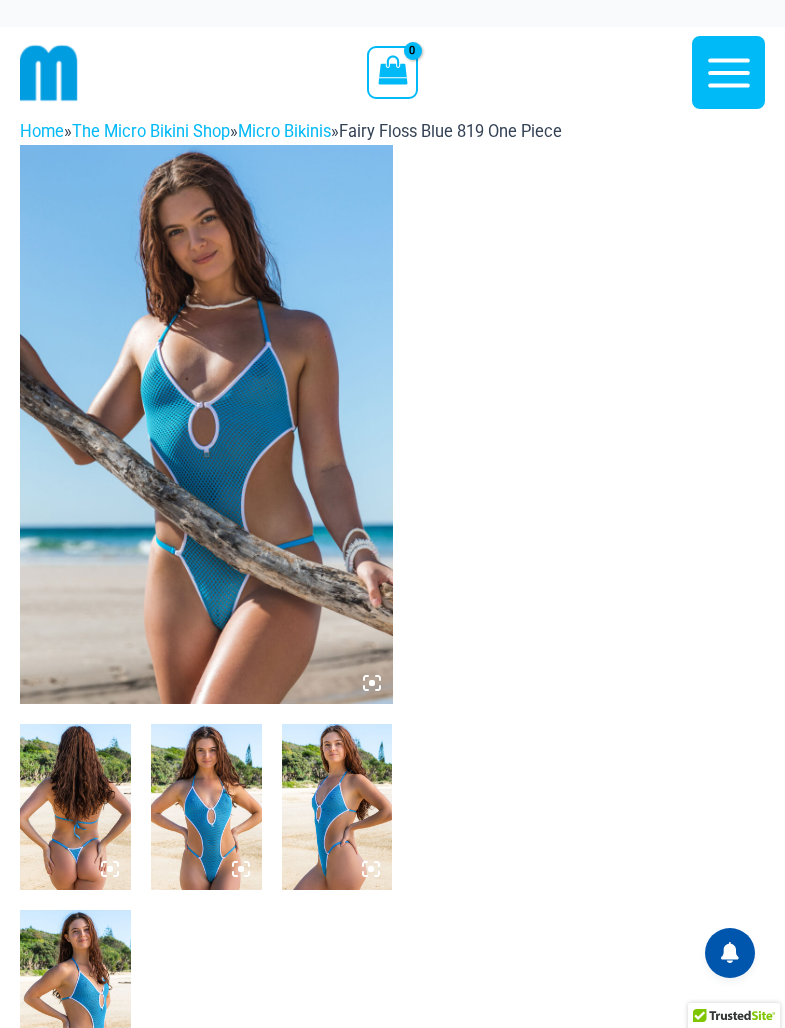 click at bounding box center [206, 424] 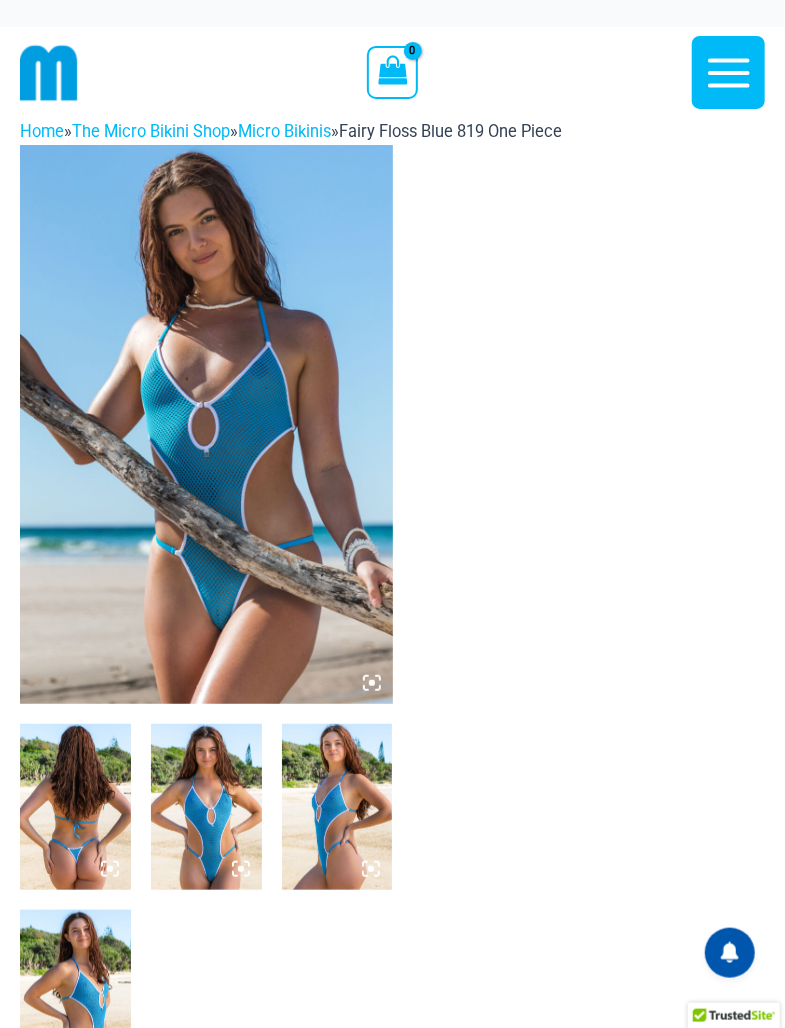 click at bounding box center (206, 424) 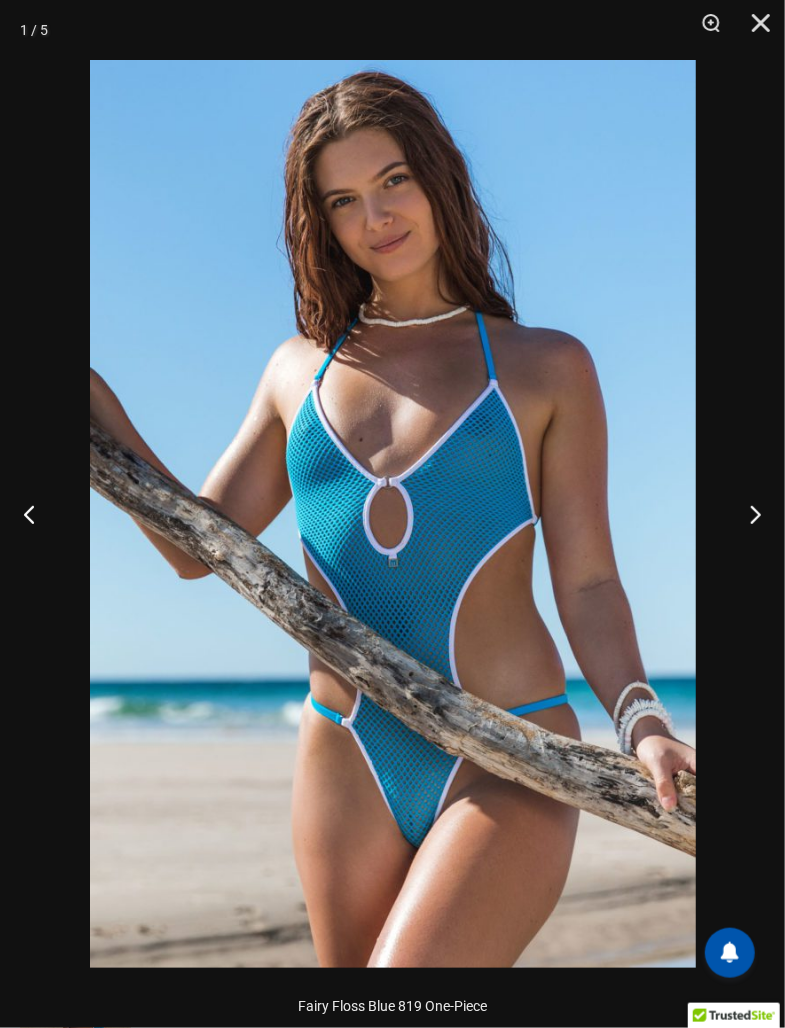 click at bounding box center (747, 514) 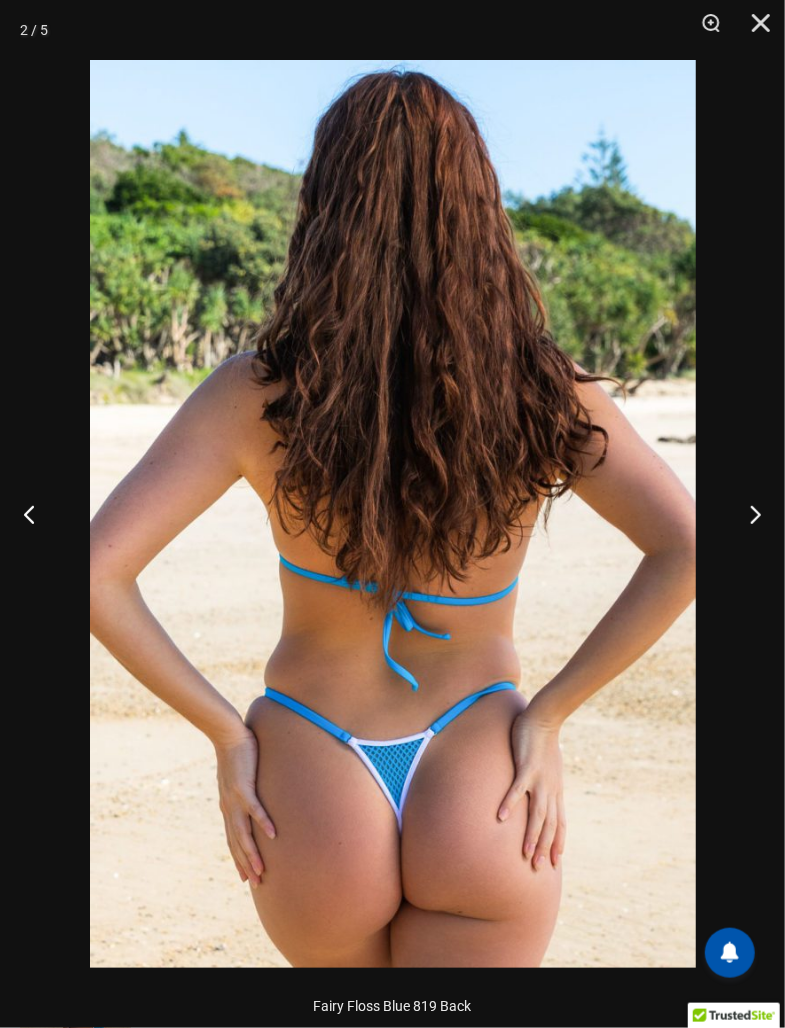 click at bounding box center (747, 514) 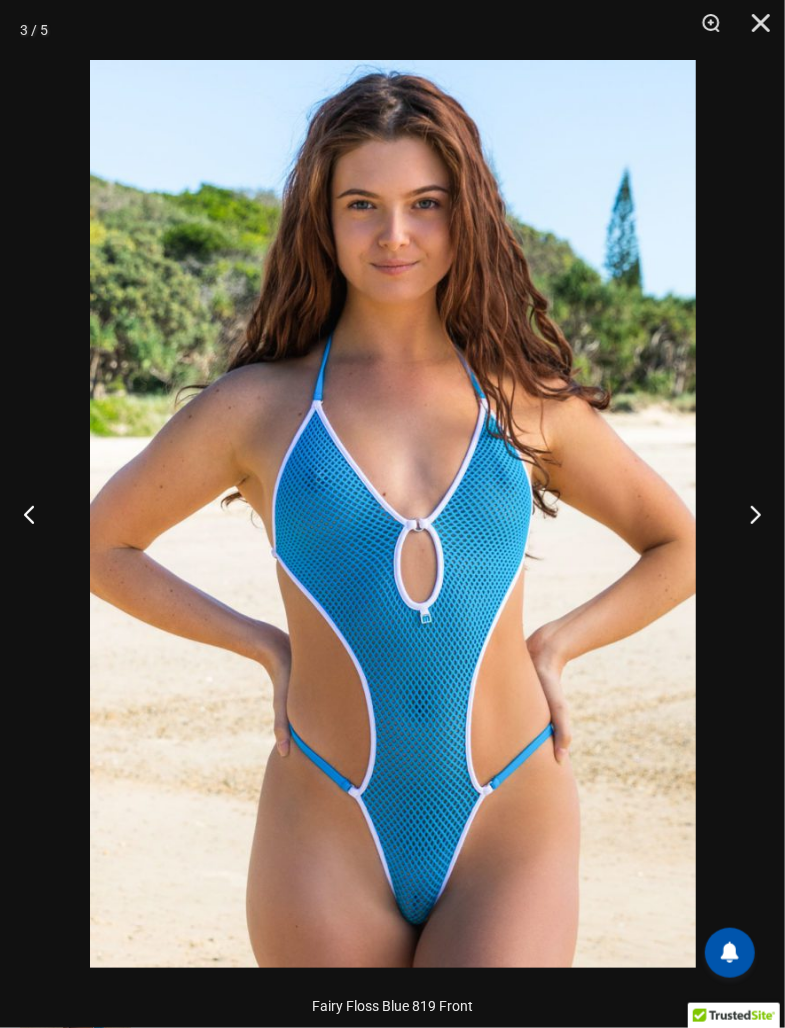 click at bounding box center [747, 514] 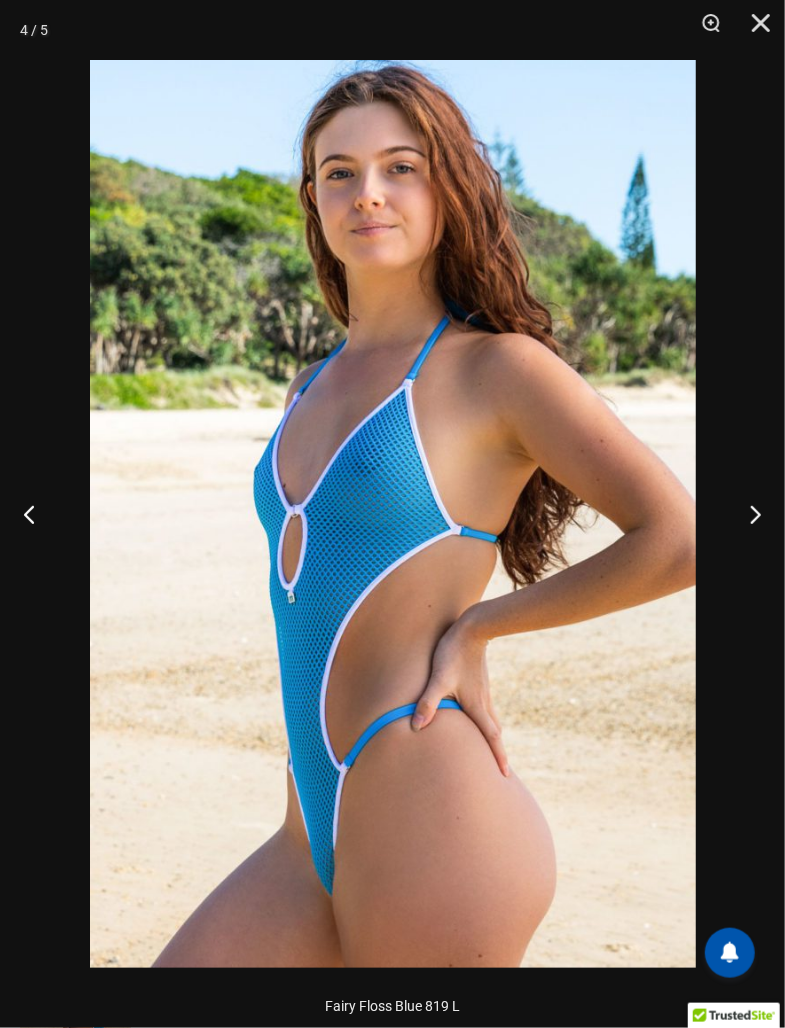 click at bounding box center [747, 514] 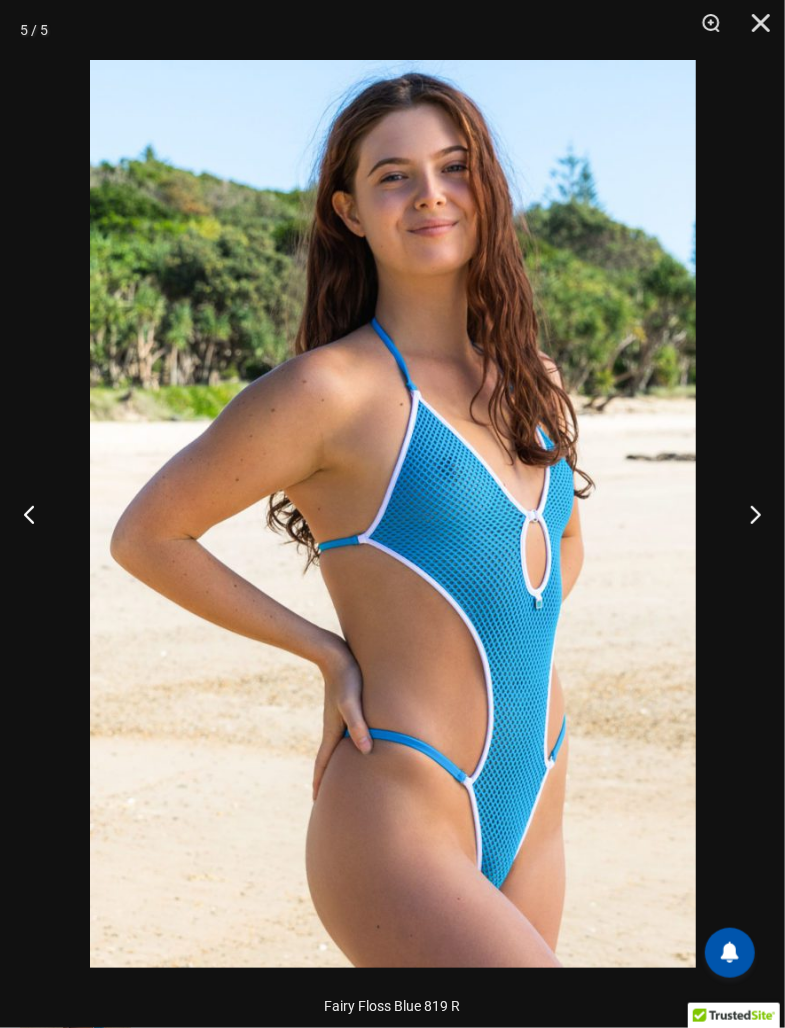 click at bounding box center [747, 514] 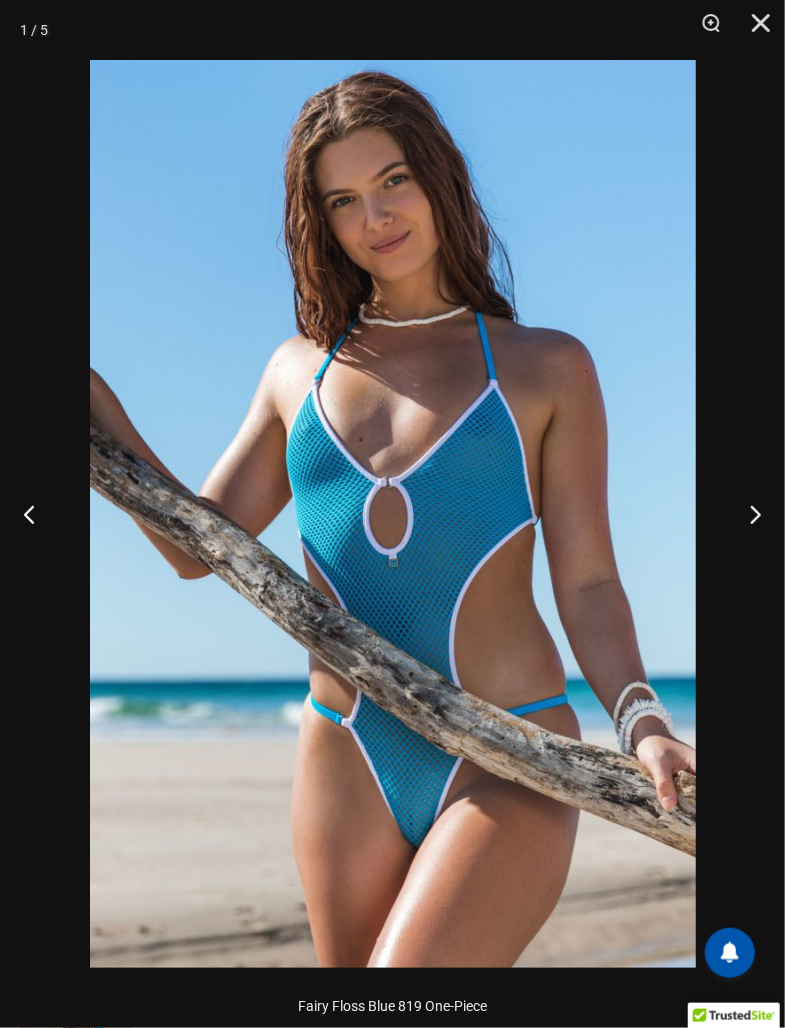 click at bounding box center (747, 514) 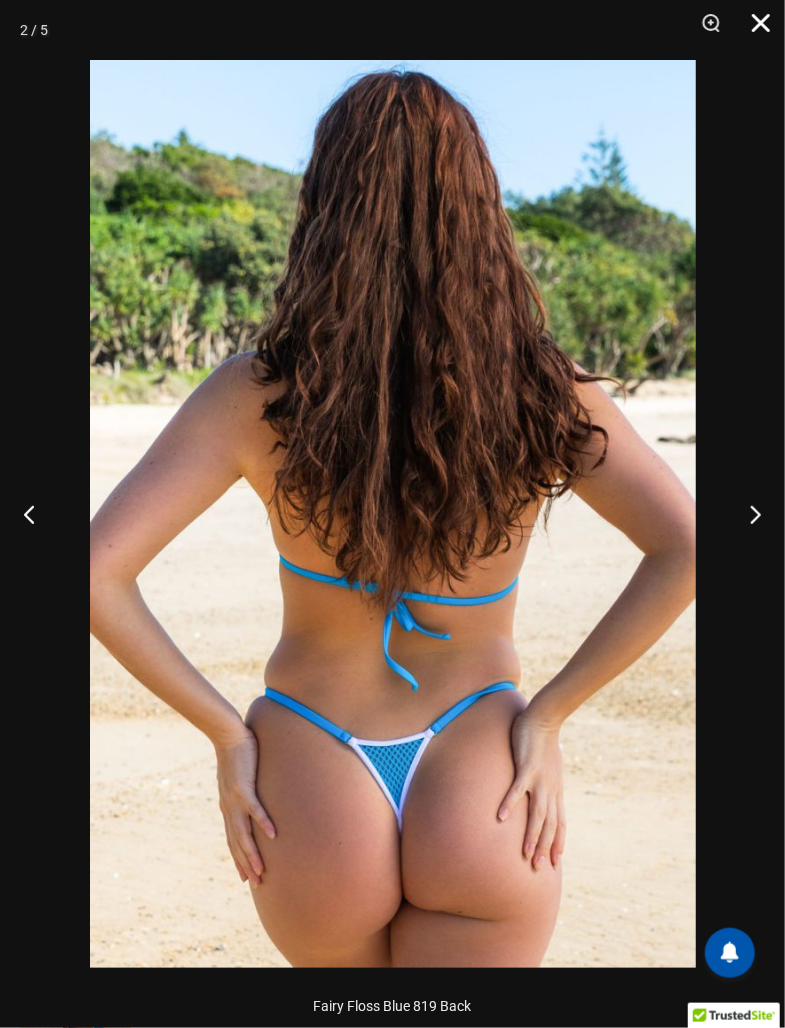 click at bounding box center [754, 30] 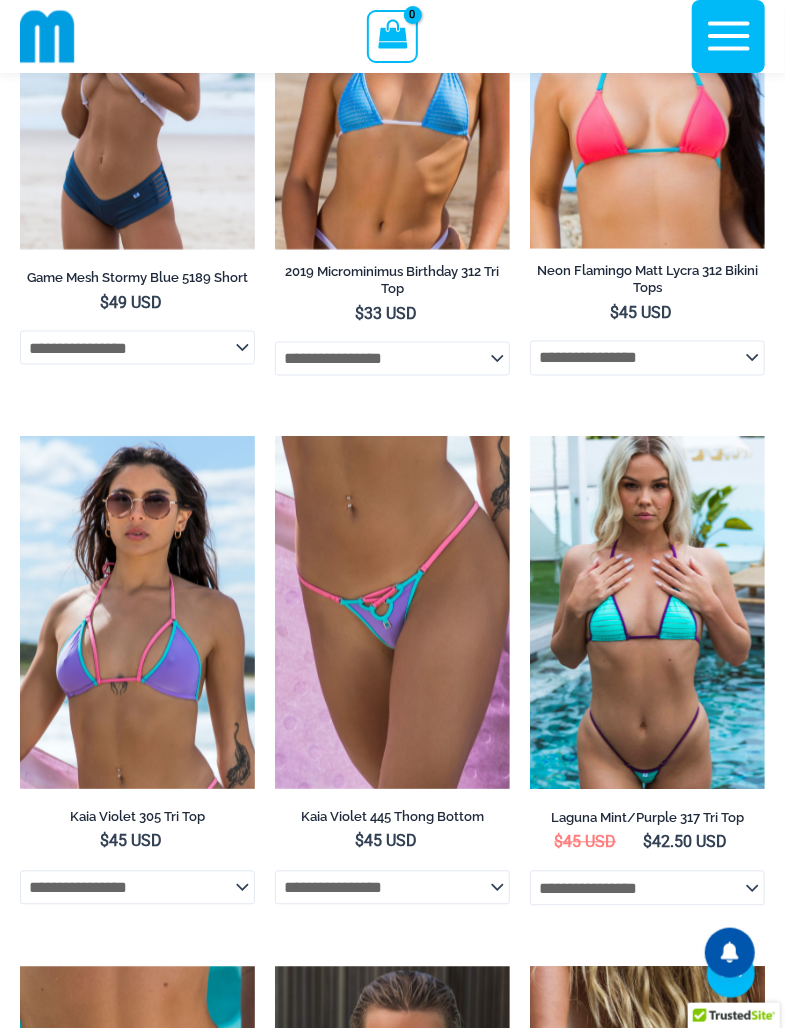 scroll, scrollTop: 3166, scrollLeft: 0, axis: vertical 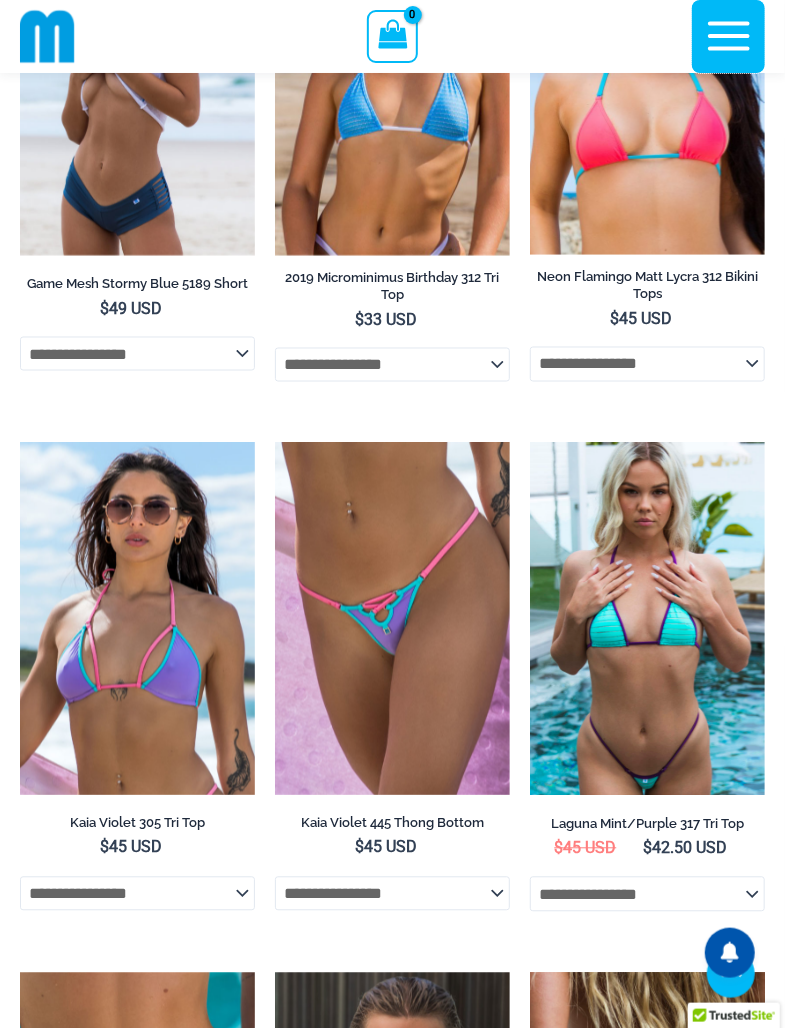 click 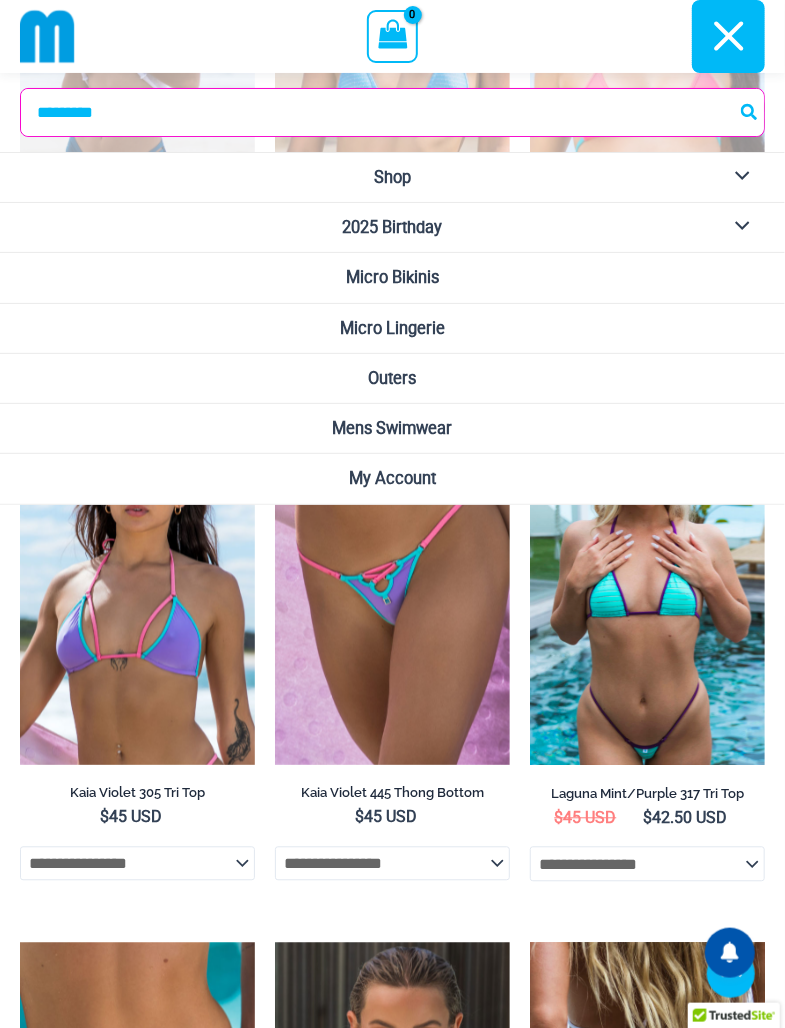 scroll, scrollTop: 3198, scrollLeft: 0, axis: vertical 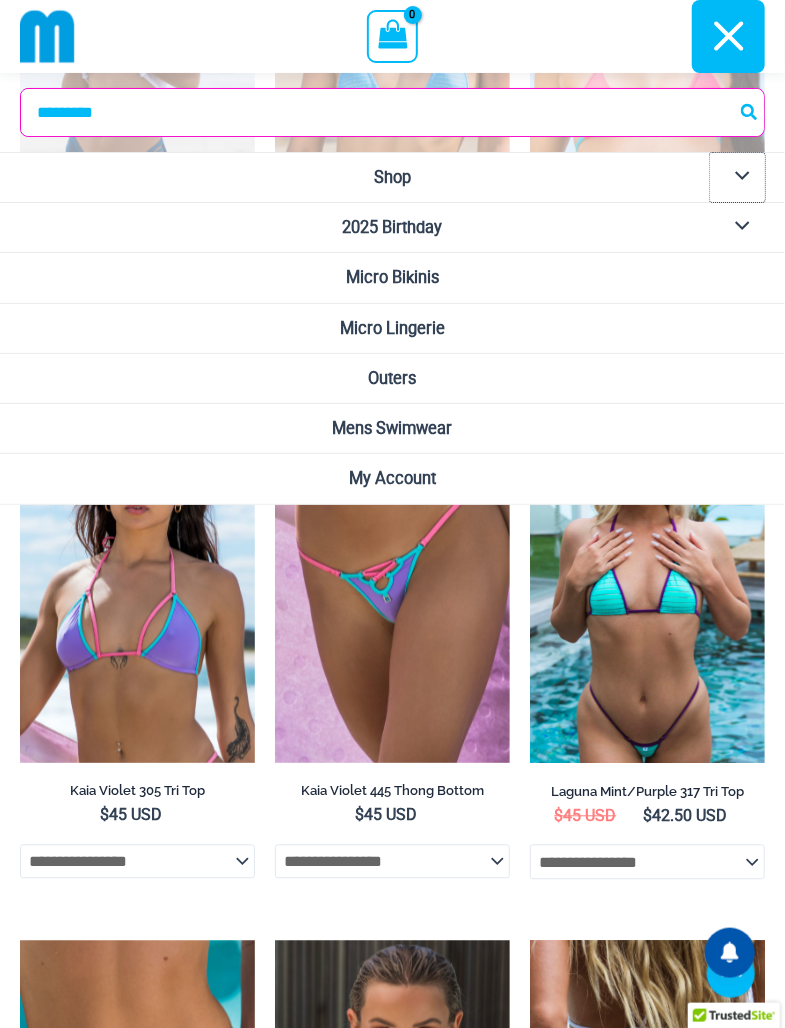 click on "Menu Toggle" at bounding box center (737, 177) 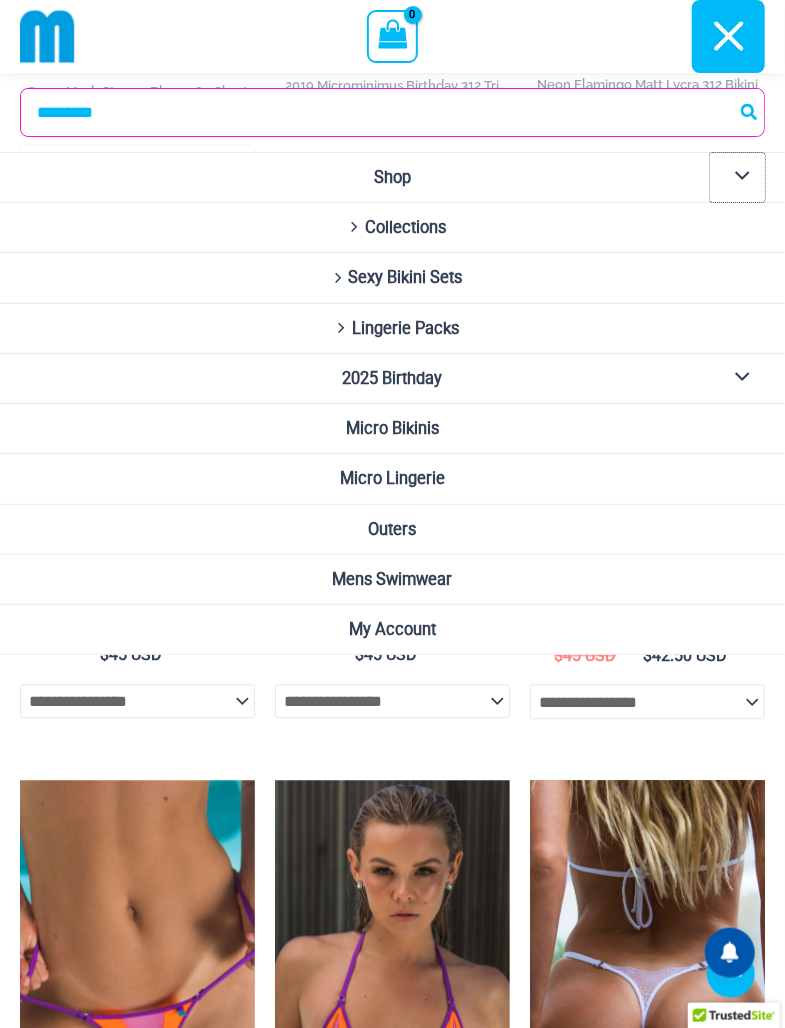 scroll, scrollTop: 3362, scrollLeft: 0, axis: vertical 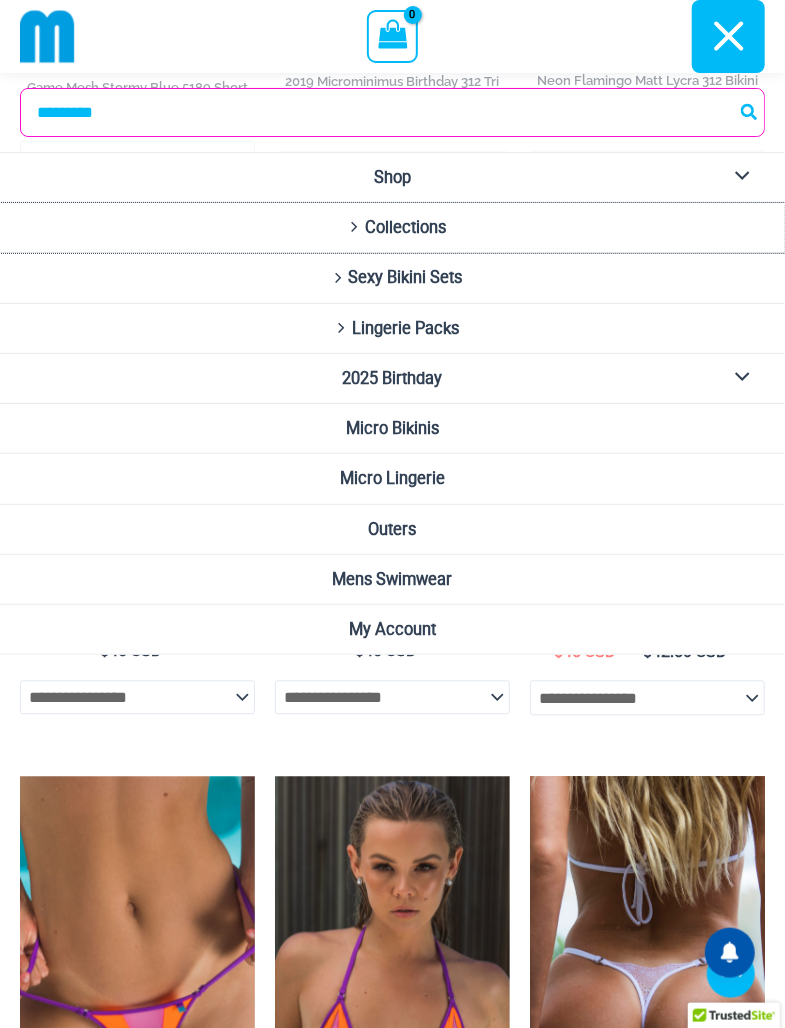 click on "Collections" at bounding box center (405, 227) 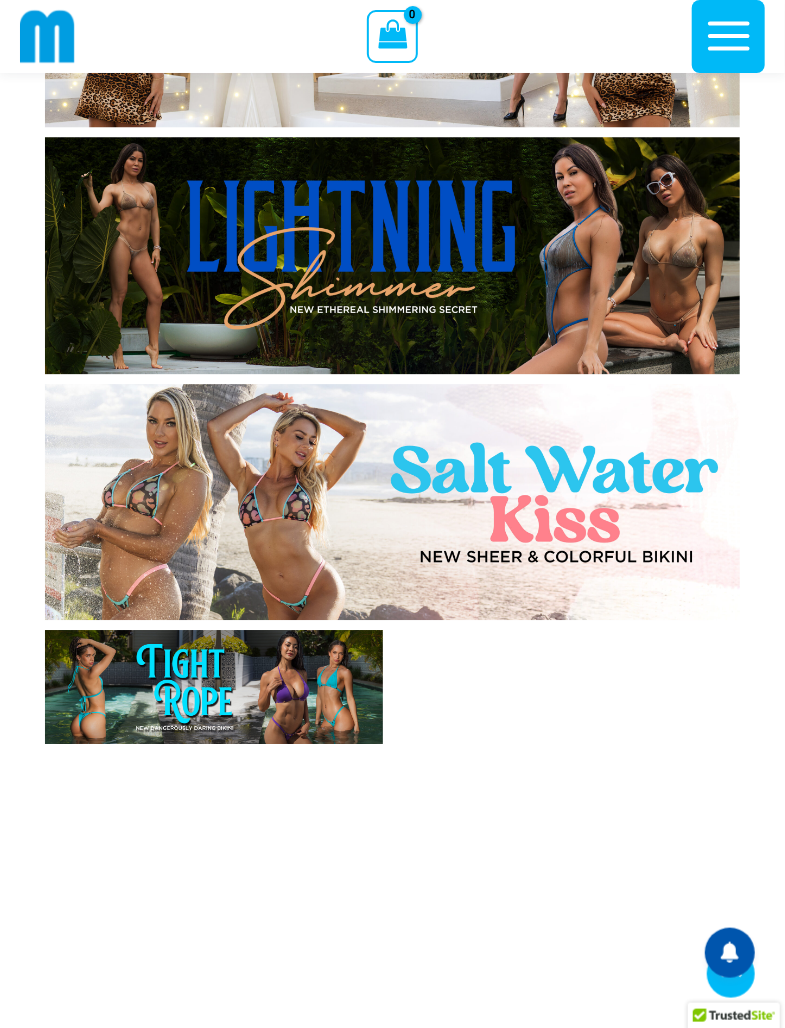 scroll, scrollTop: 3955, scrollLeft: 0, axis: vertical 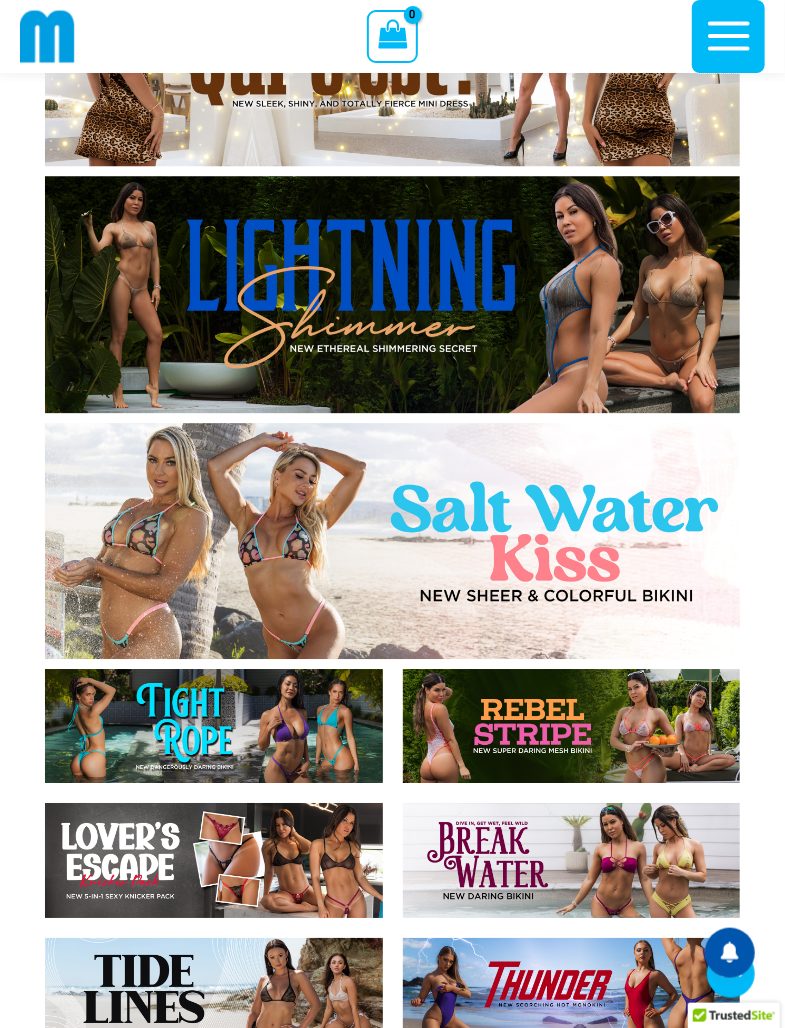click 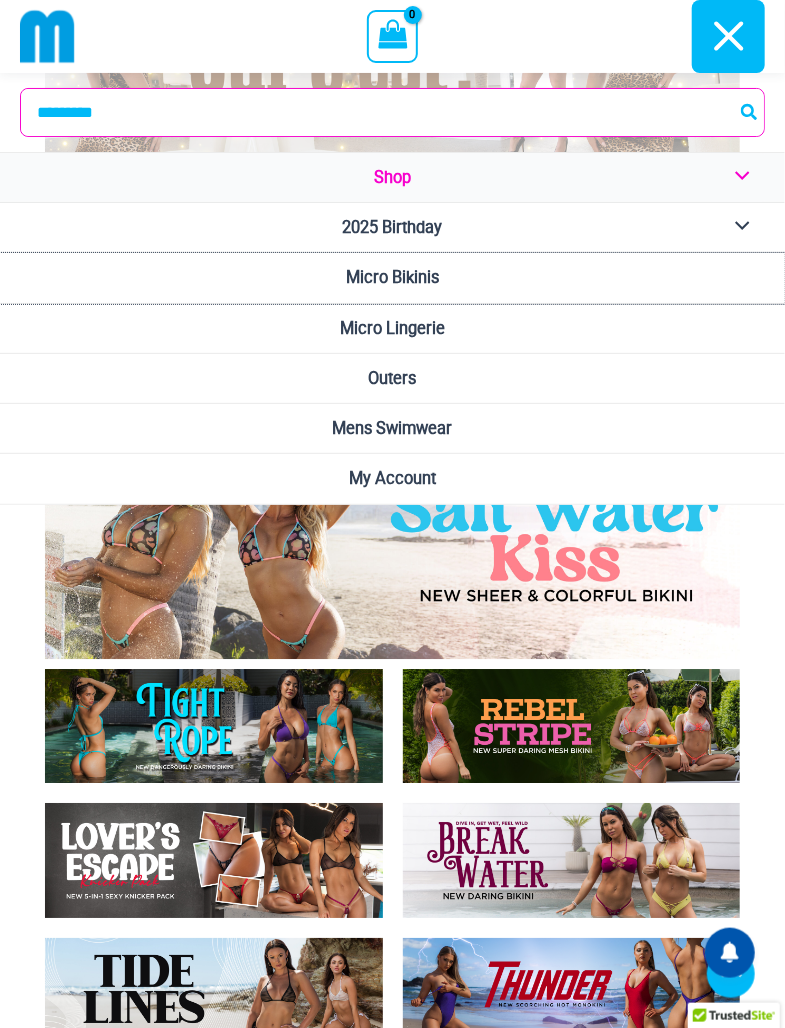 click on "Micro Bikinis" at bounding box center [392, 278] 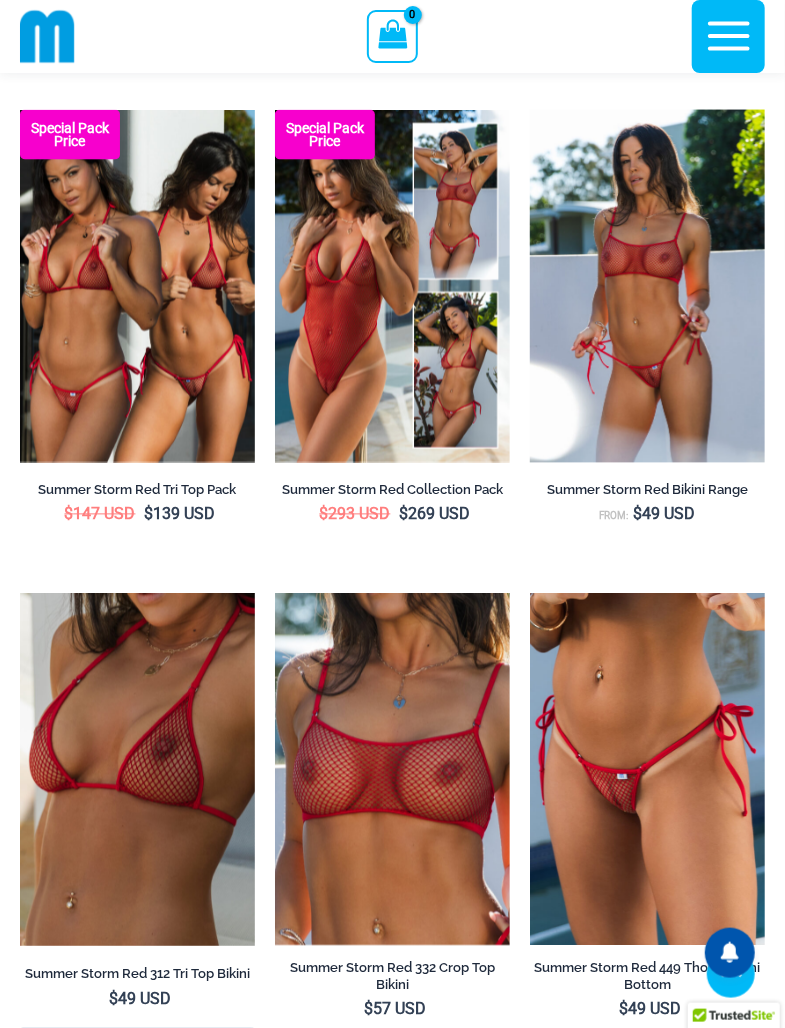 scroll, scrollTop: 3300, scrollLeft: 0, axis: vertical 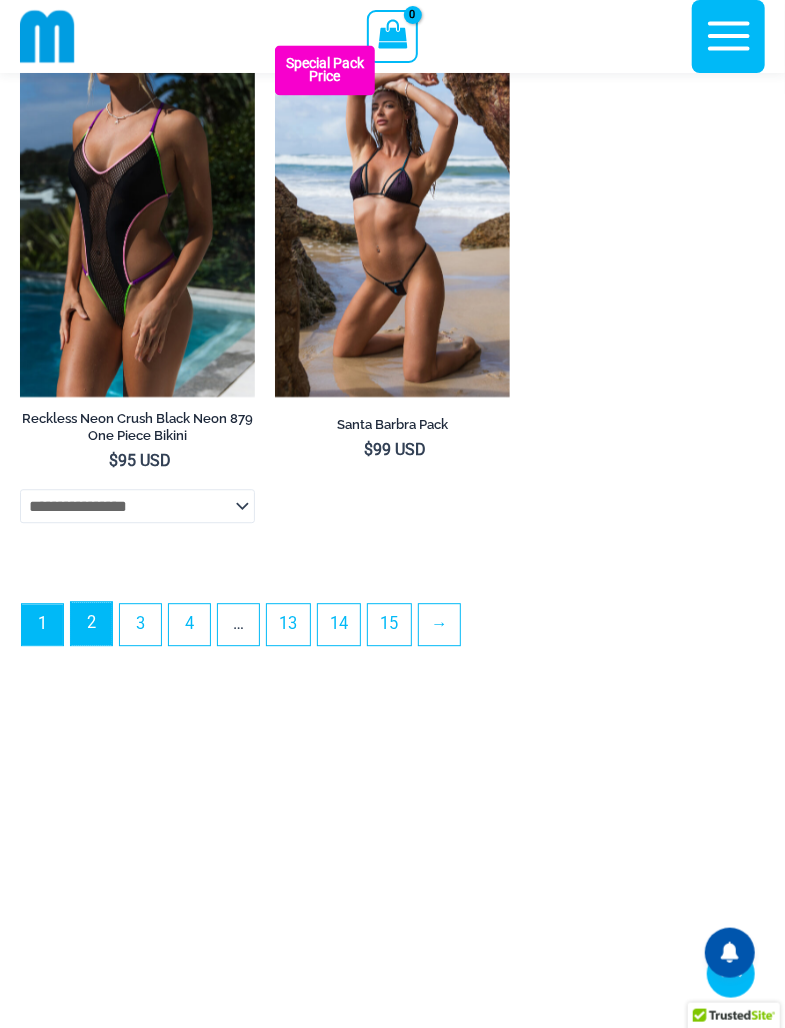 click on "2" at bounding box center [91, 623] 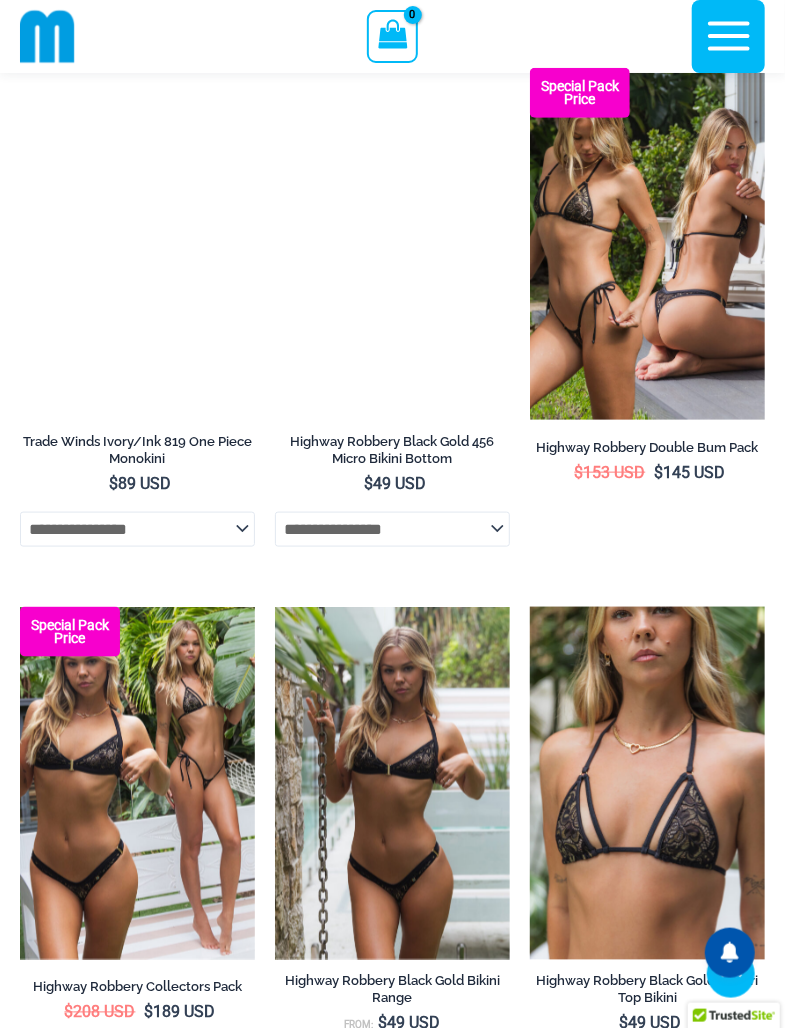 scroll, scrollTop: 2766, scrollLeft: 0, axis: vertical 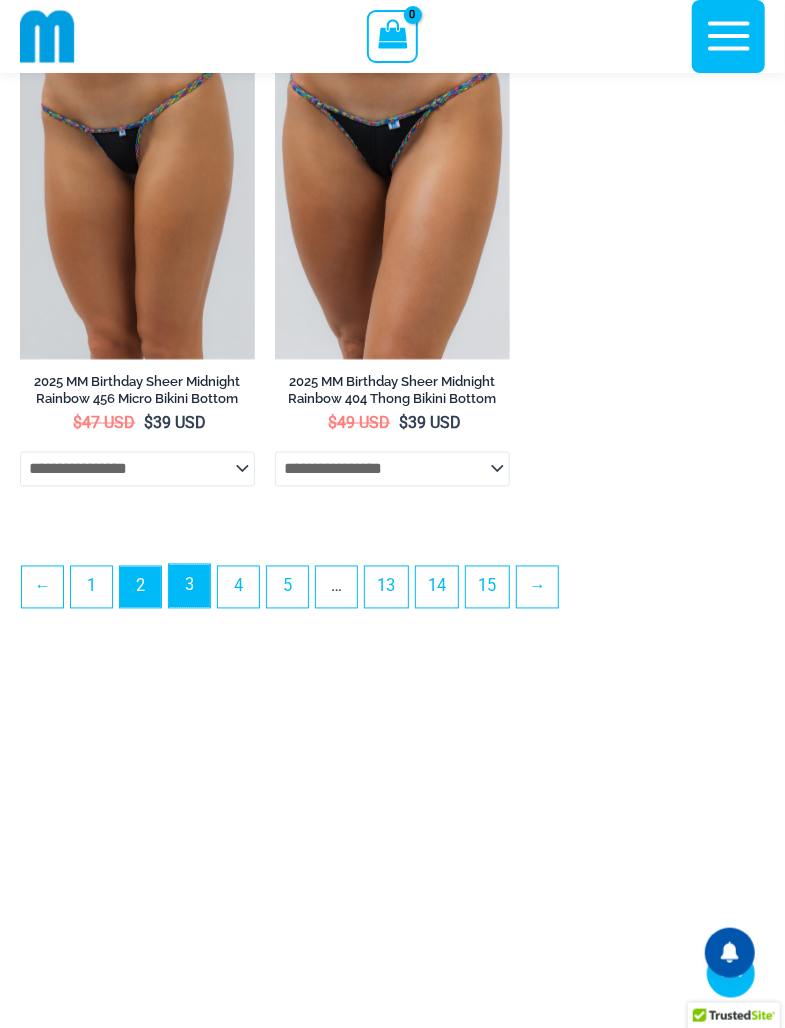 click on "3" at bounding box center (189, 586) 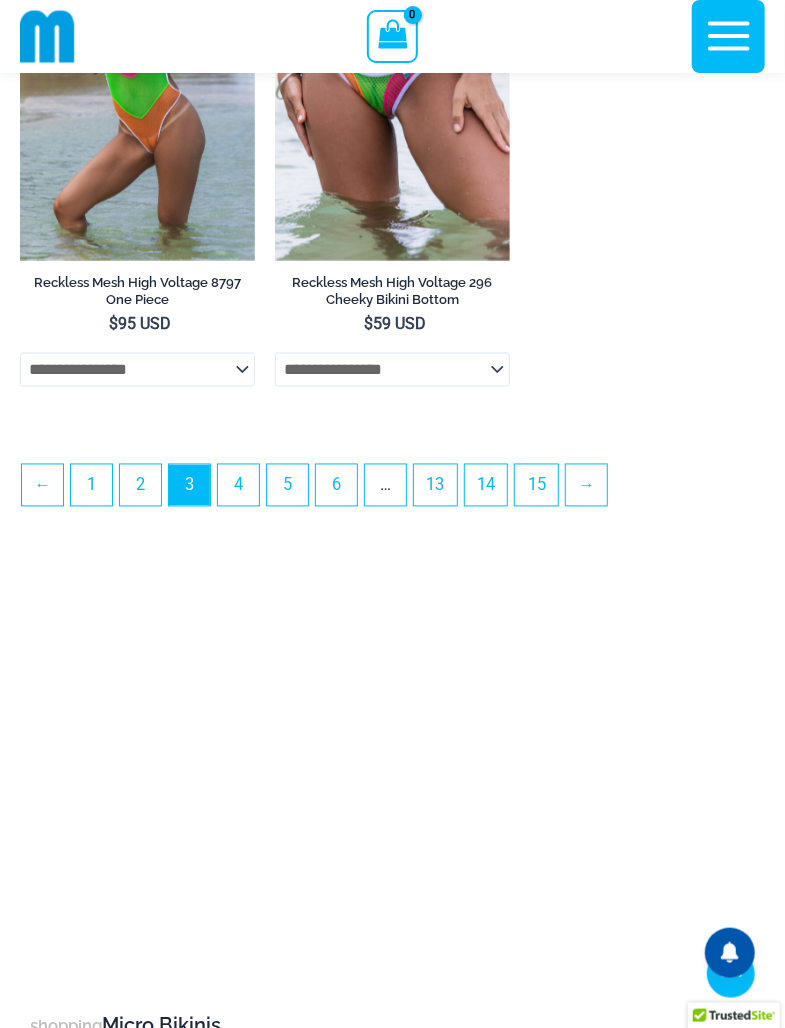 scroll, scrollTop: 5584, scrollLeft: 0, axis: vertical 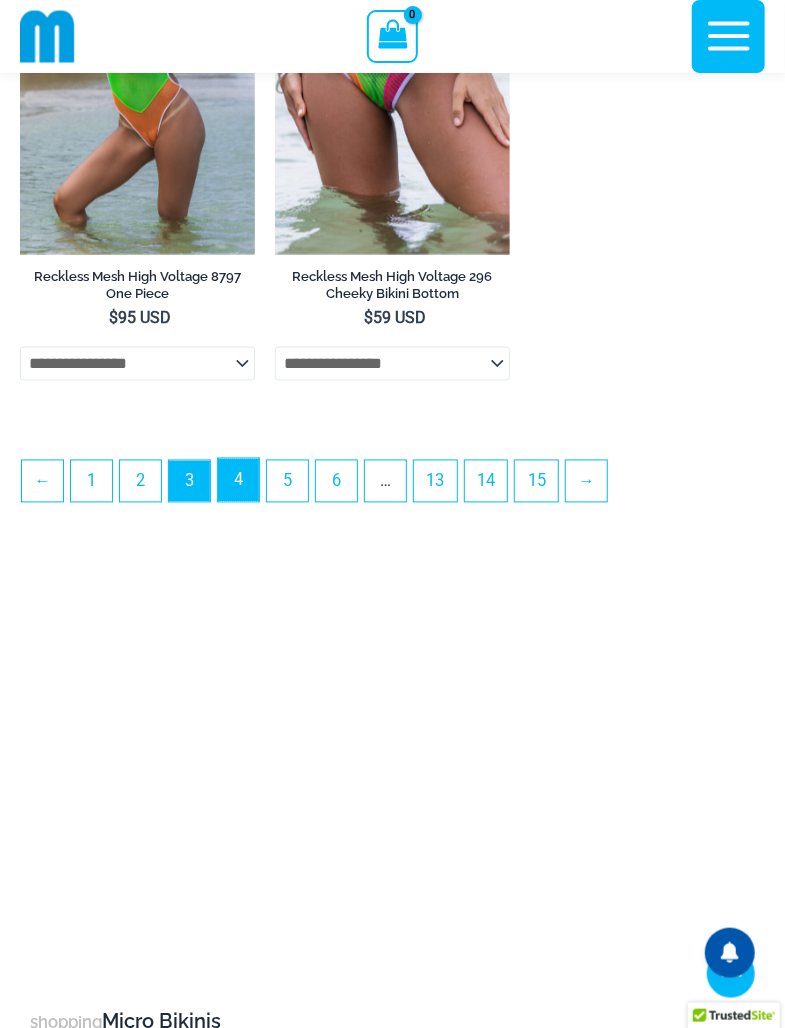 click on "4" at bounding box center [238, 480] 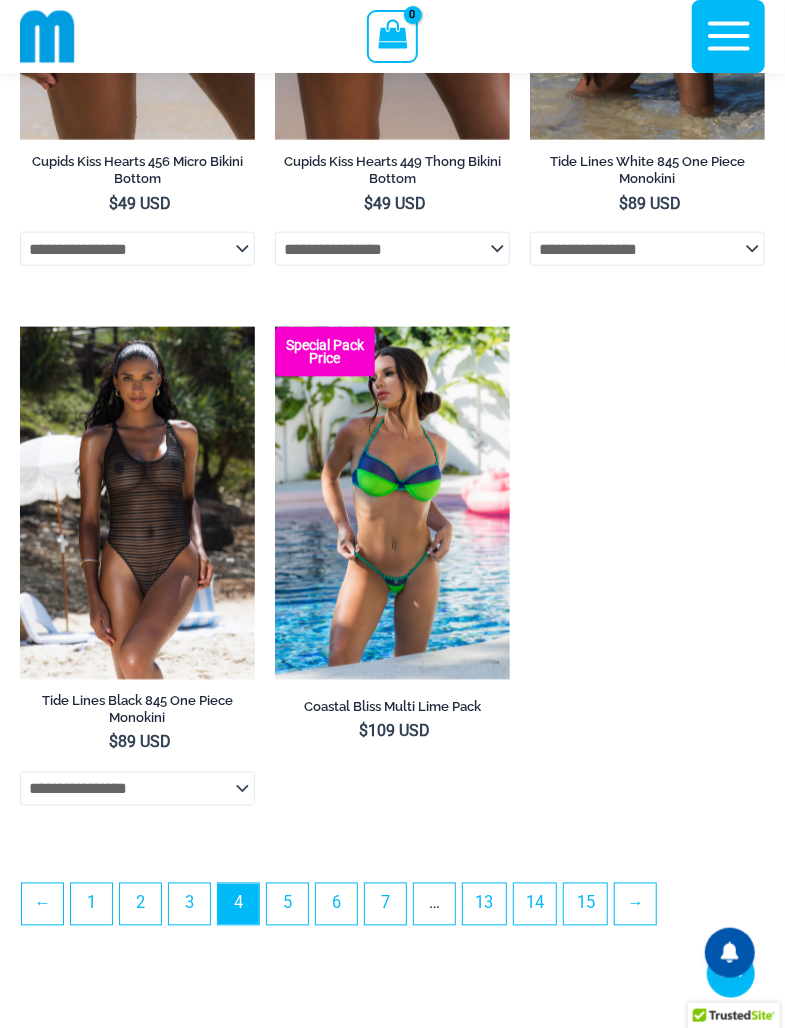 scroll, scrollTop: 5254, scrollLeft: 0, axis: vertical 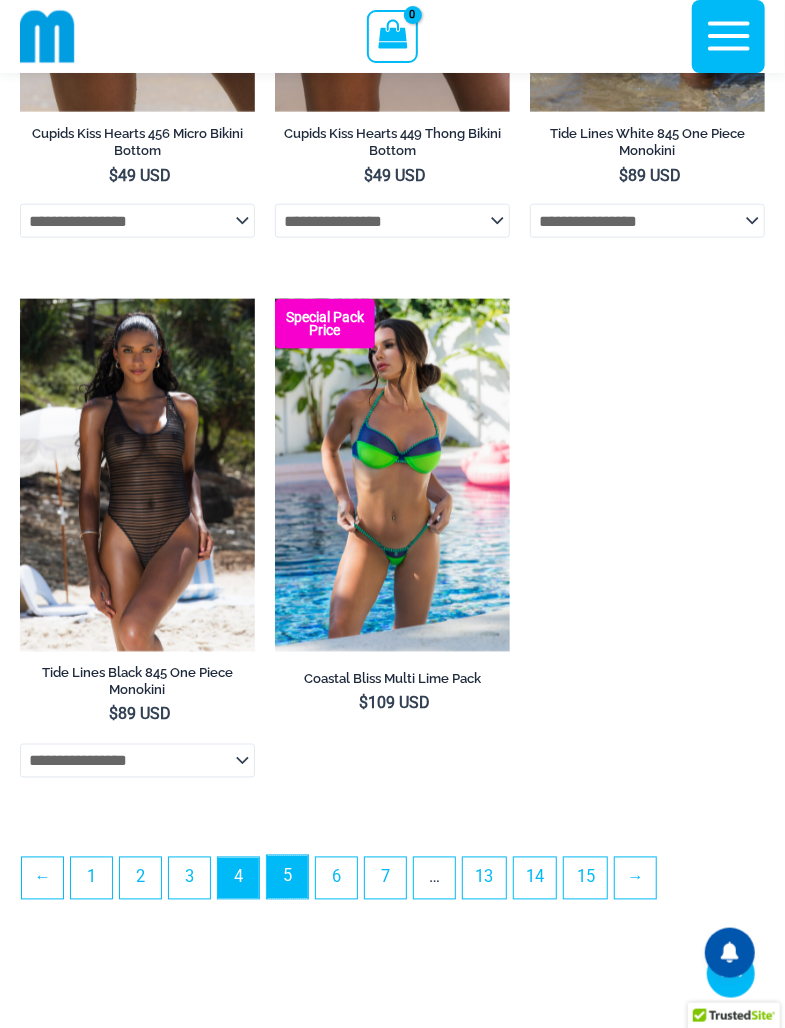 click on "5" at bounding box center (287, 877) 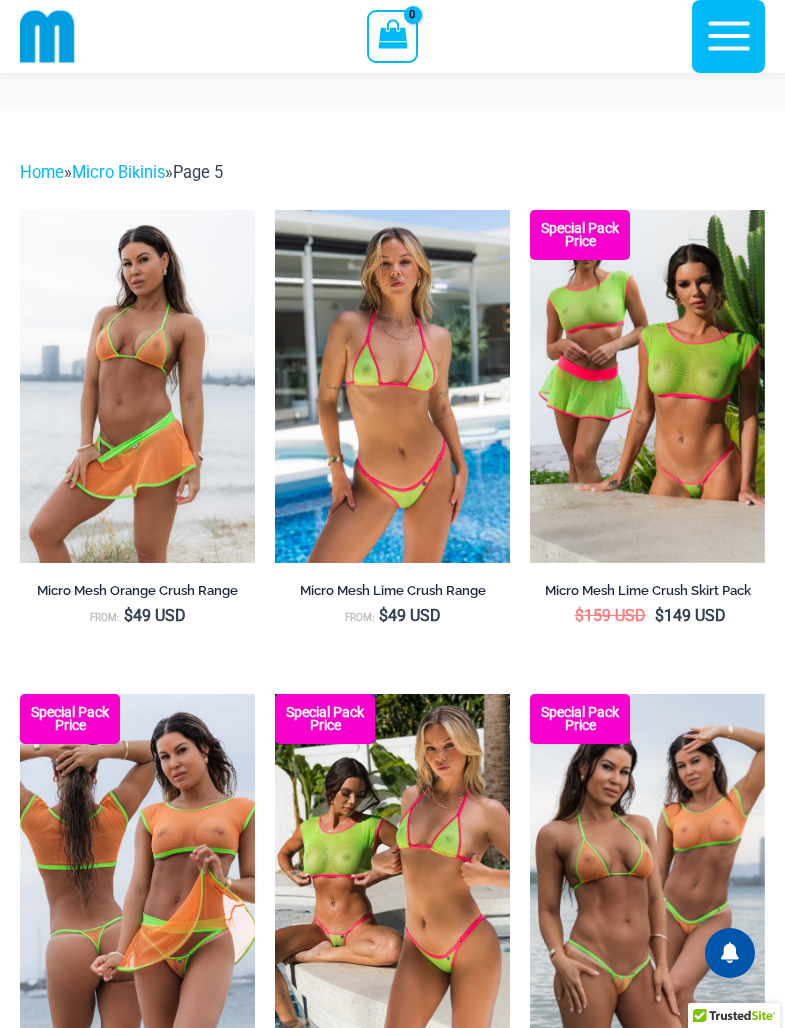 scroll, scrollTop: 100, scrollLeft: 0, axis: vertical 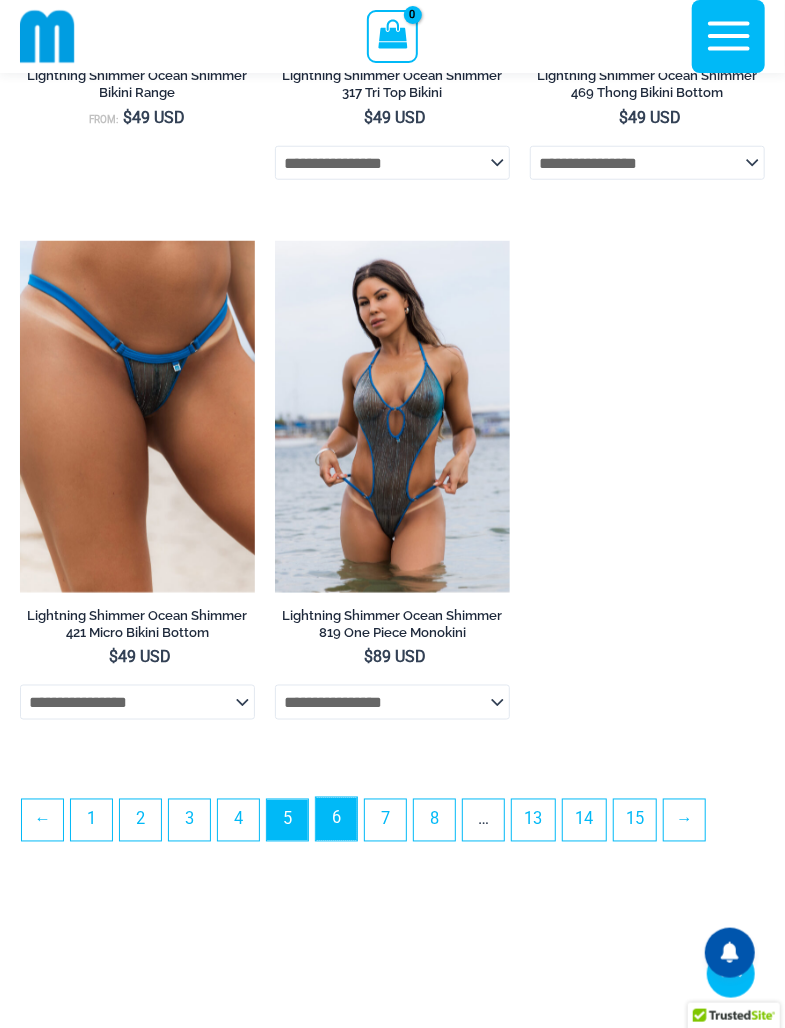 click on "6" at bounding box center (336, 819) 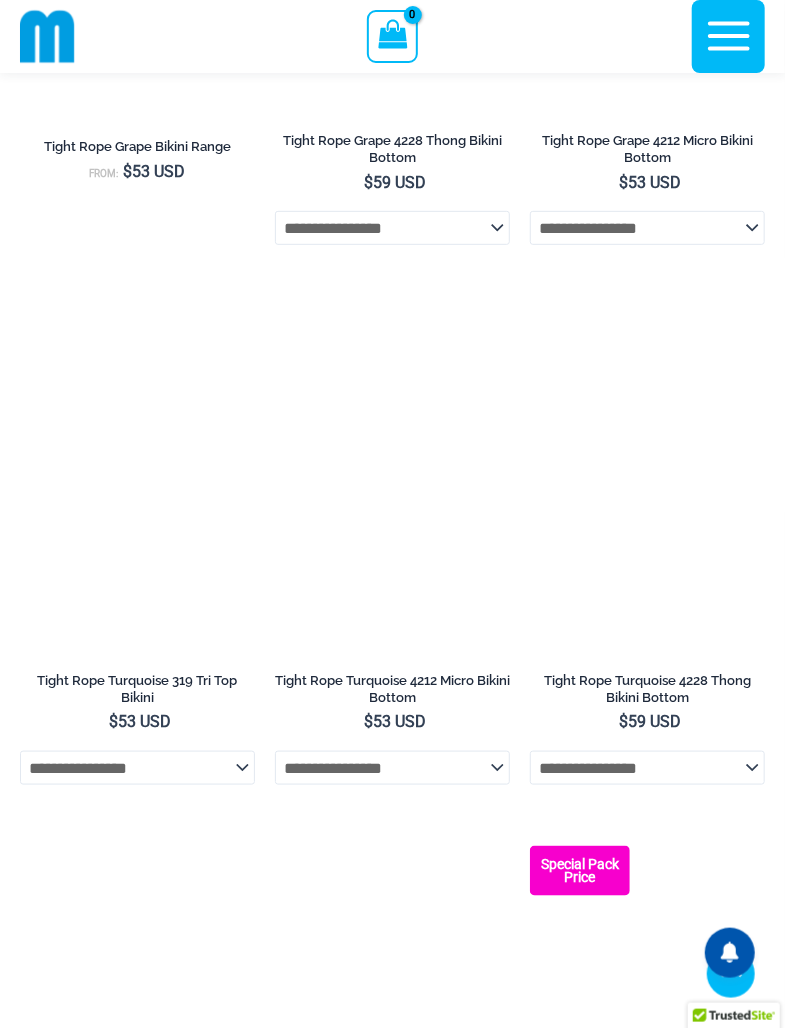 scroll, scrollTop: 2537, scrollLeft: 0, axis: vertical 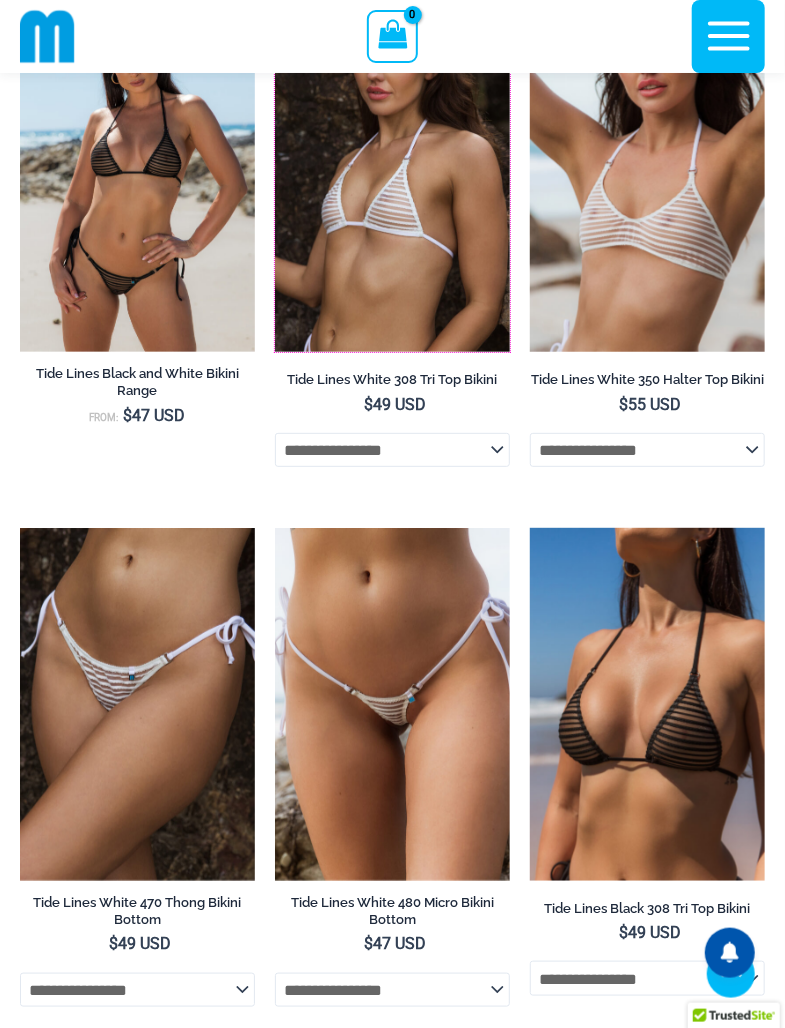 click at bounding box center [275, -1] 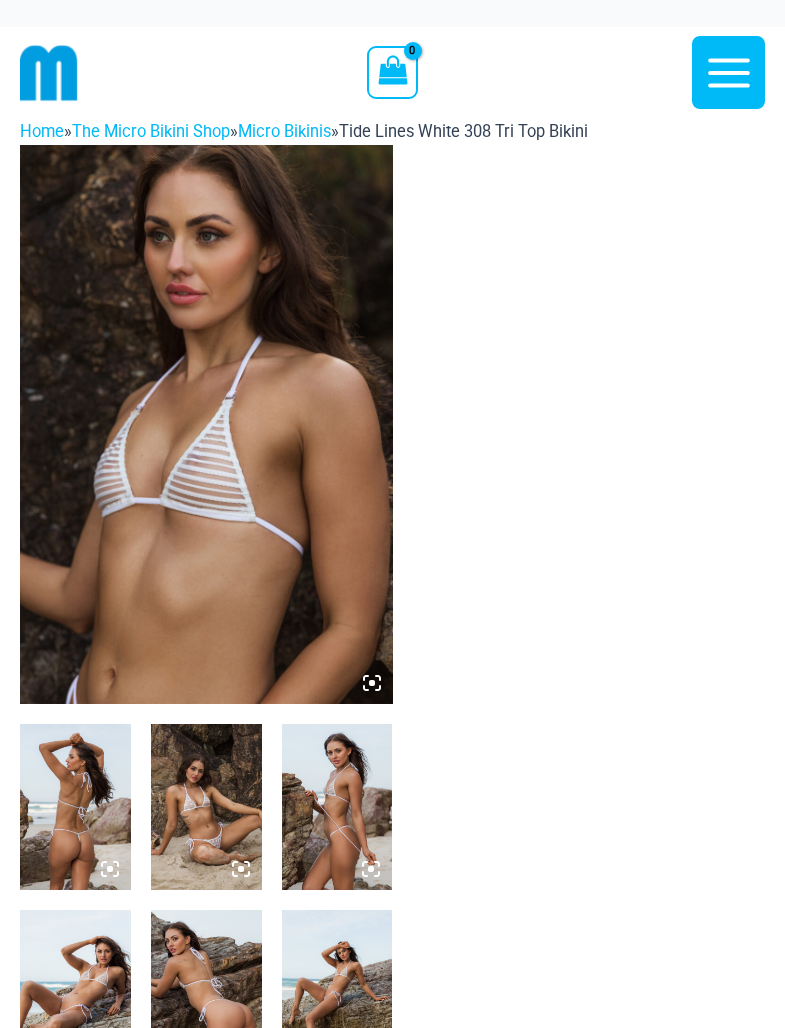 scroll, scrollTop: 0, scrollLeft: 0, axis: both 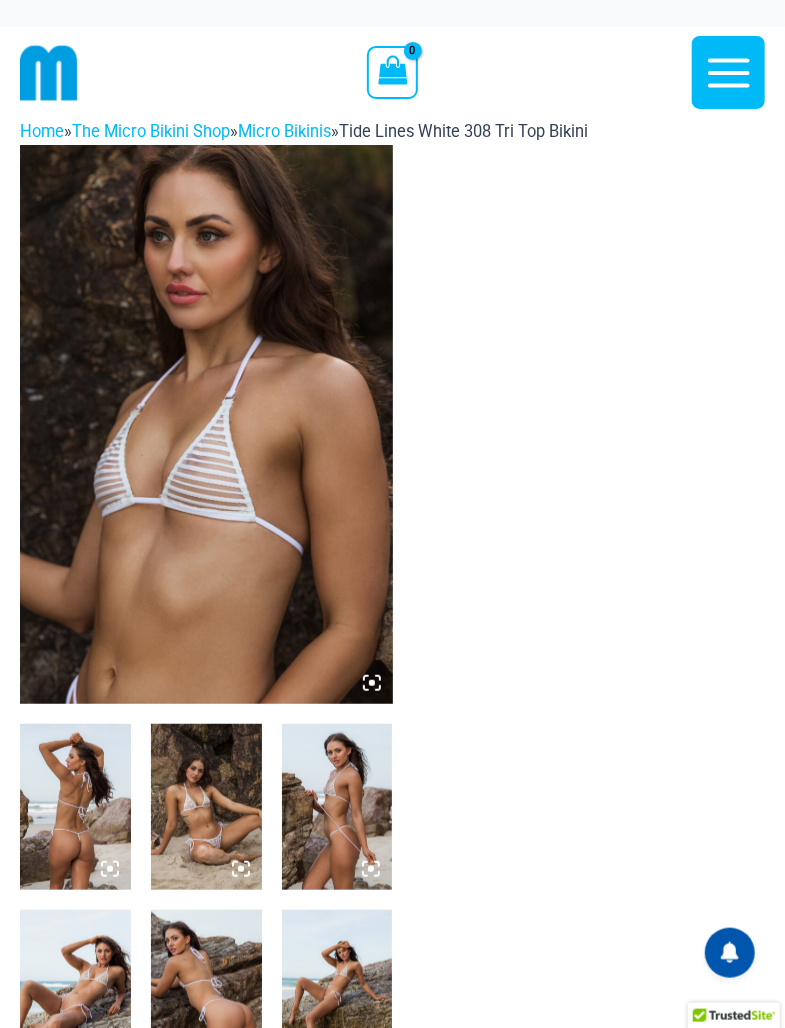 click at bounding box center (206, 424) 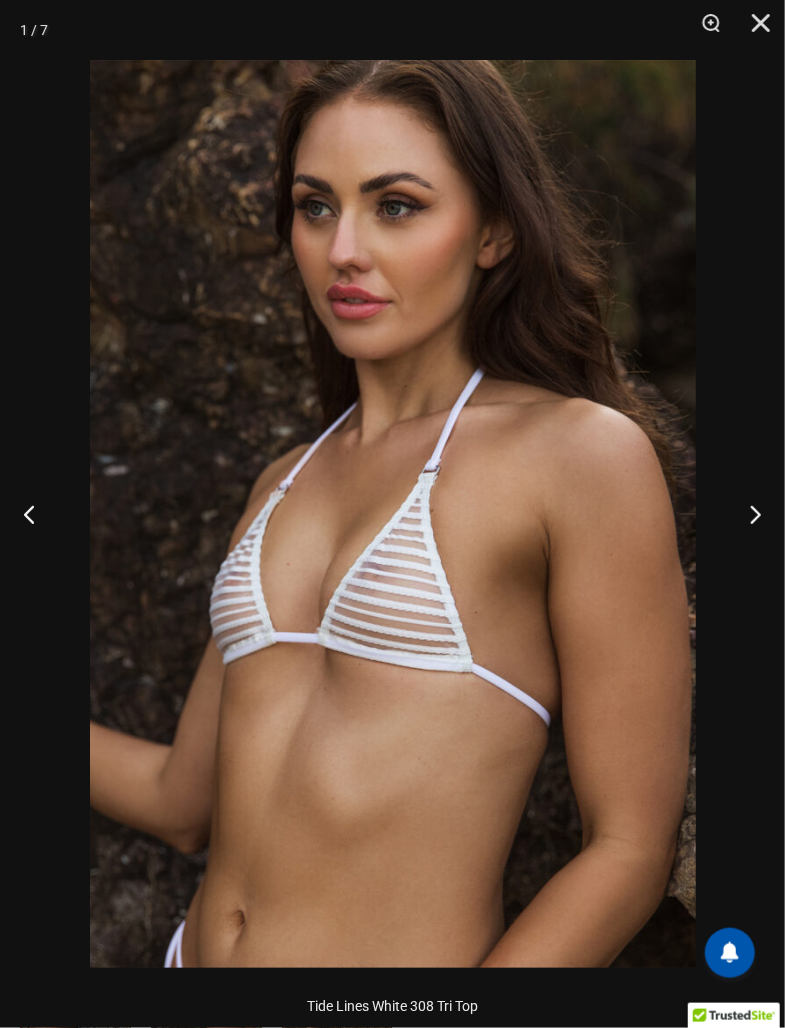 click at bounding box center (747, 514) 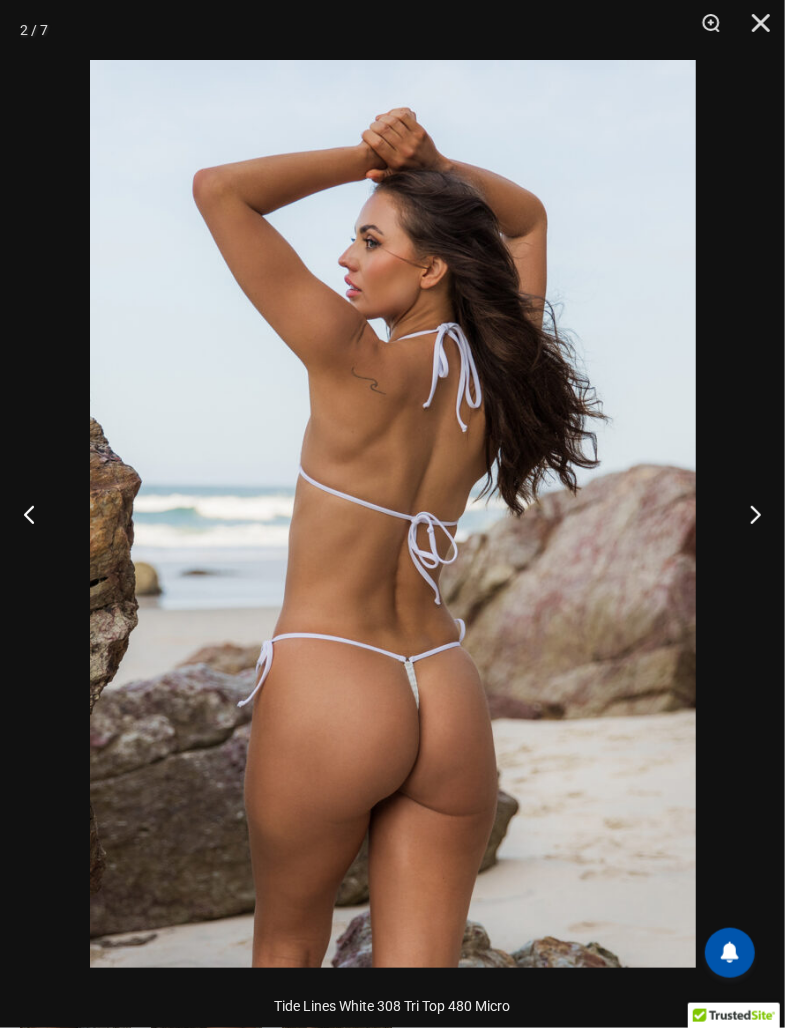 click at bounding box center (747, 514) 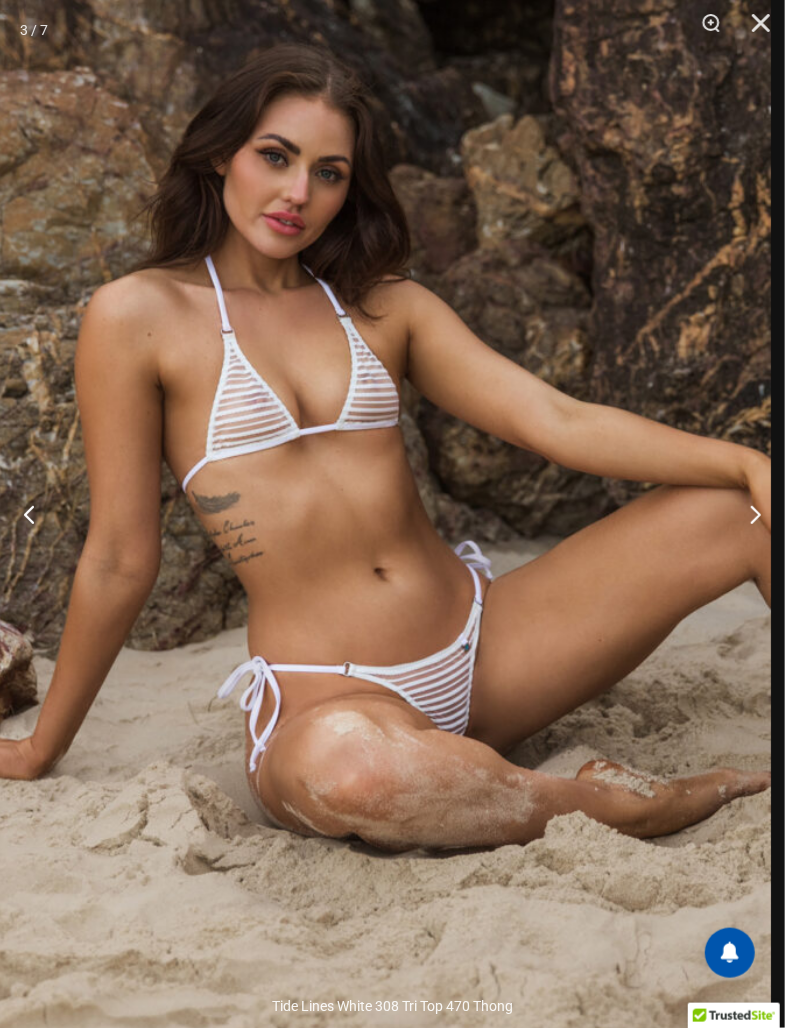 click at bounding box center (747, 514) 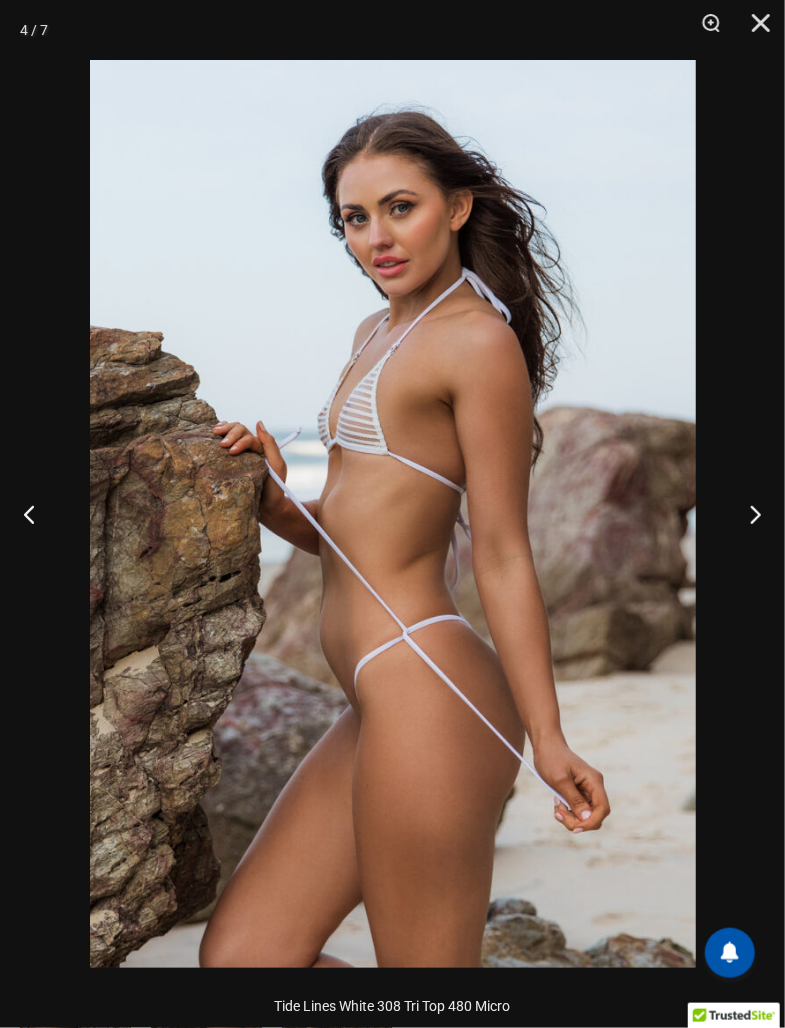 click at bounding box center [747, 514] 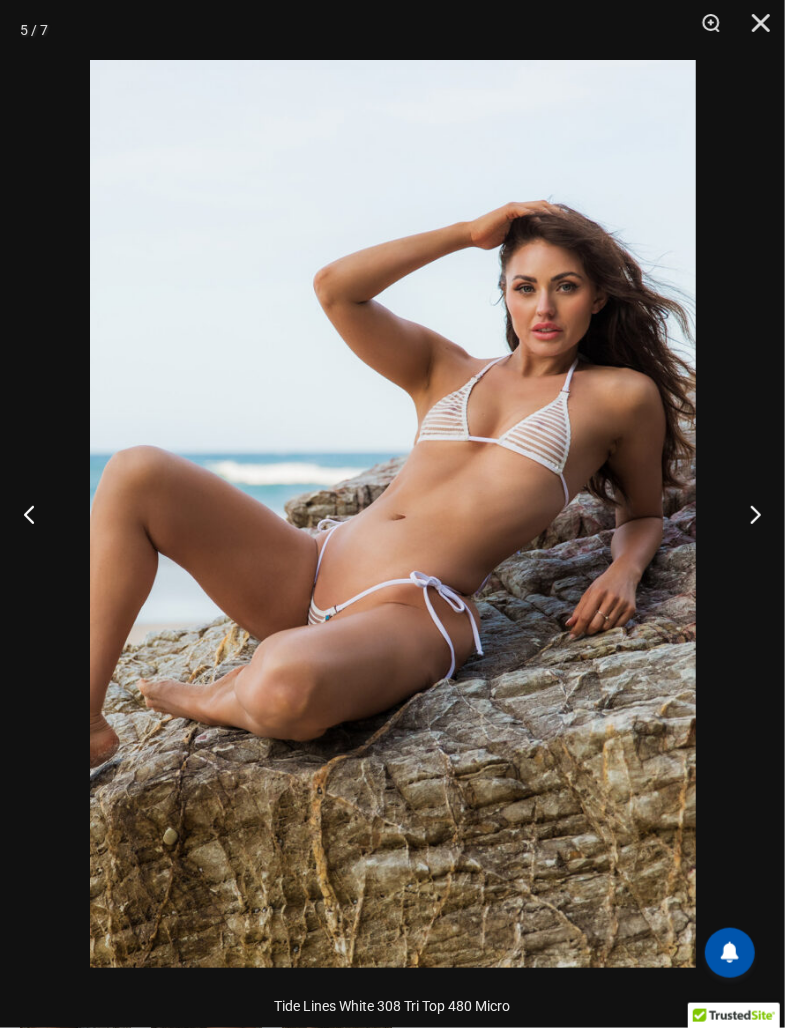 click at bounding box center [747, 514] 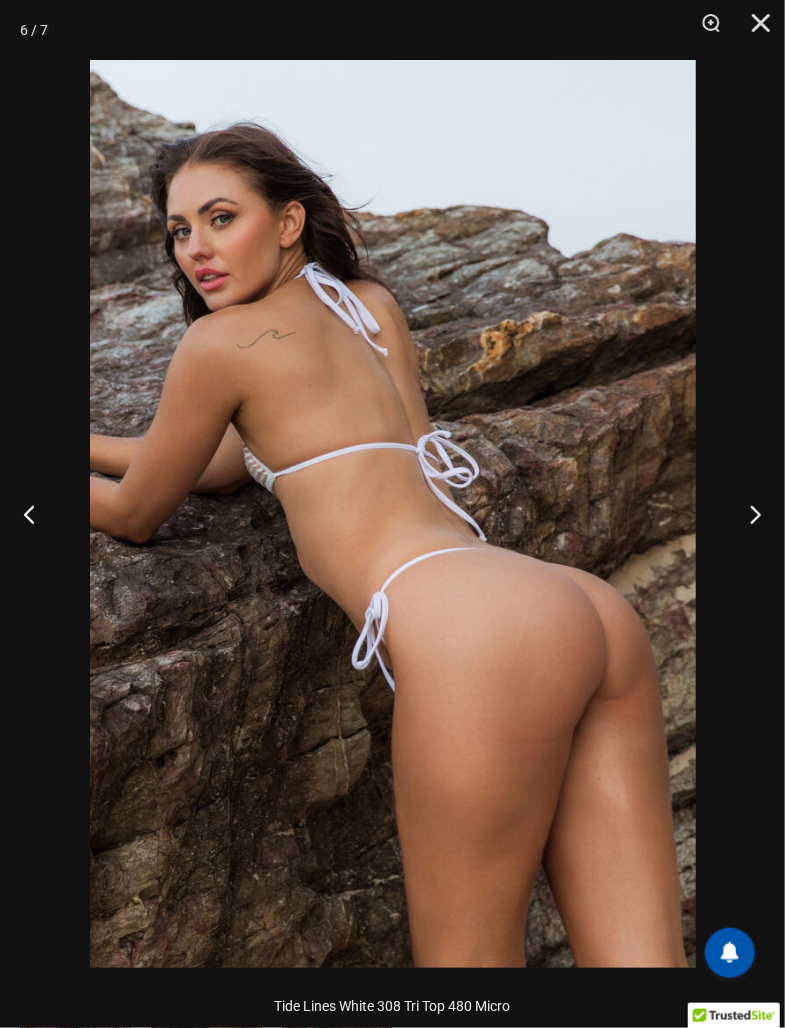 click at bounding box center [747, 514] 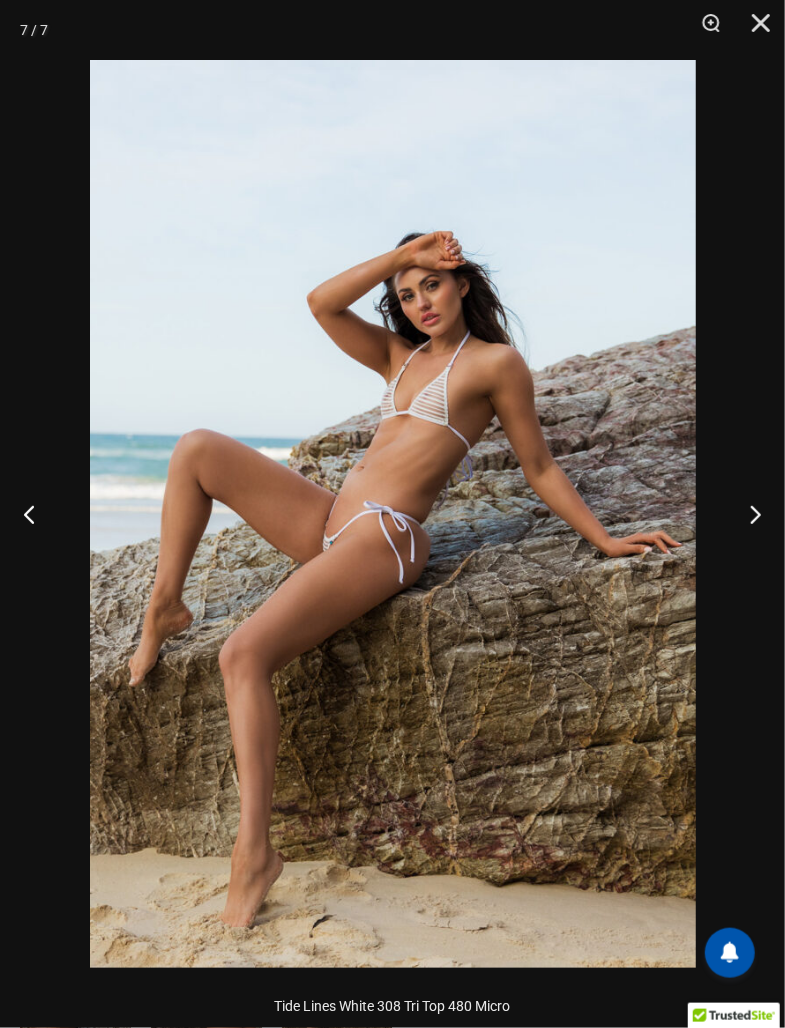 click at bounding box center [747, 514] 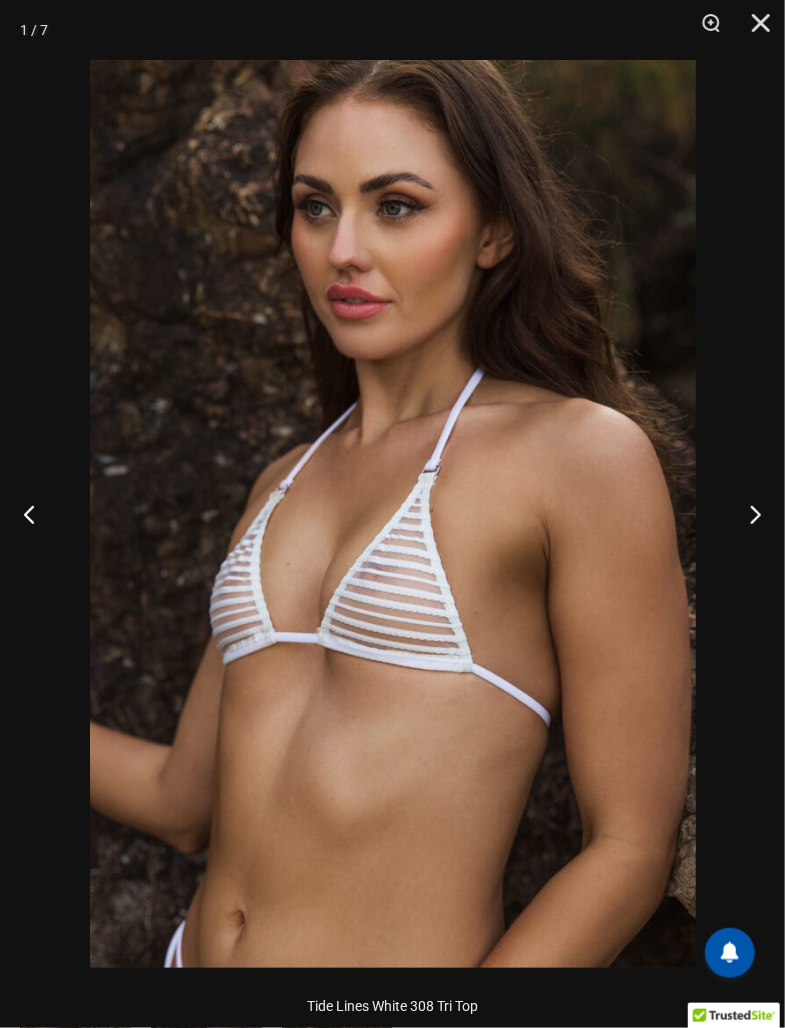 click at bounding box center [747, 514] 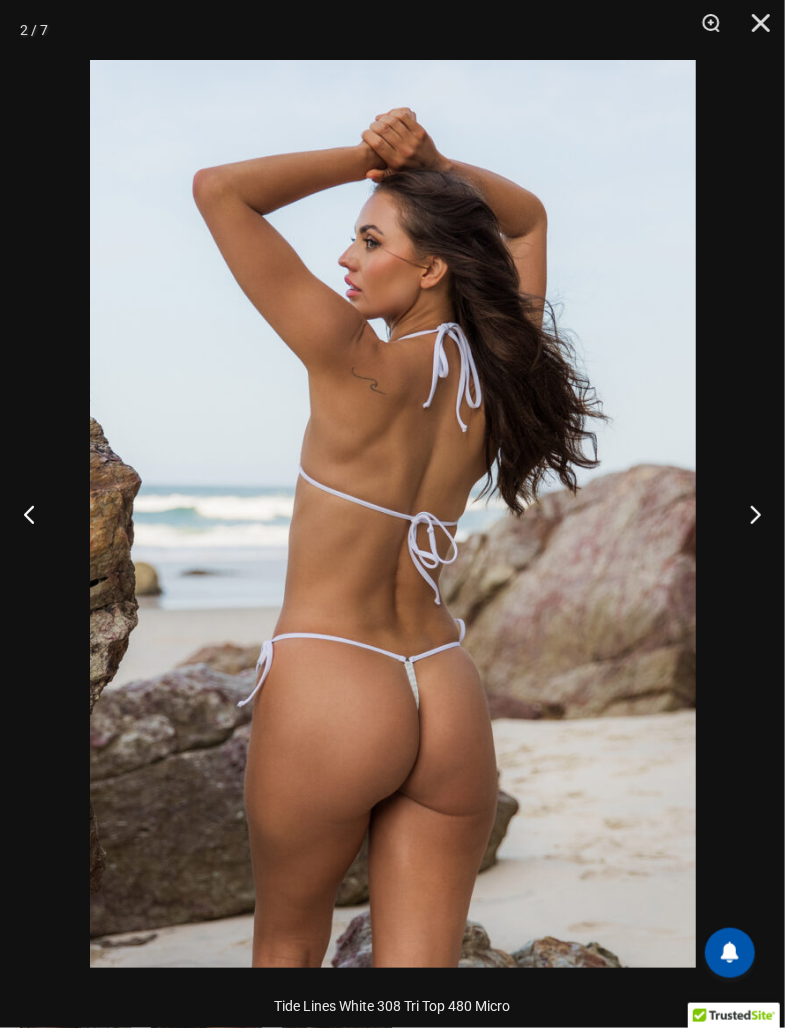 click at bounding box center [747, 514] 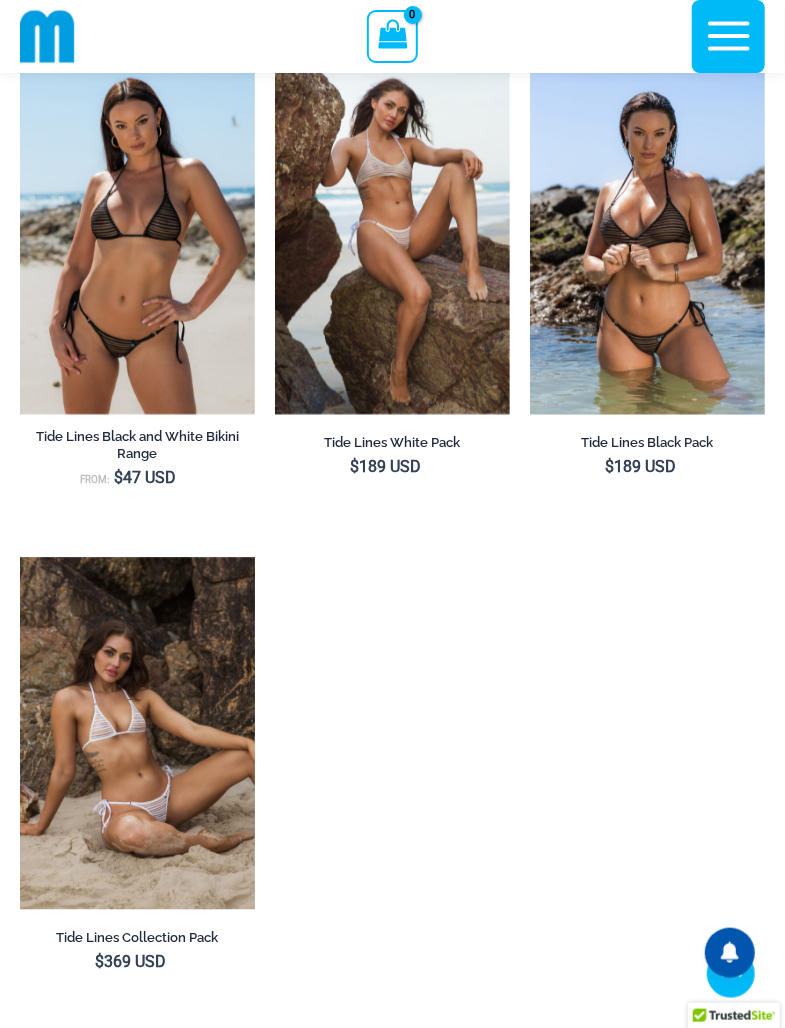 scroll, scrollTop: 3064, scrollLeft: 0, axis: vertical 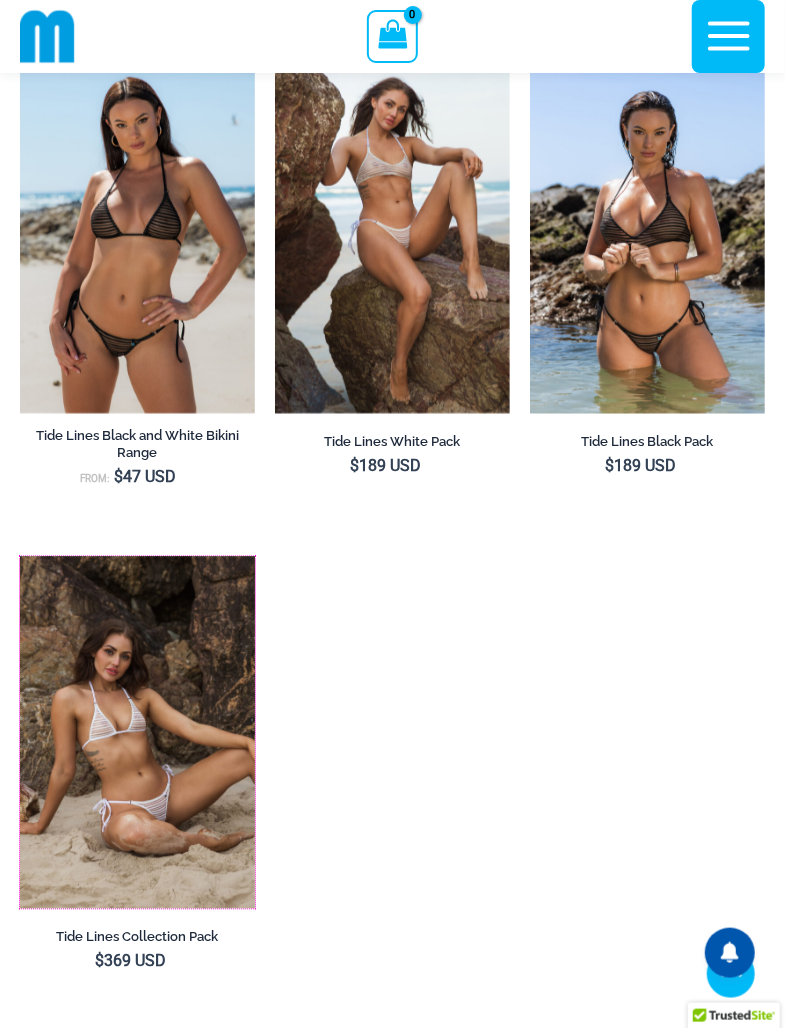 click at bounding box center (20, 557) 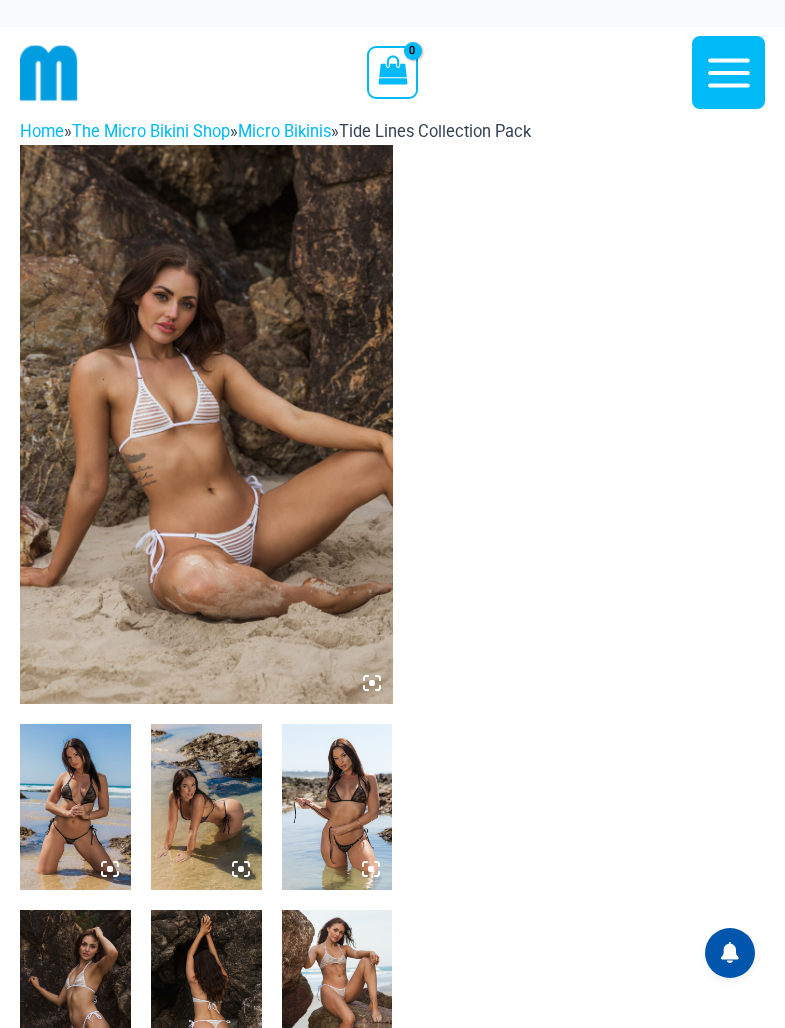 scroll, scrollTop: 0, scrollLeft: 0, axis: both 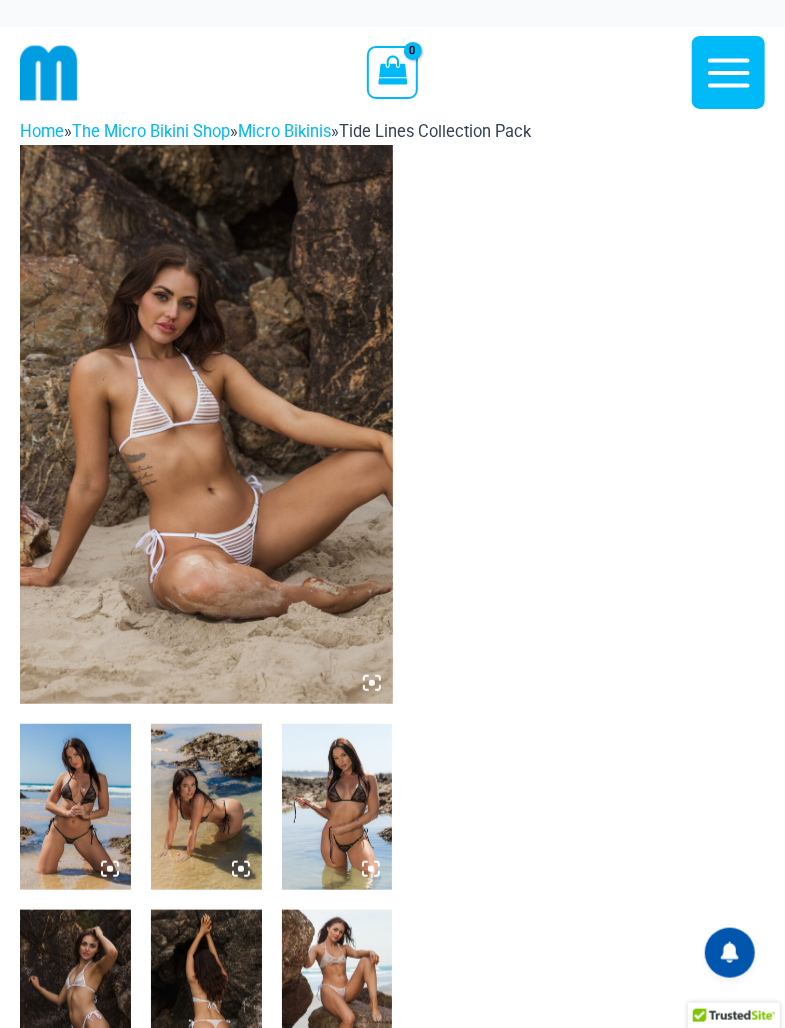 click at bounding box center [206, 424] 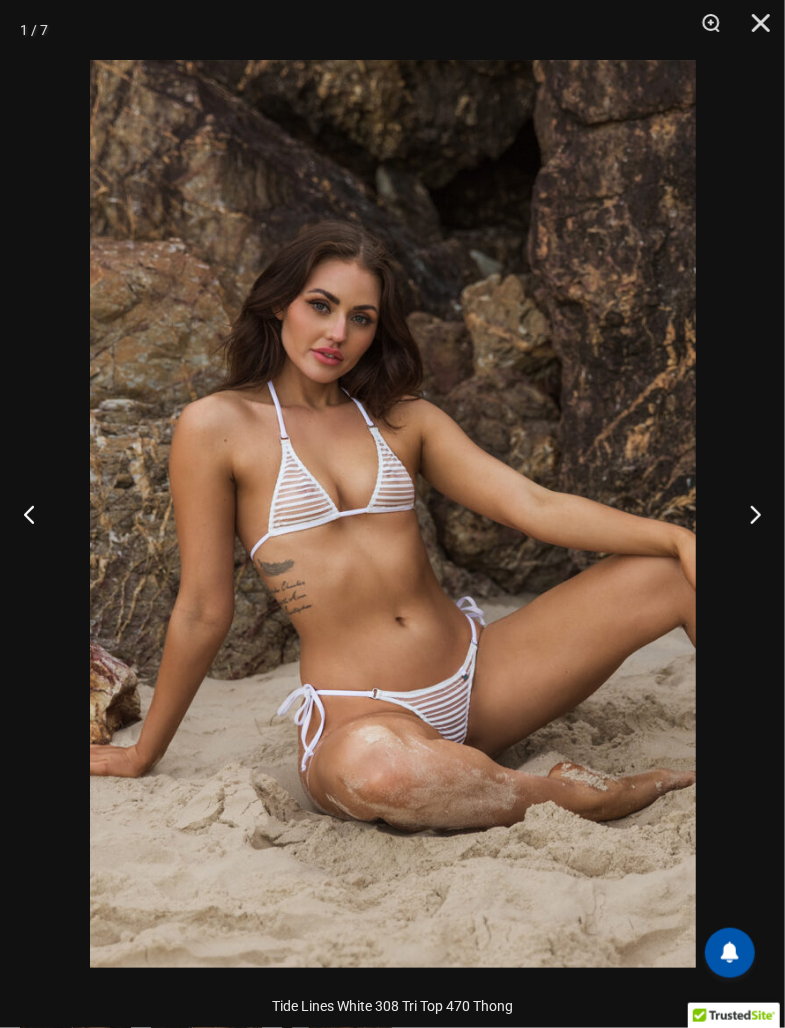 click at bounding box center (747, 514) 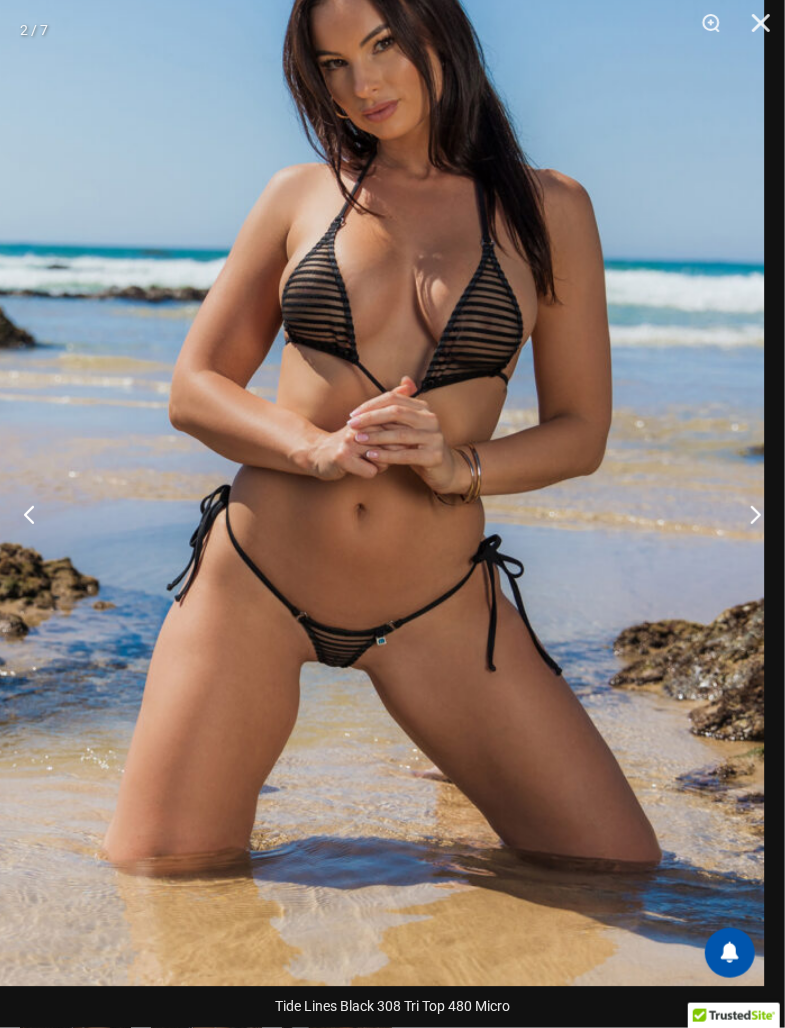 click at bounding box center [747, 514] 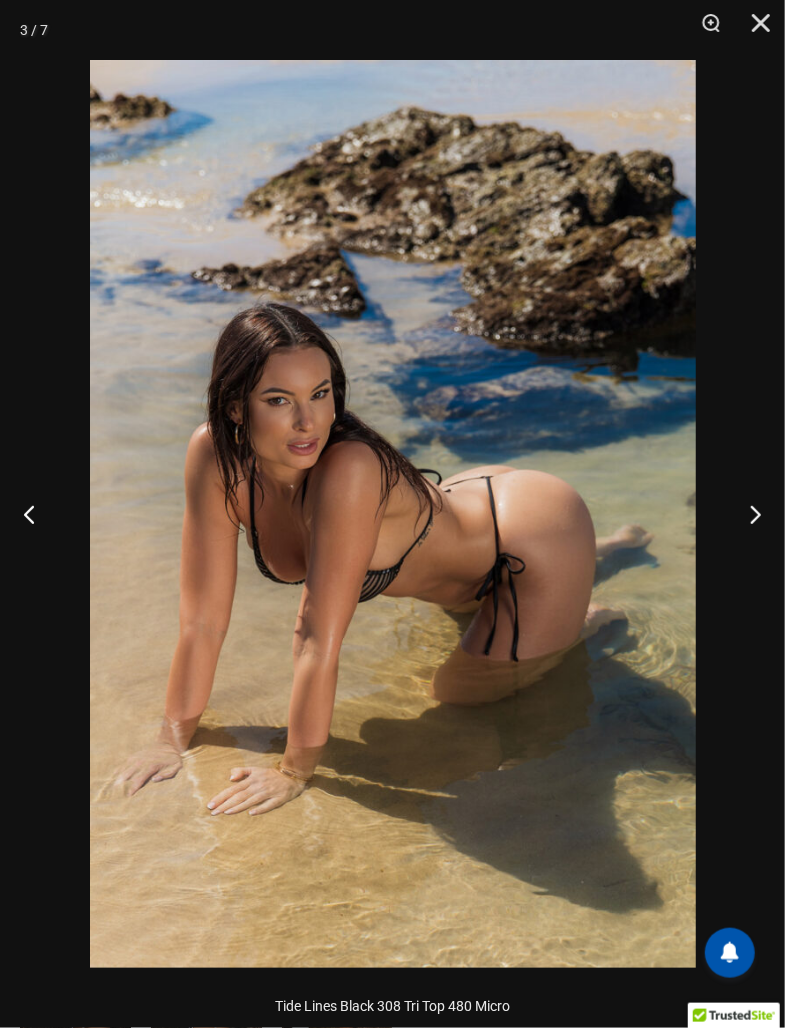 click at bounding box center [747, 514] 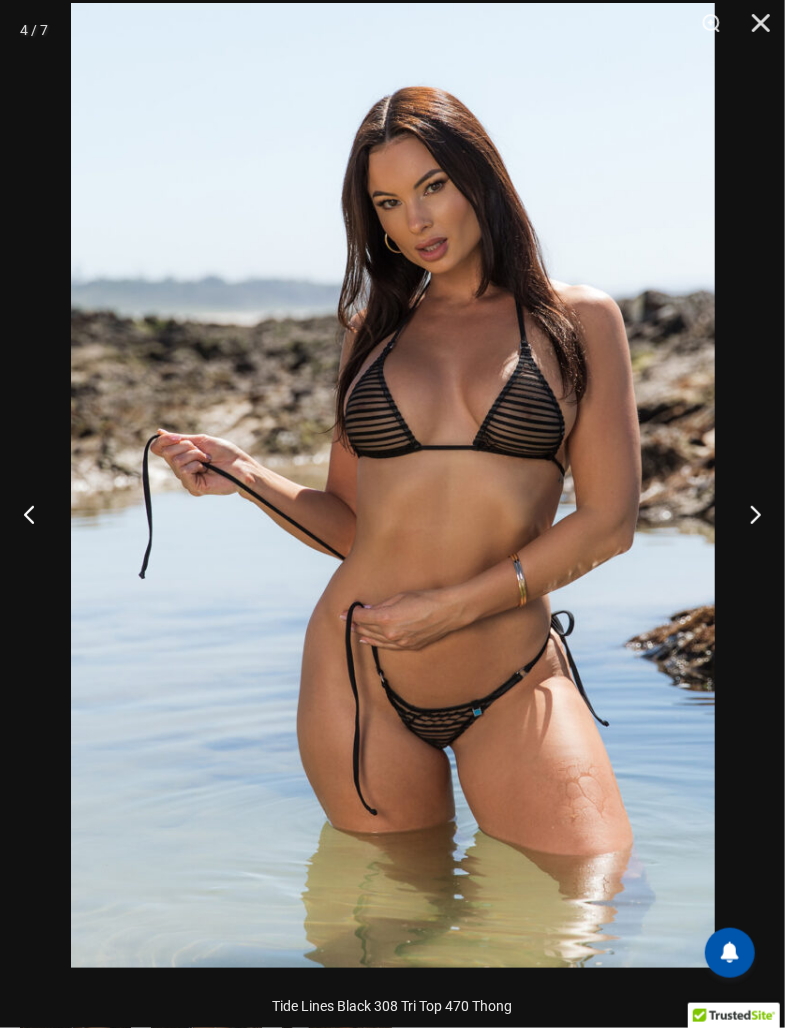 click at bounding box center [747, 514] 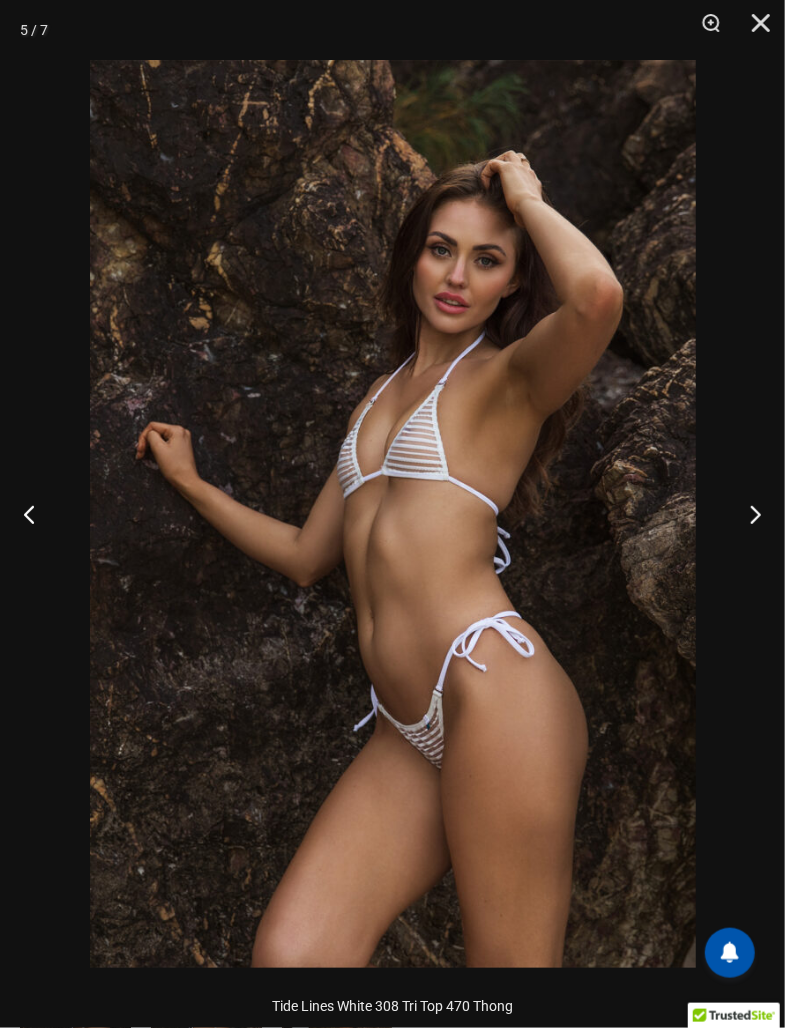click at bounding box center (747, 514) 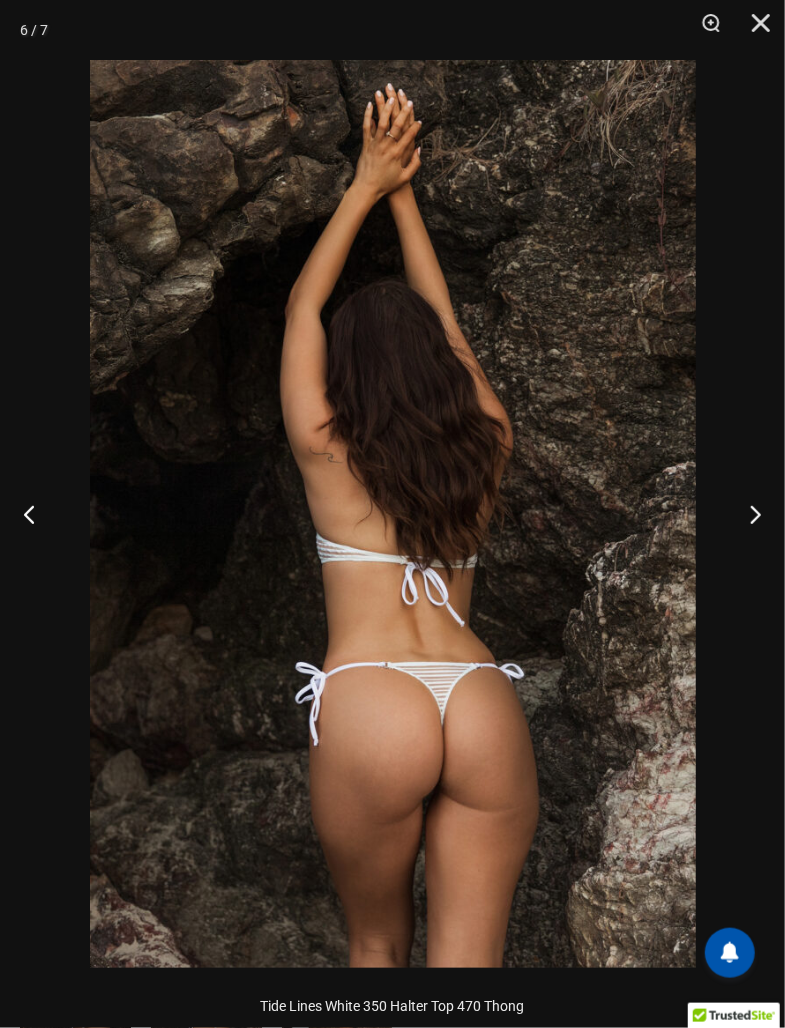 click at bounding box center (747, 514) 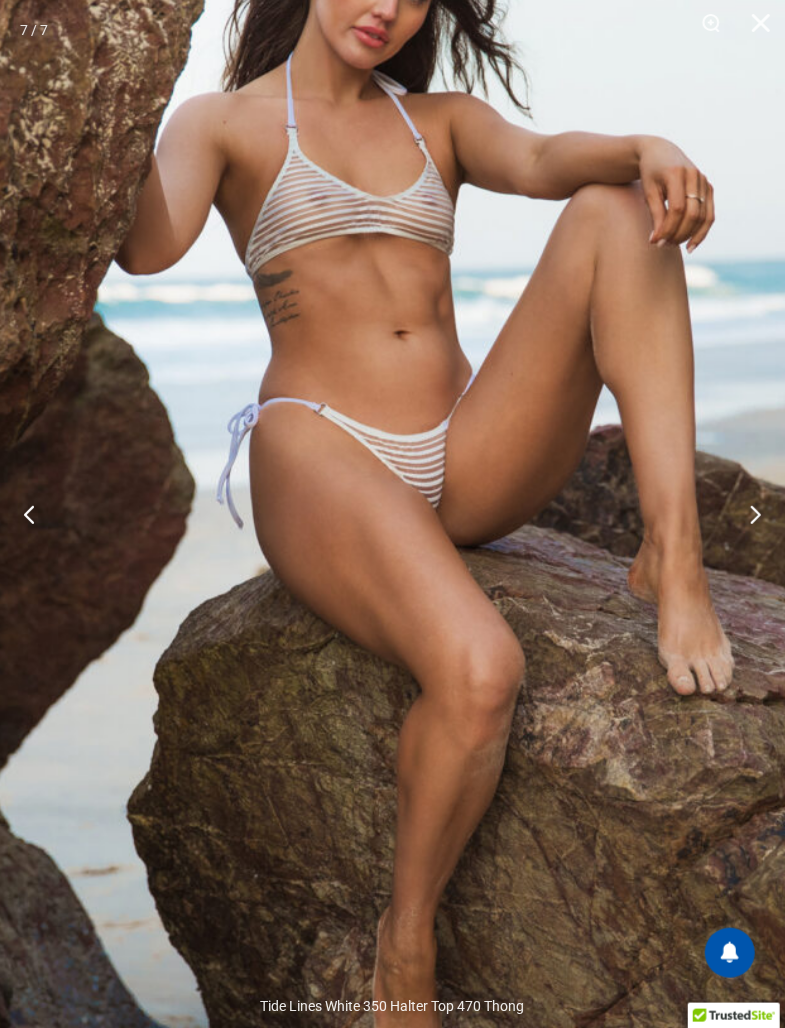 click at bounding box center (747, 514) 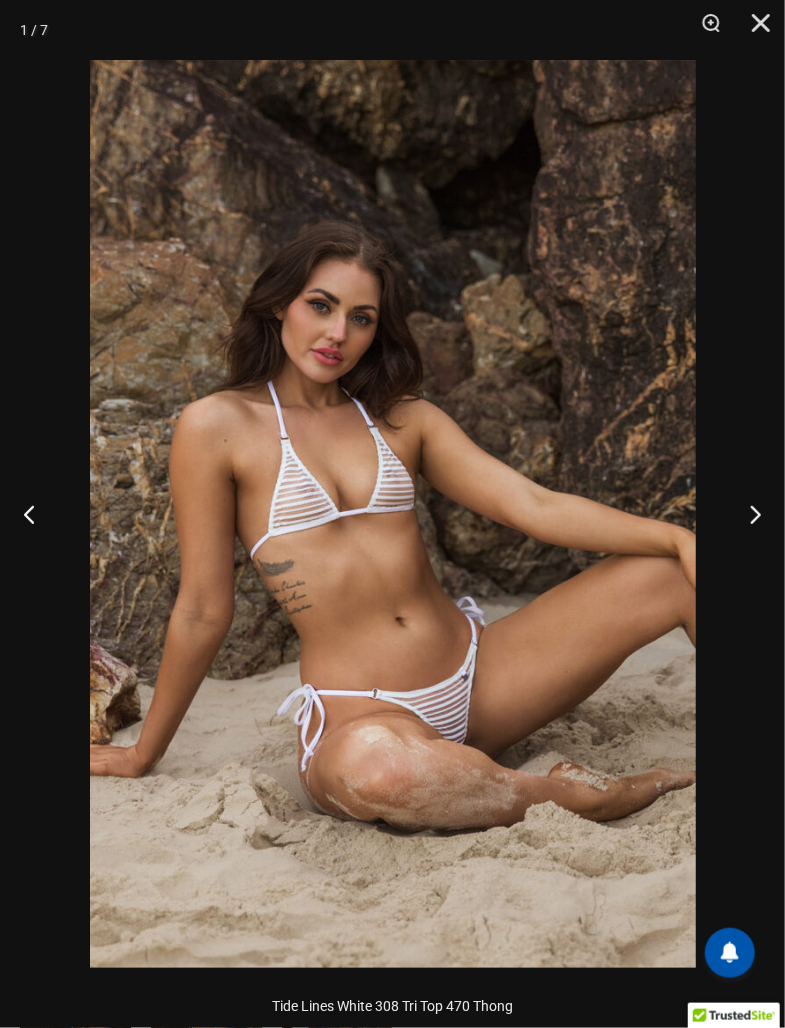 click at bounding box center [747, 514] 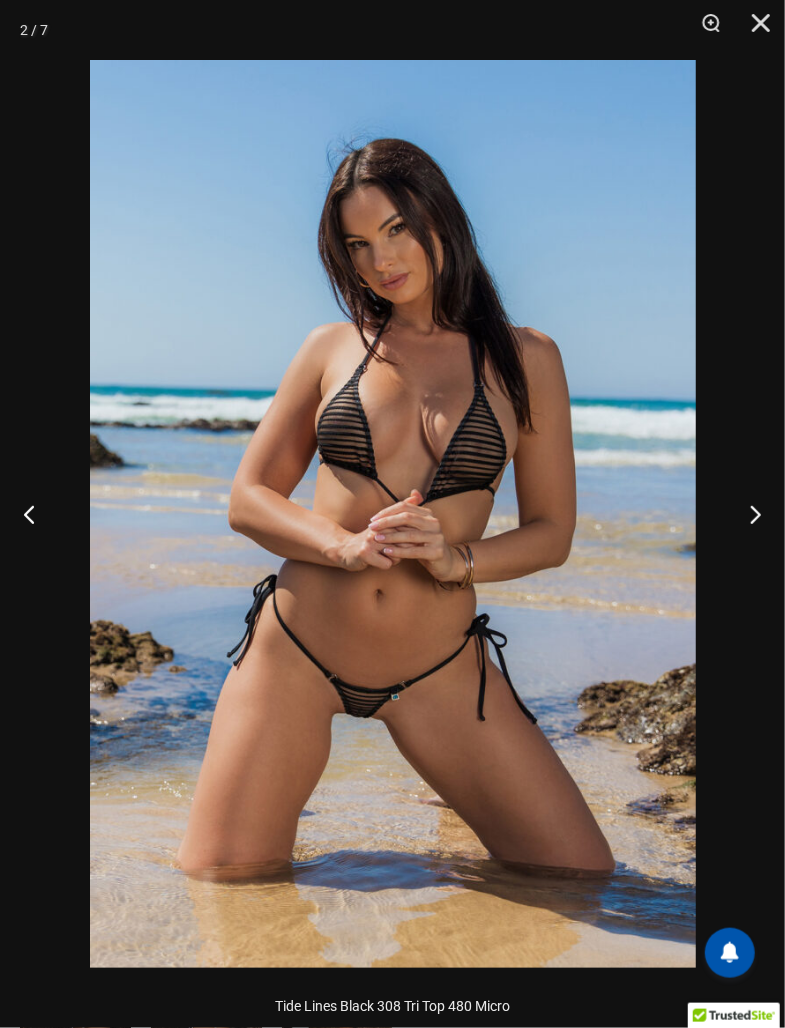 click at bounding box center [747, 514] 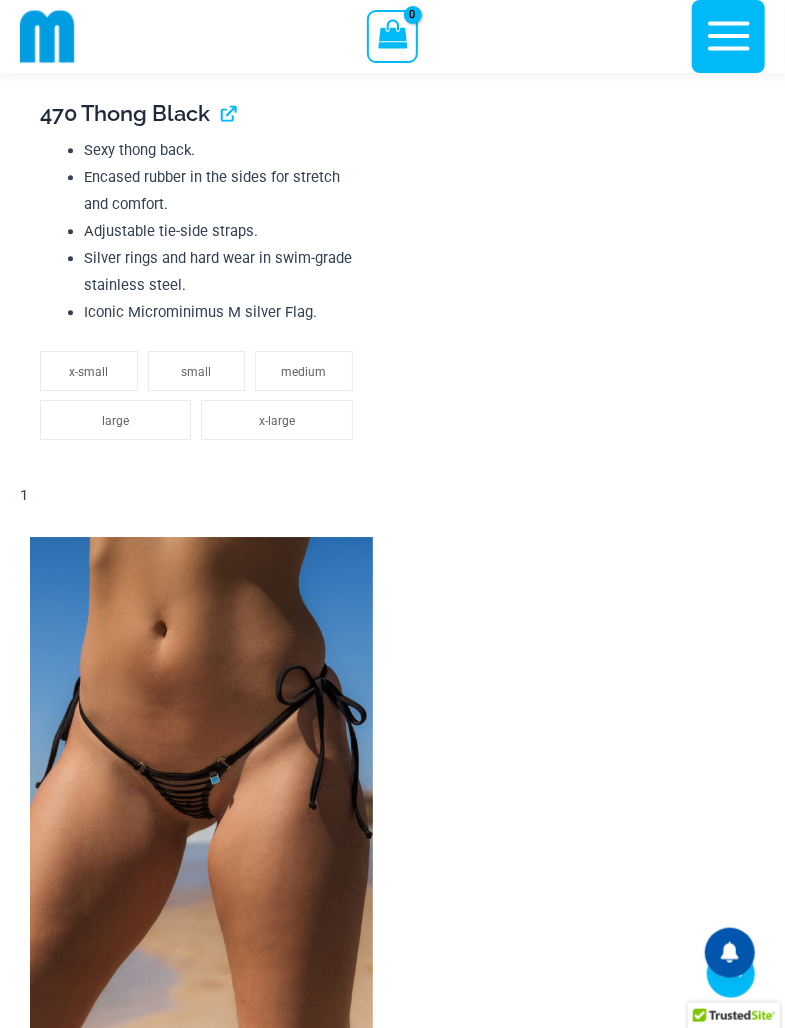 scroll, scrollTop: 4324, scrollLeft: 0, axis: vertical 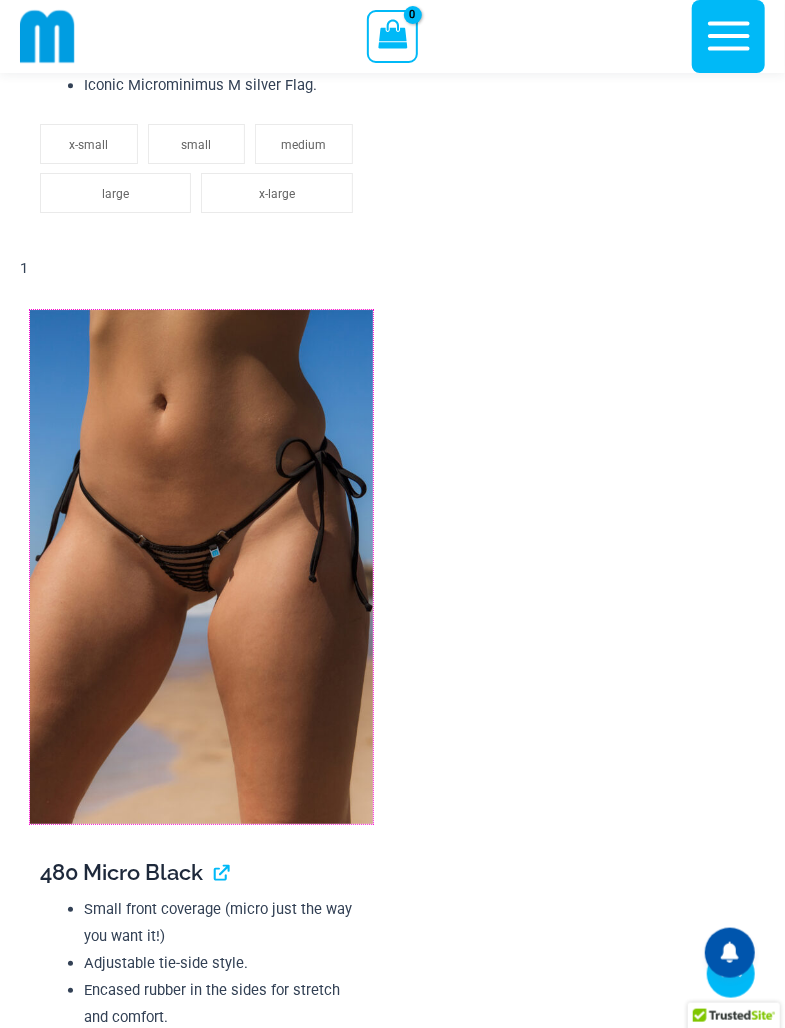 click at bounding box center (201, 567) 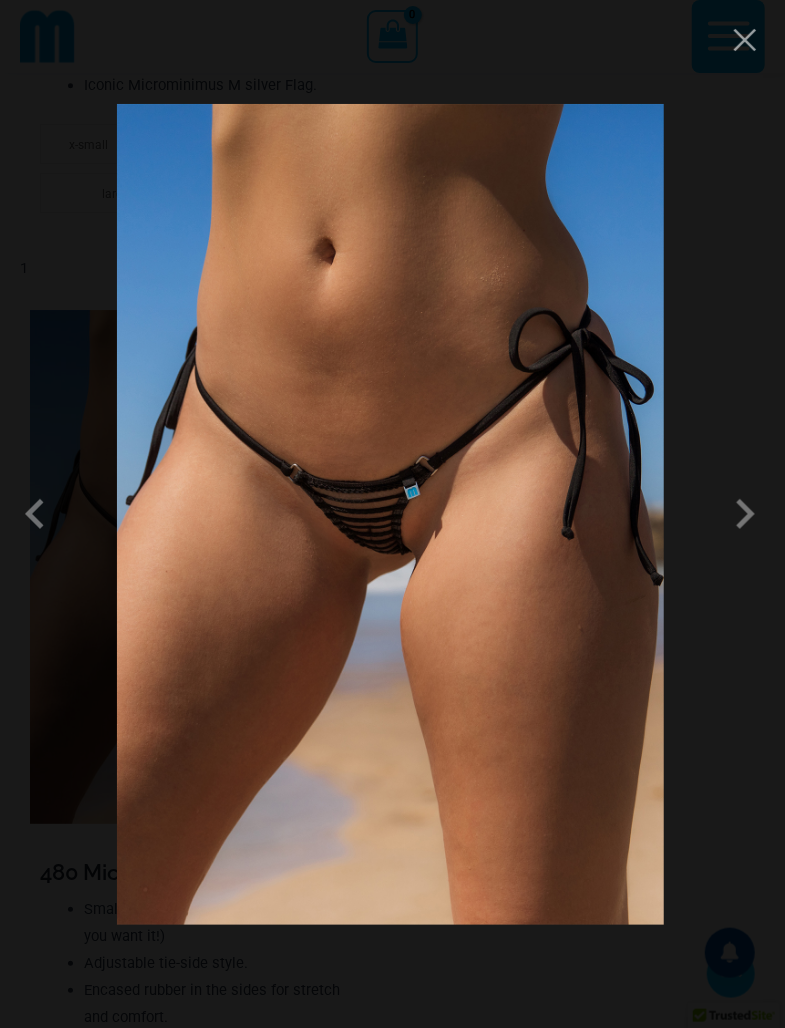 click at bounding box center (745, 514) 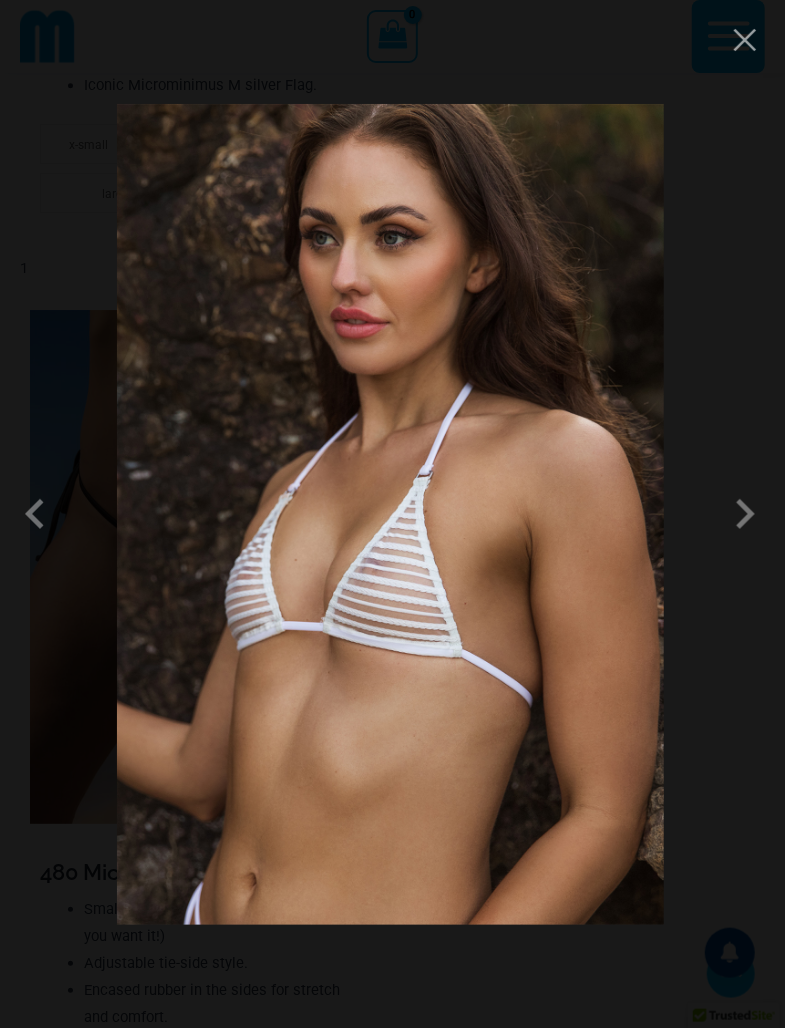 click at bounding box center (745, 514) 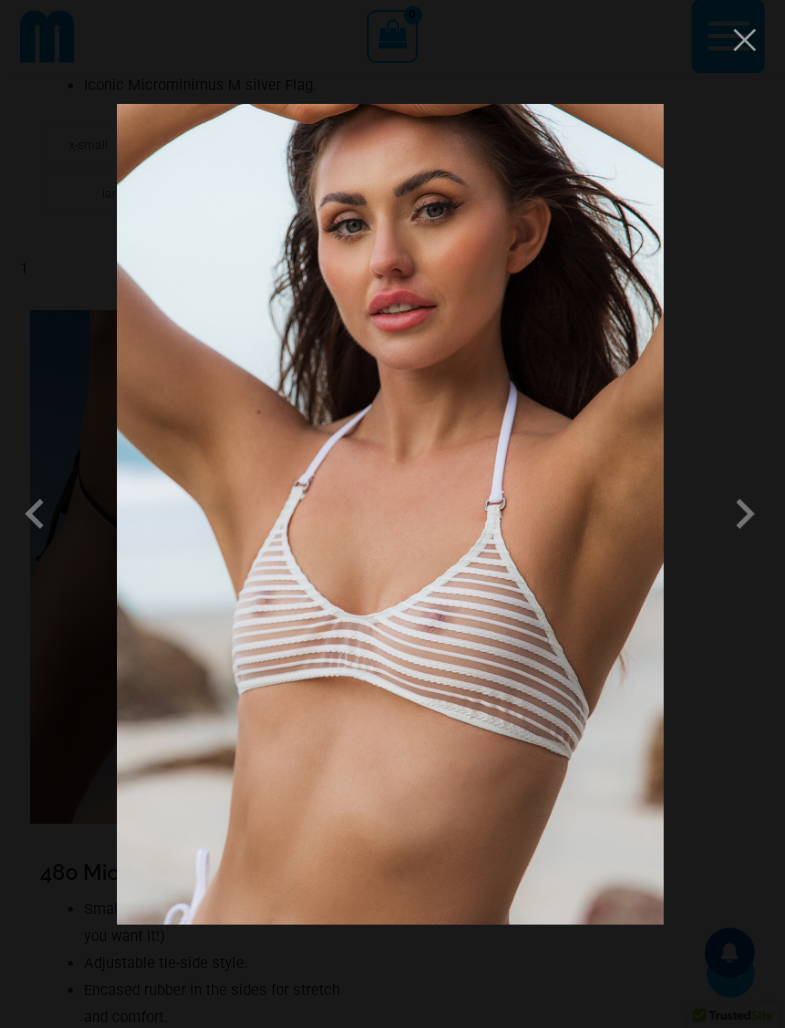 click at bounding box center [745, 514] 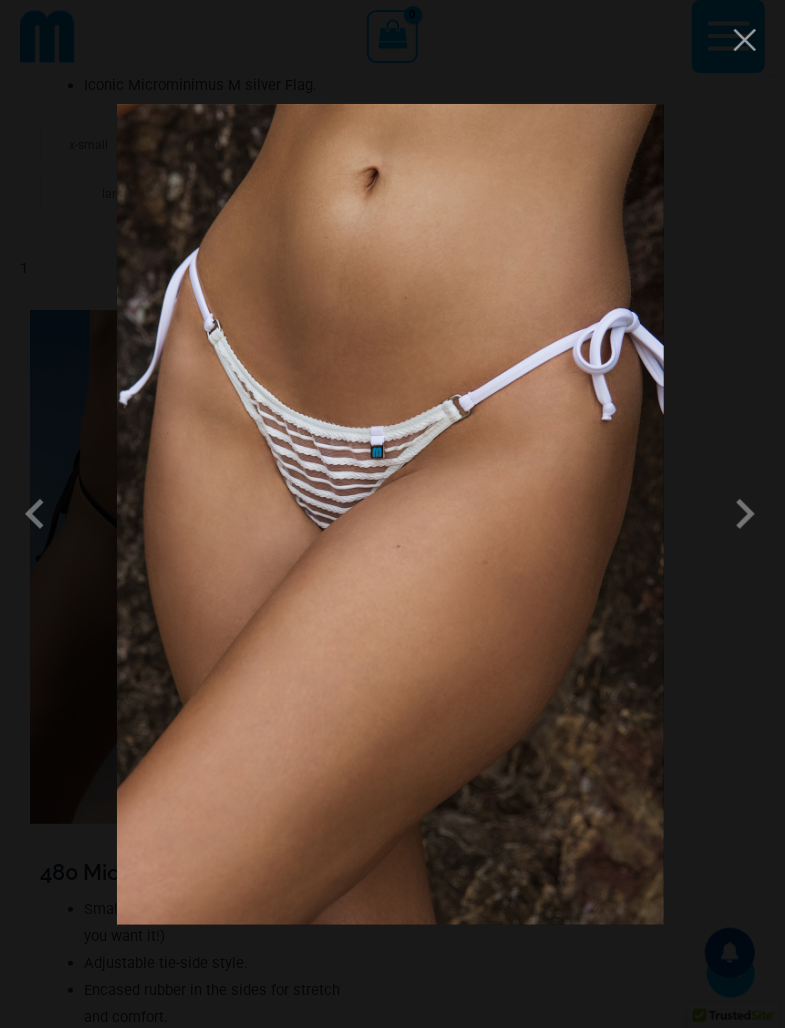 click at bounding box center (745, 514) 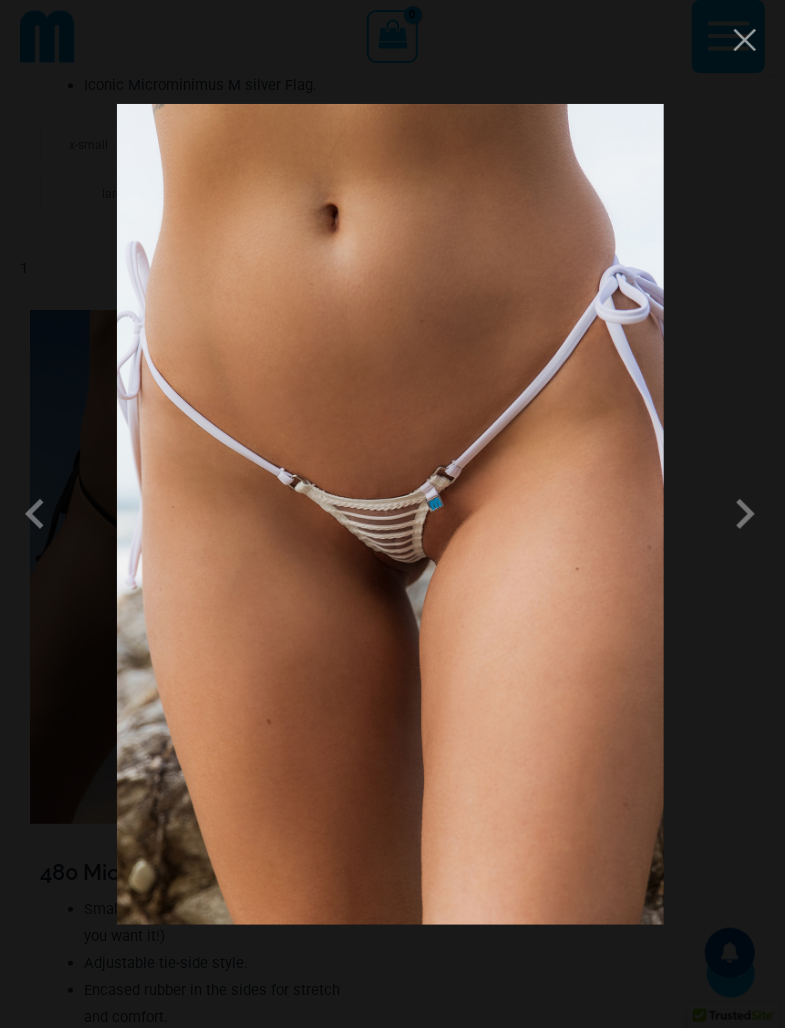 click at bounding box center (745, 514) 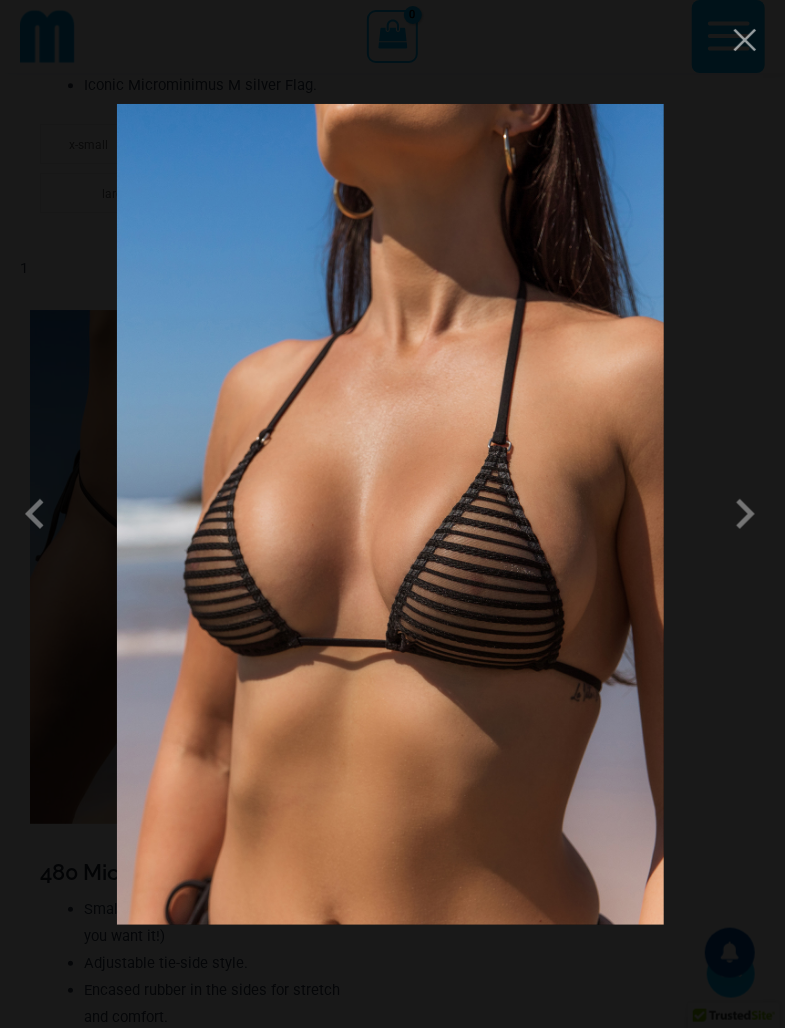 click at bounding box center [745, 514] 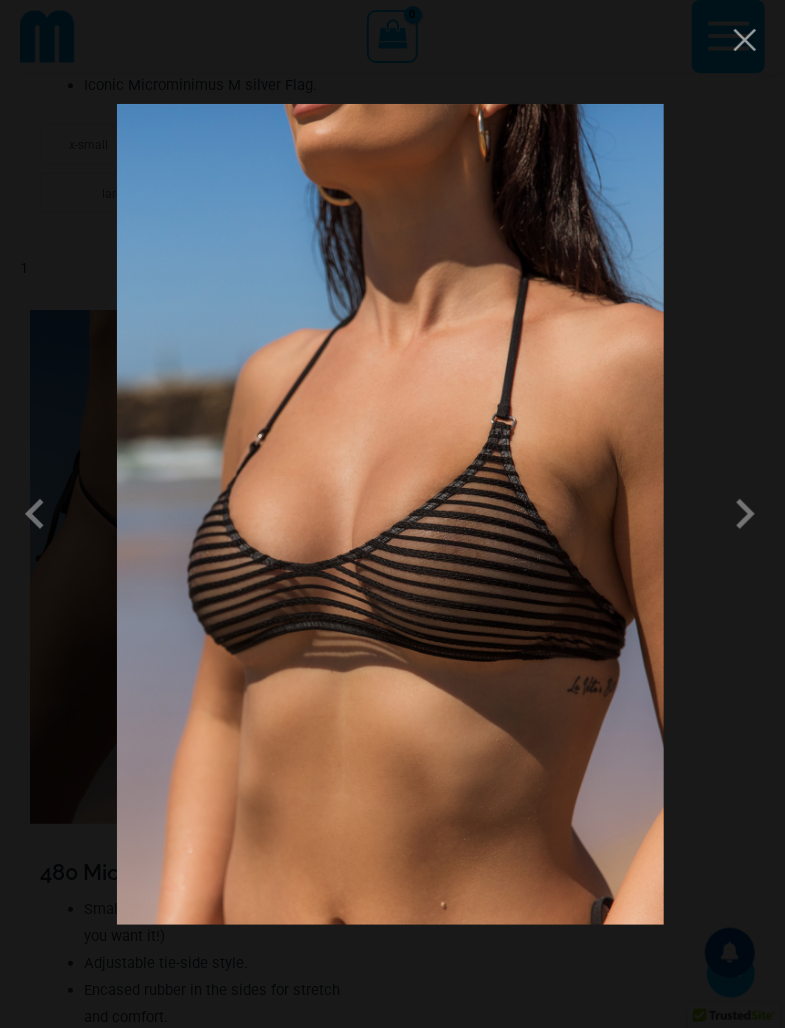 click at bounding box center (745, 514) 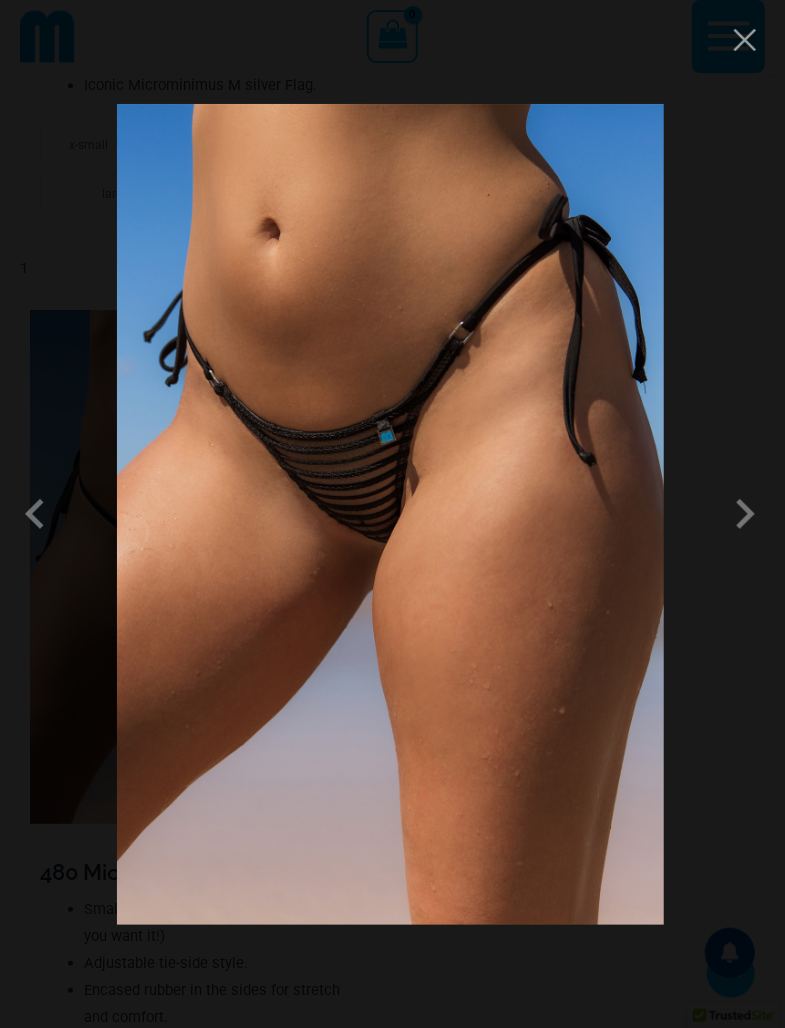 click at bounding box center (745, 514) 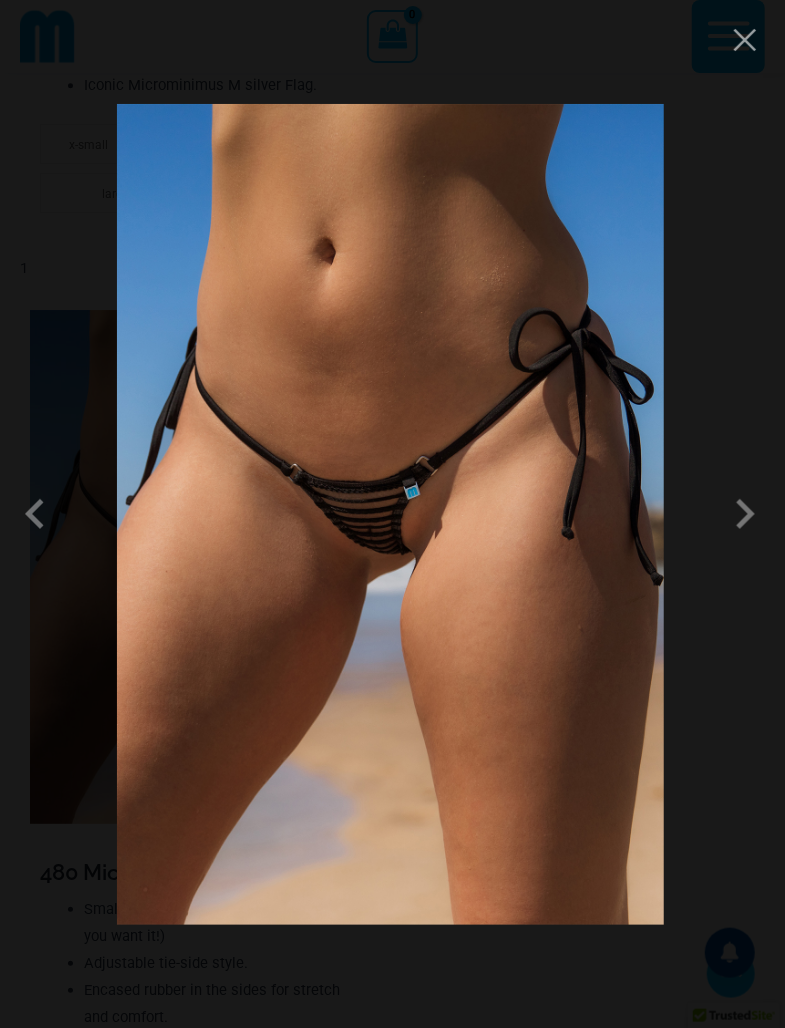 click at bounding box center (745, 514) 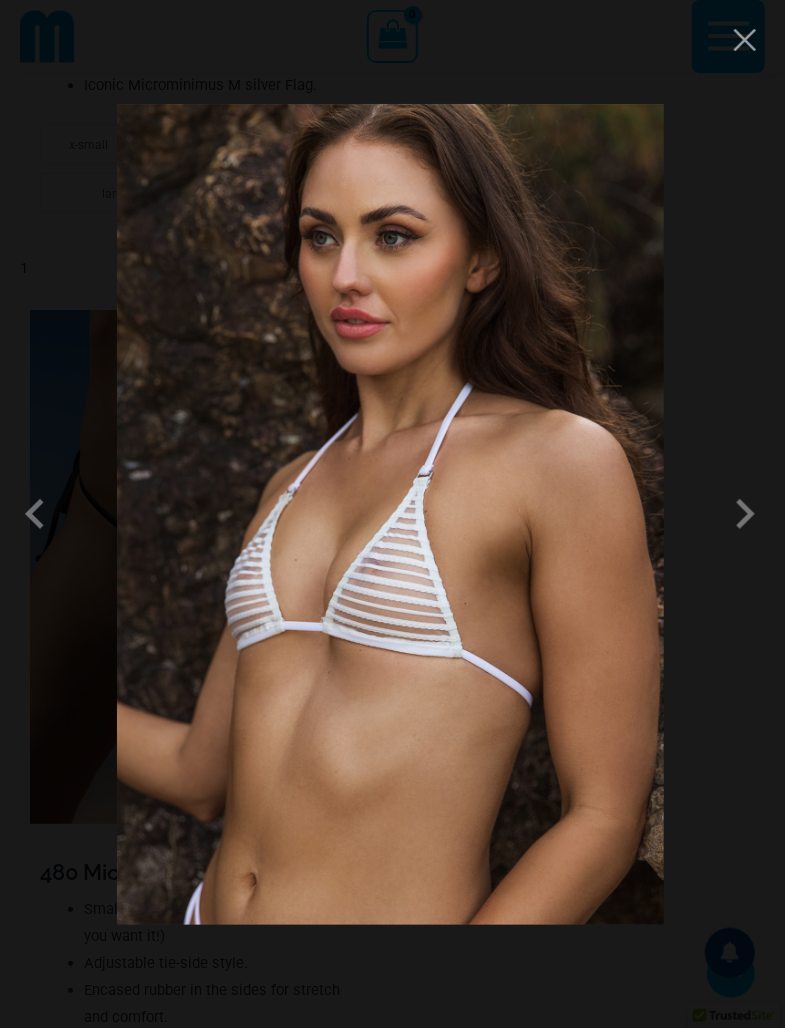 click at bounding box center (745, 514) 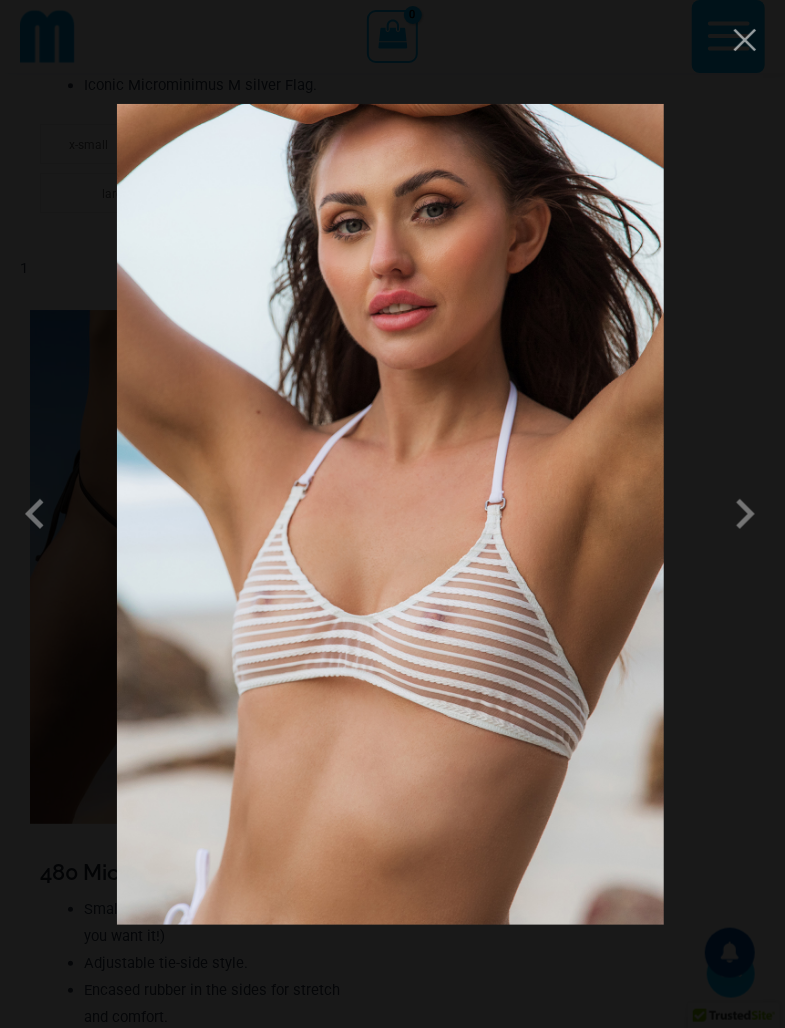 click at bounding box center (745, 514) 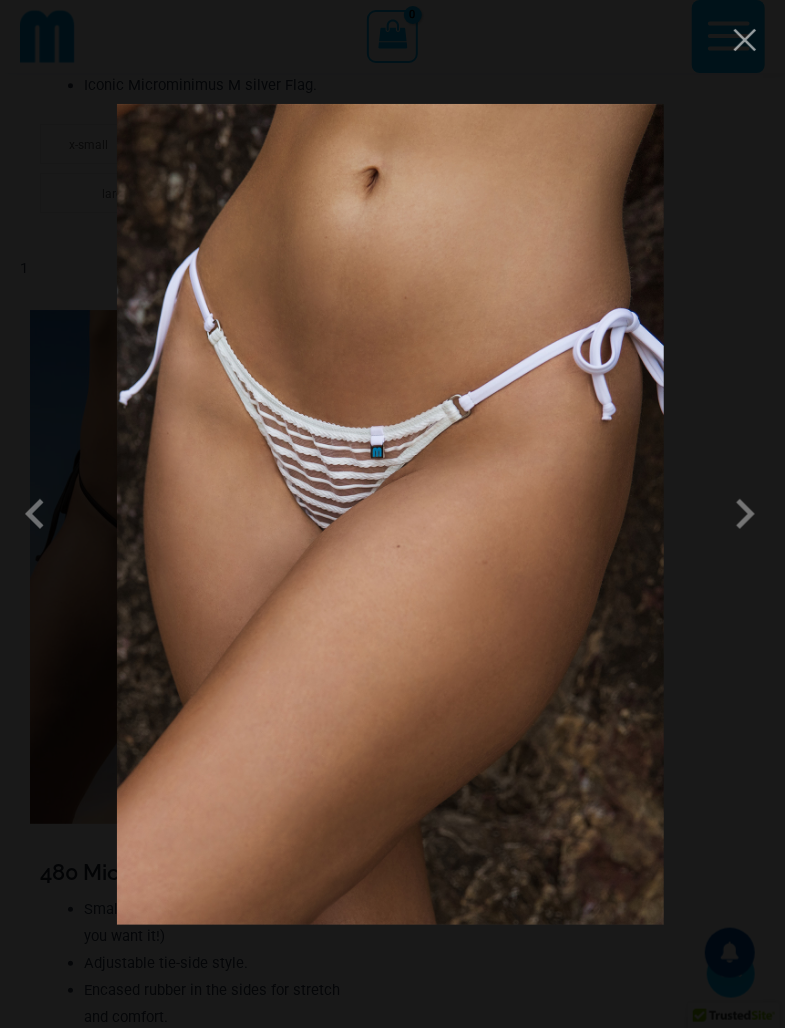 click at bounding box center (745, 514) 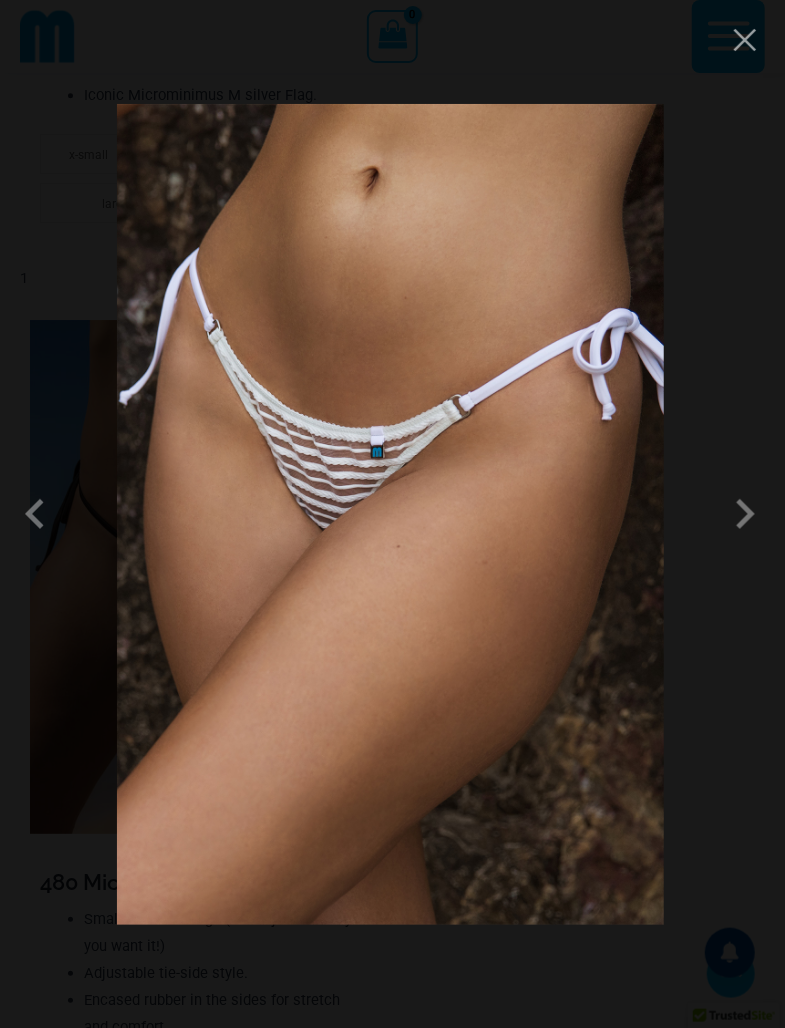 scroll, scrollTop: 4313, scrollLeft: 0, axis: vertical 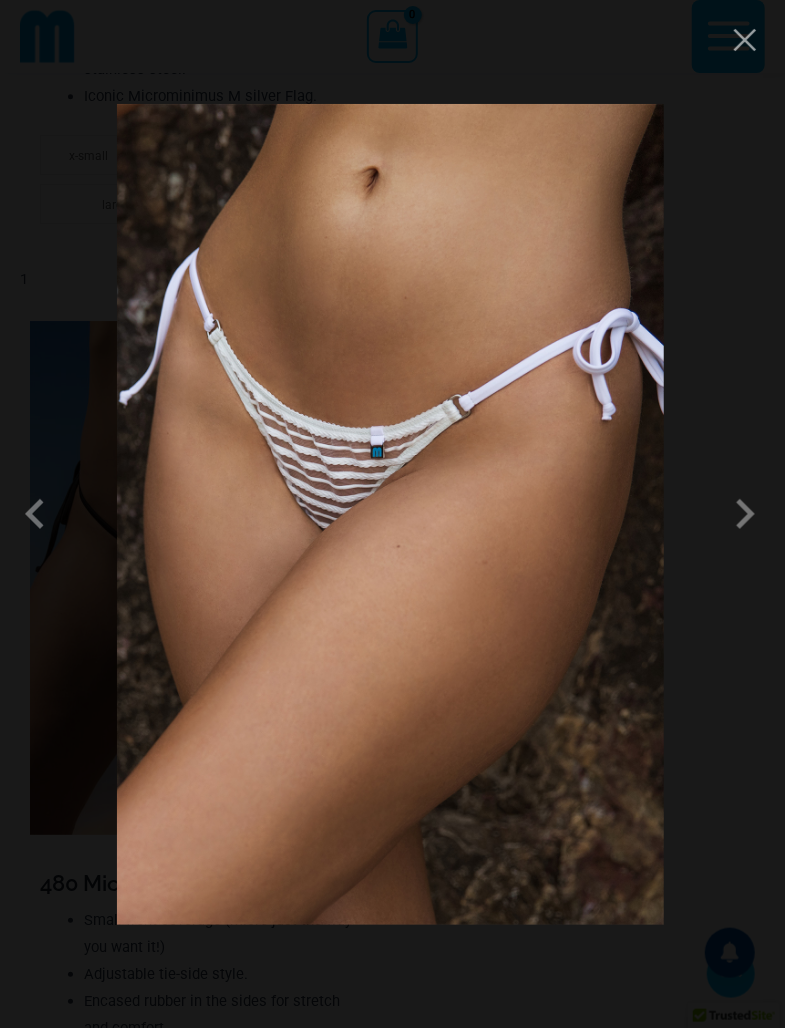 click at bounding box center (745, 514) 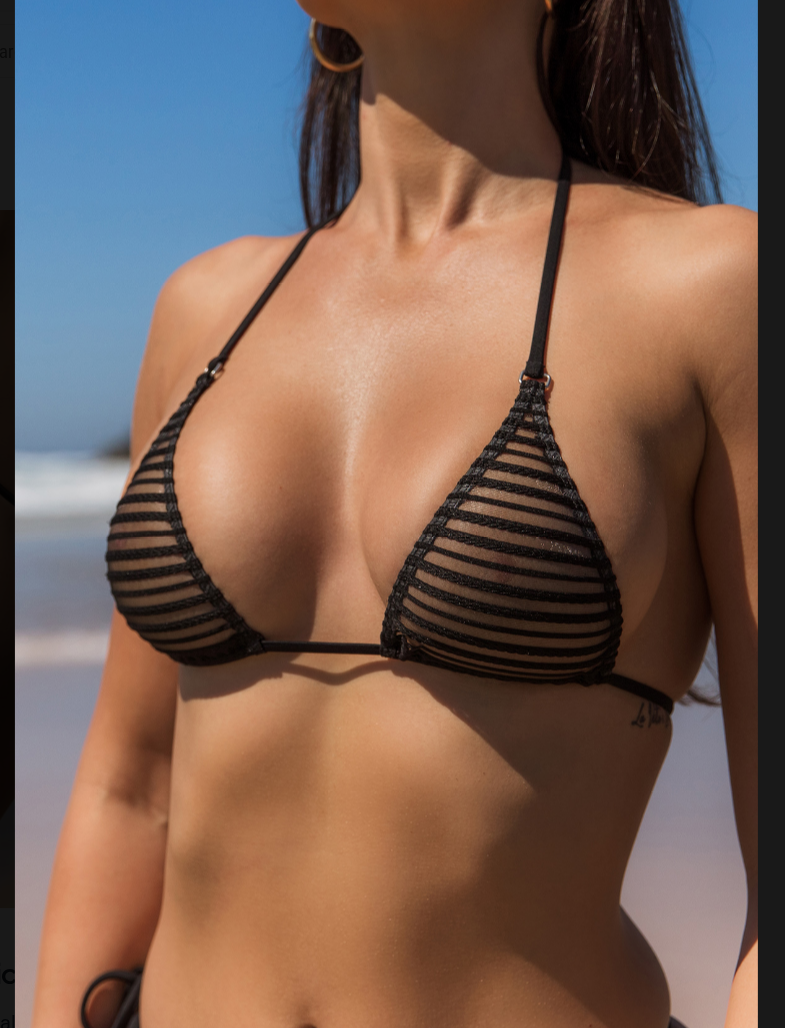 scroll, scrollTop: 4313, scrollLeft: 0, axis: vertical 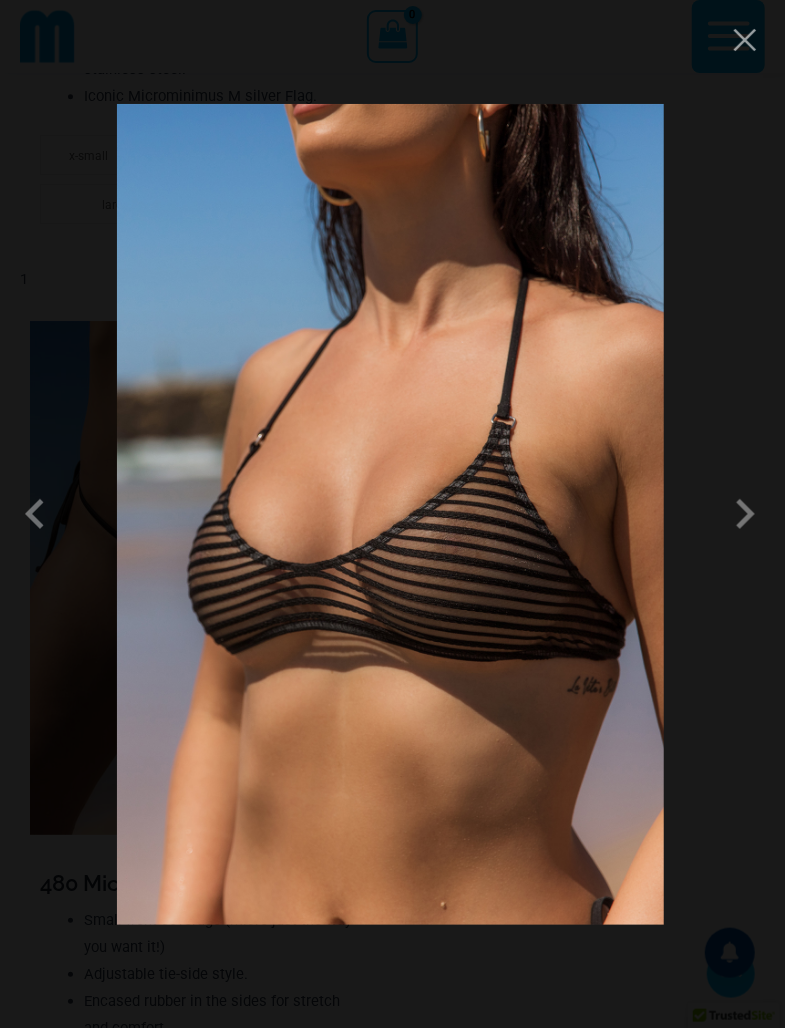 click at bounding box center [40, 514] 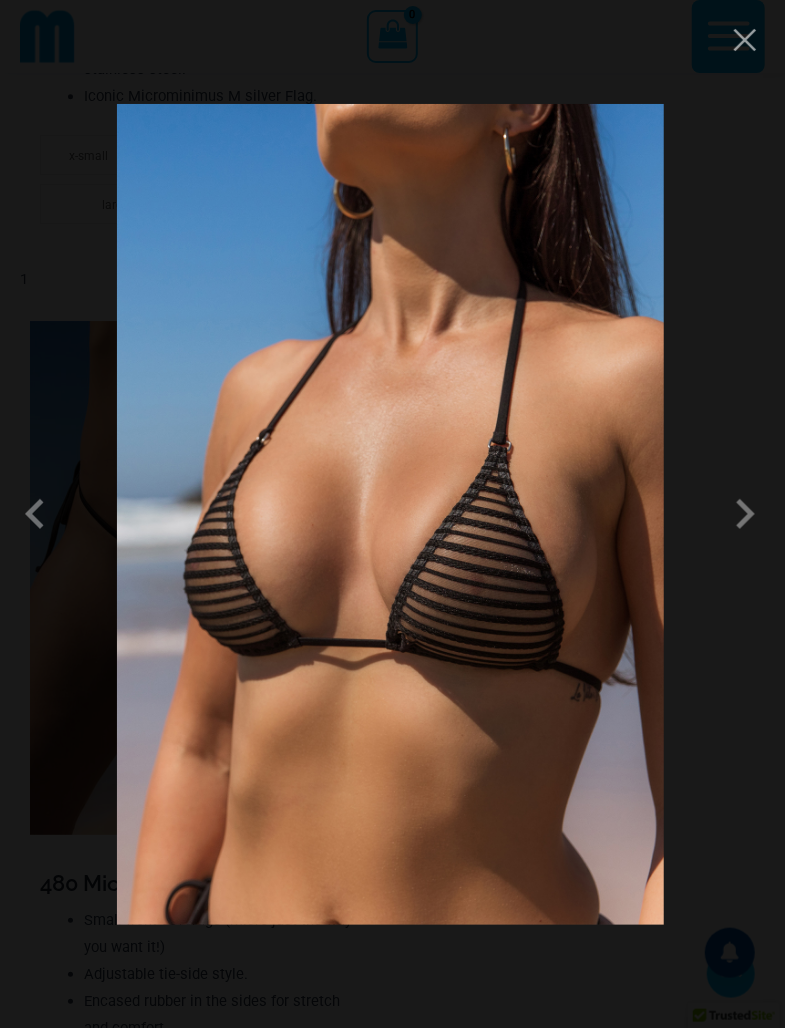 click at bounding box center [40, 514] 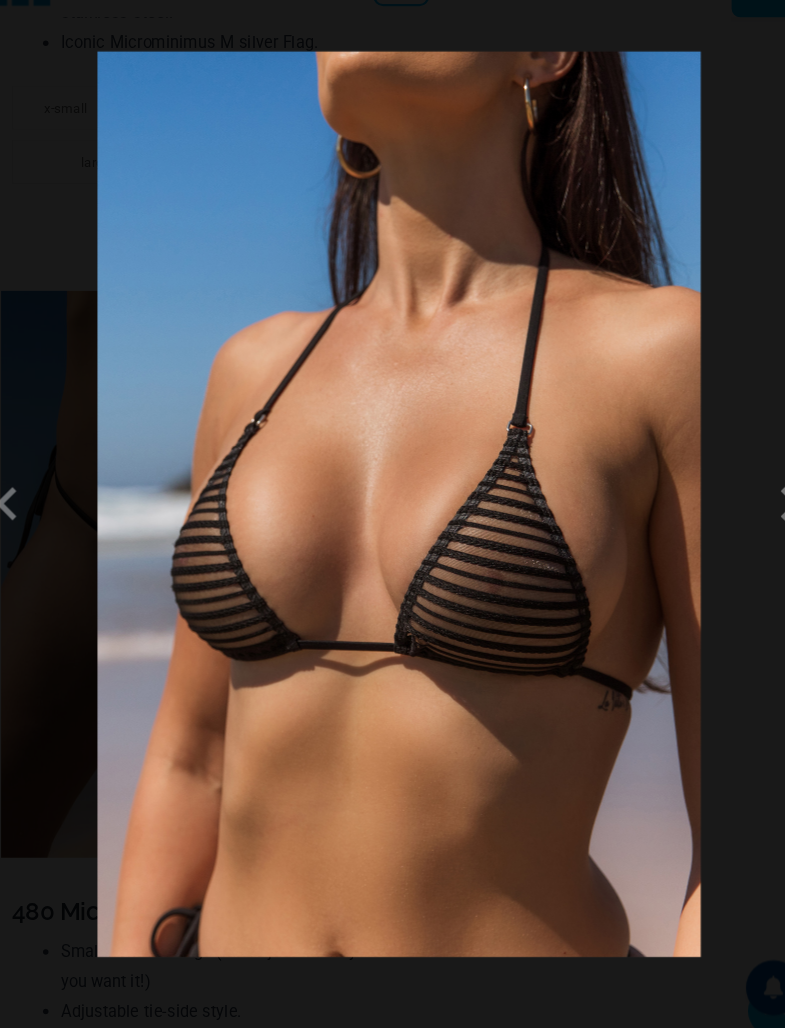 scroll, scrollTop: 4313, scrollLeft: 0, axis: vertical 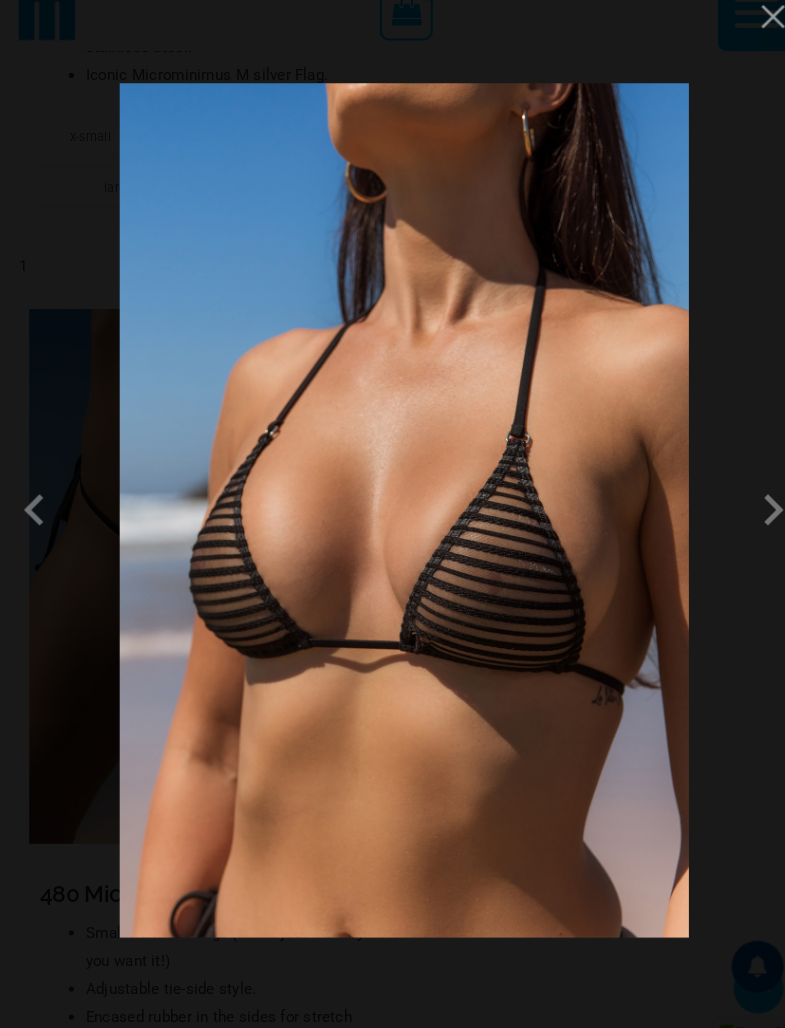 click at bounding box center (40, 514) 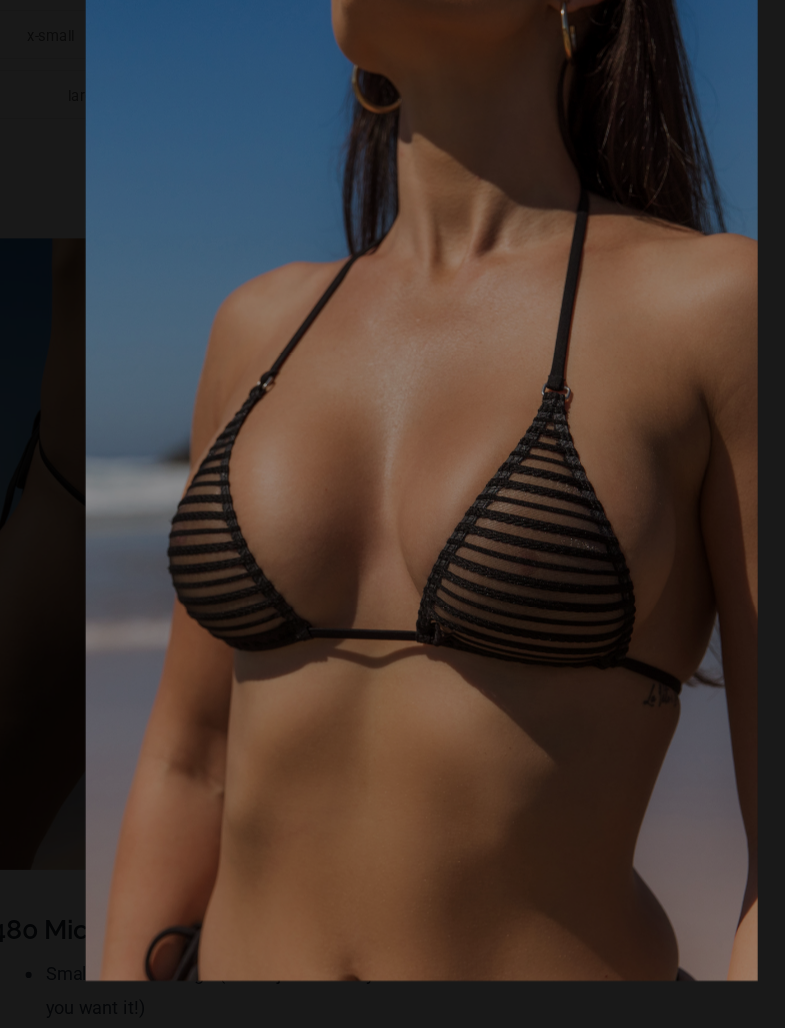 scroll, scrollTop: 4312, scrollLeft: 0, axis: vertical 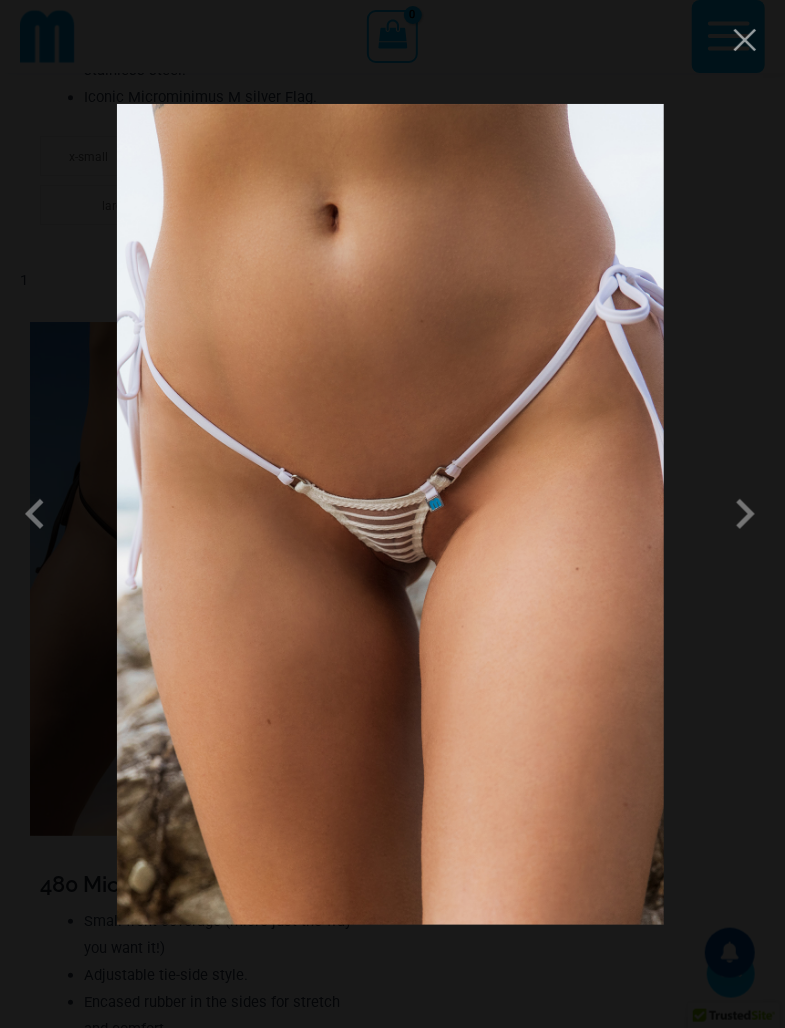 click at bounding box center (745, 514) 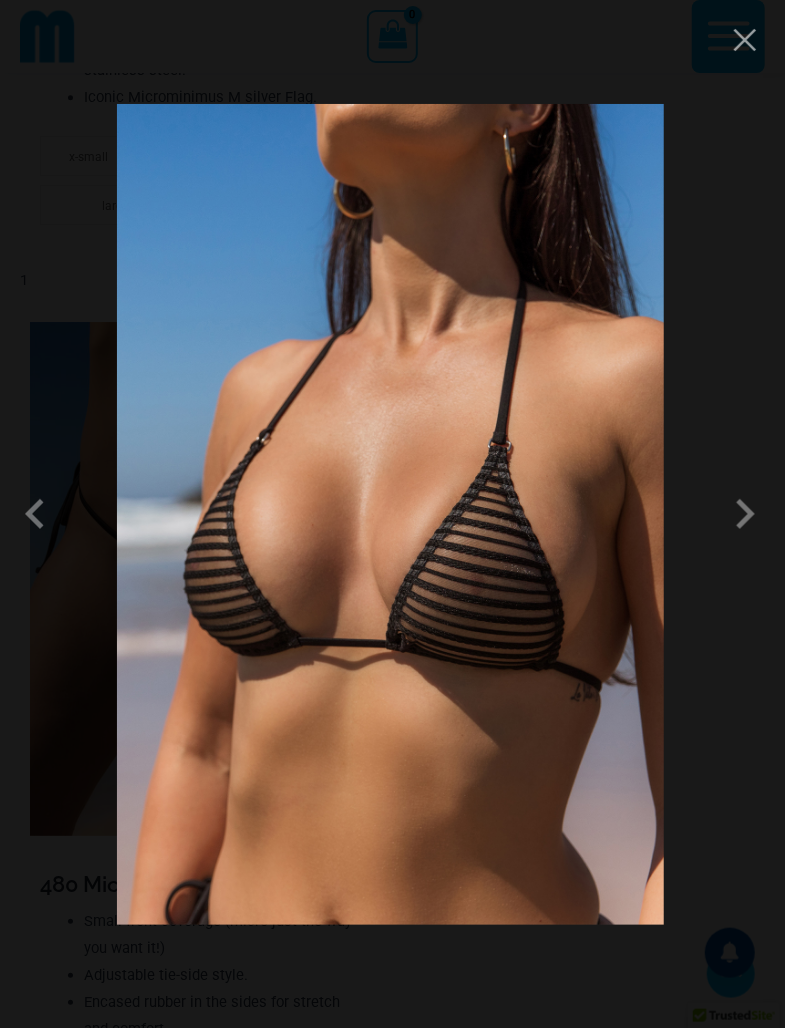 click at bounding box center (40, 514) 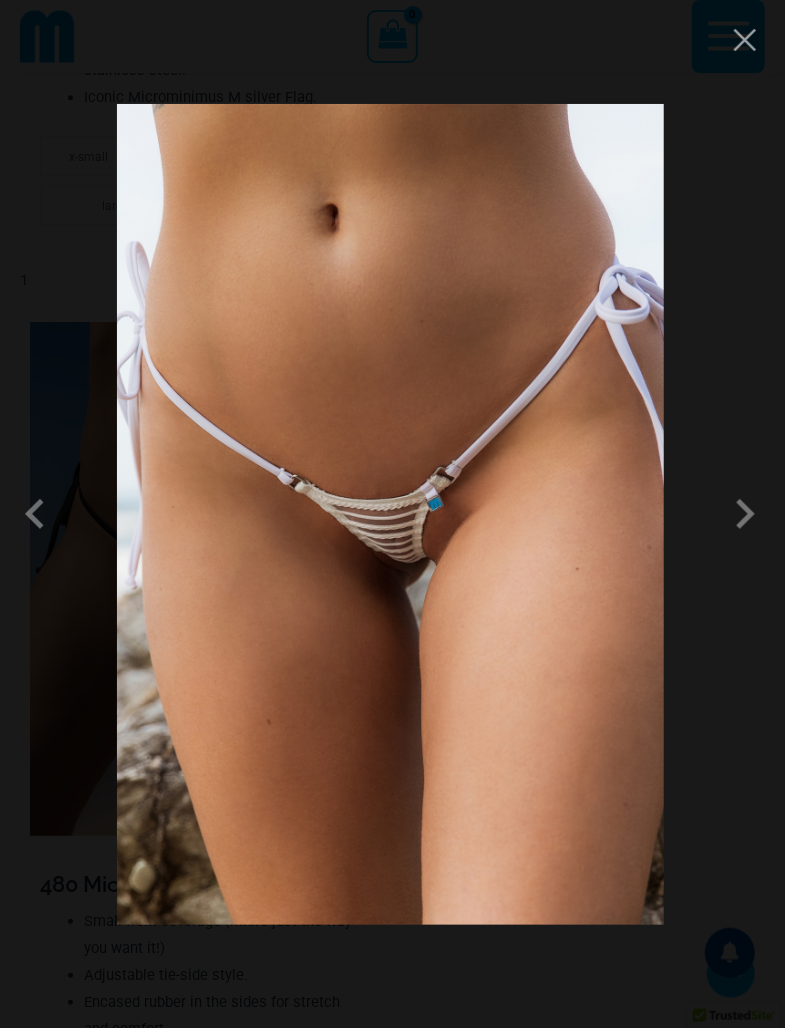 click at bounding box center (745, 514) 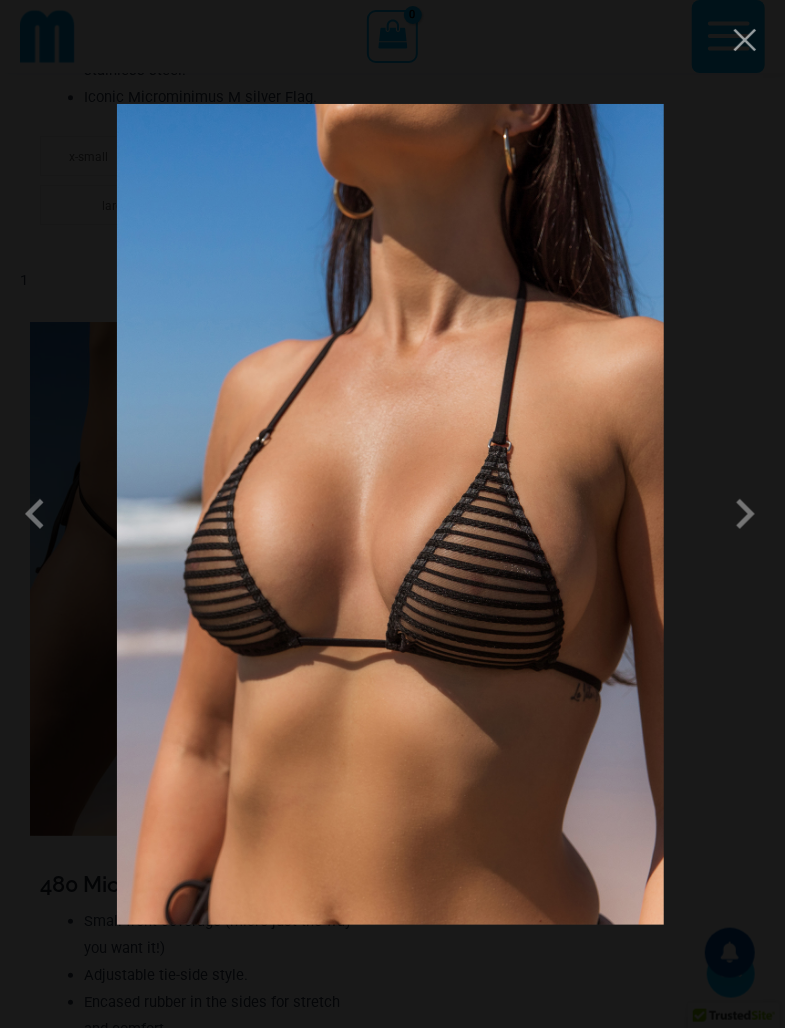 click at bounding box center (745, 514) 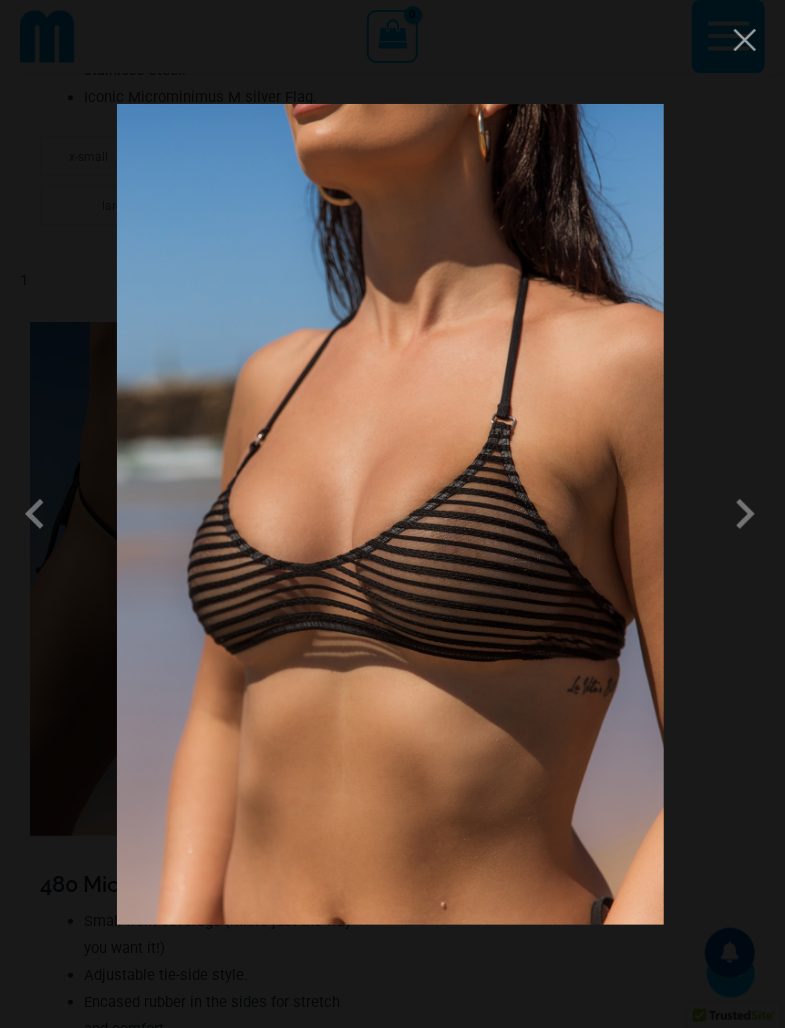 click at bounding box center [745, 514] 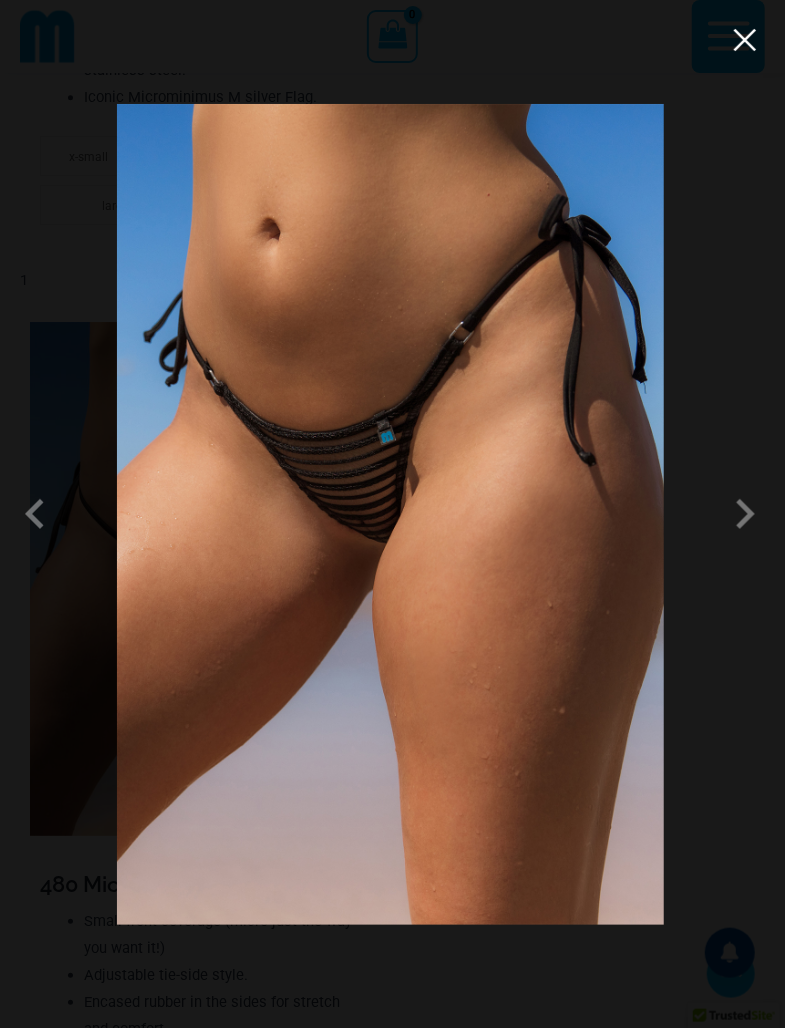 click at bounding box center [745, 40] 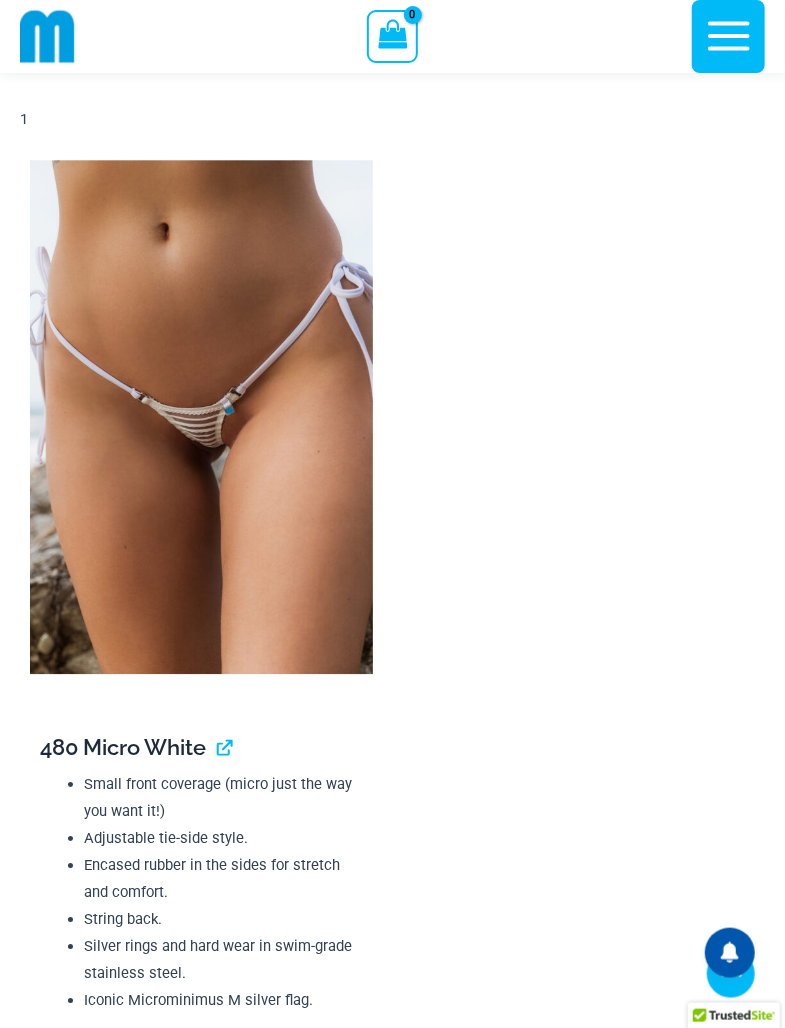 scroll, scrollTop: 8548, scrollLeft: 0, axis: vertical 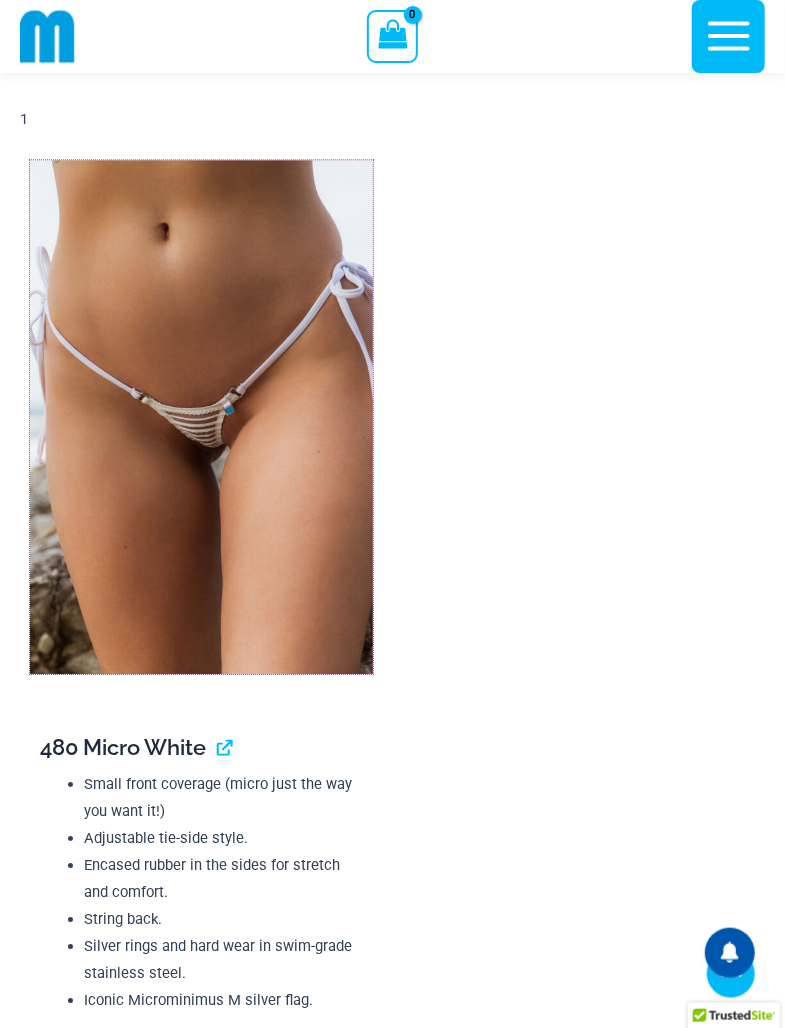 click at bounding box center (201, 417) 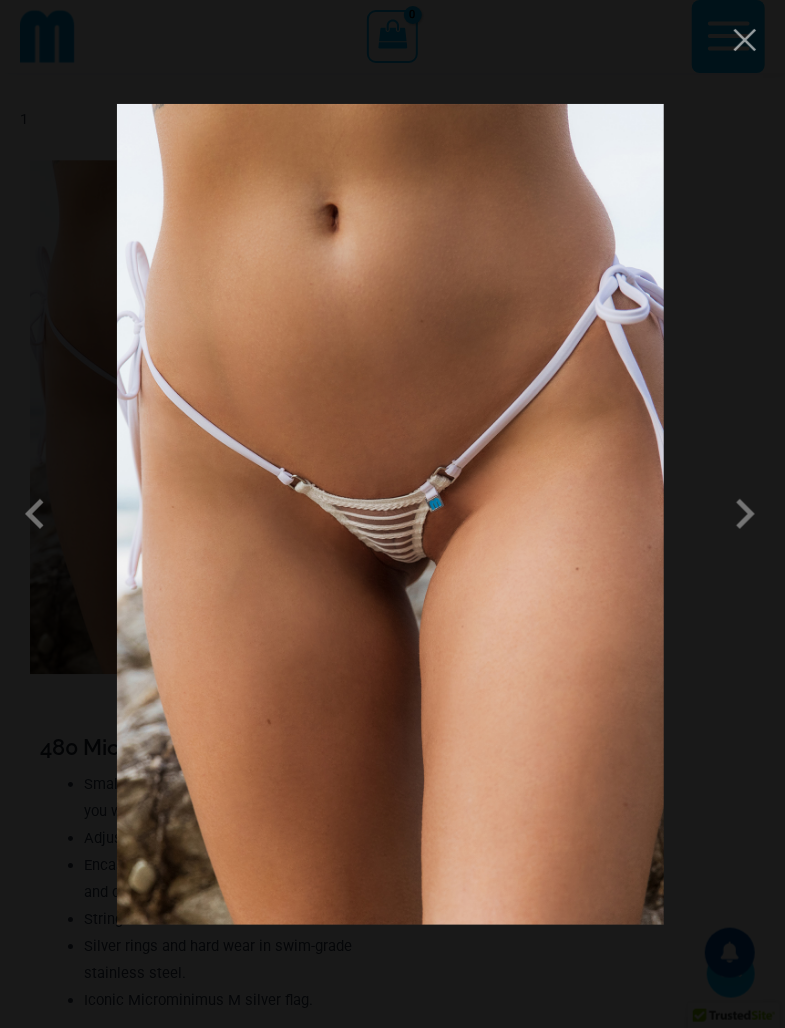 click at bounding box center [745, 514] 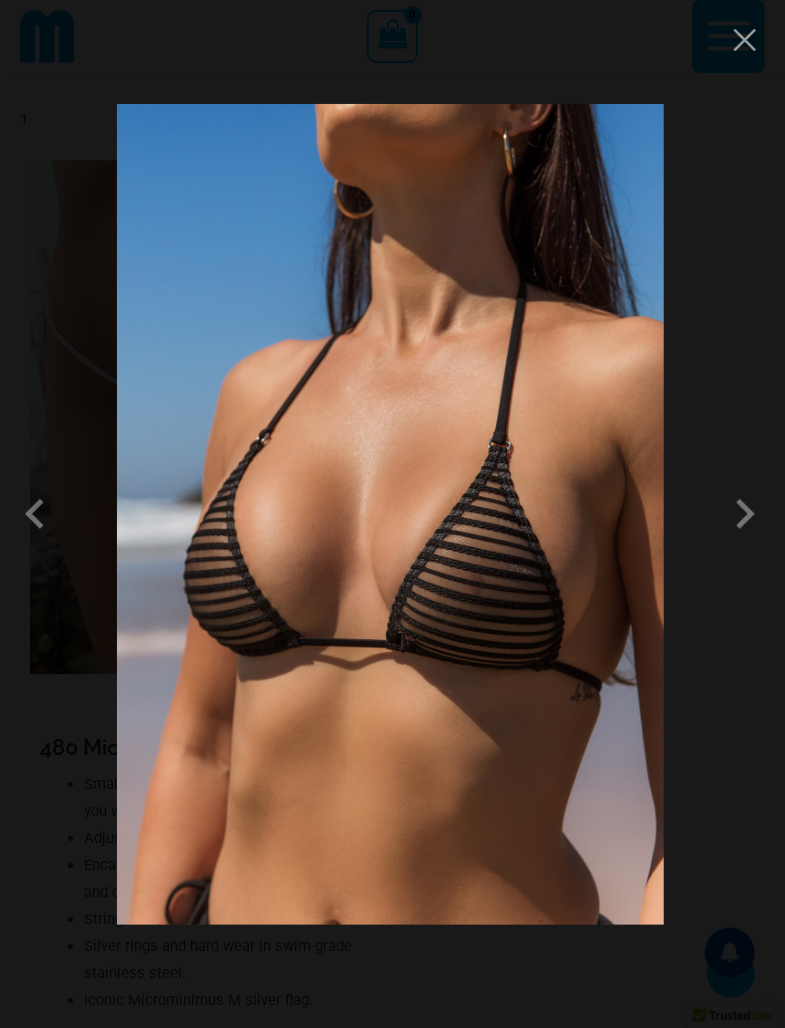 click at bounding box center [745, 514] 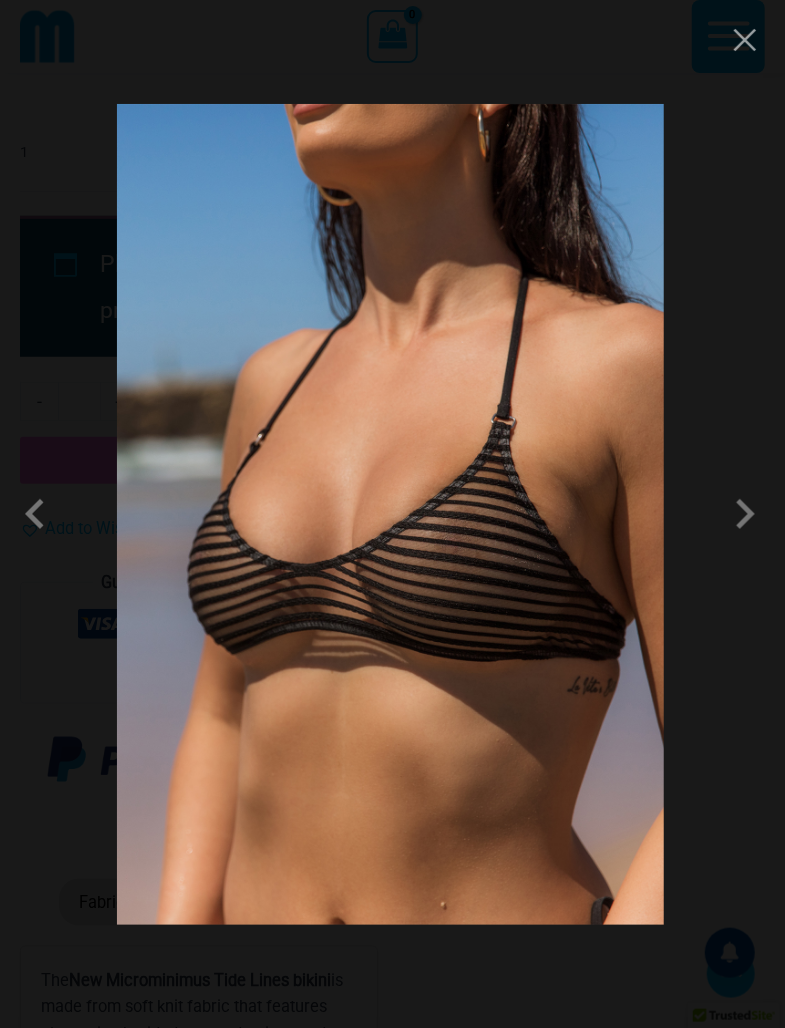 scroll, scrollTop: 9605, scrollLeft: 0, axis: vertical 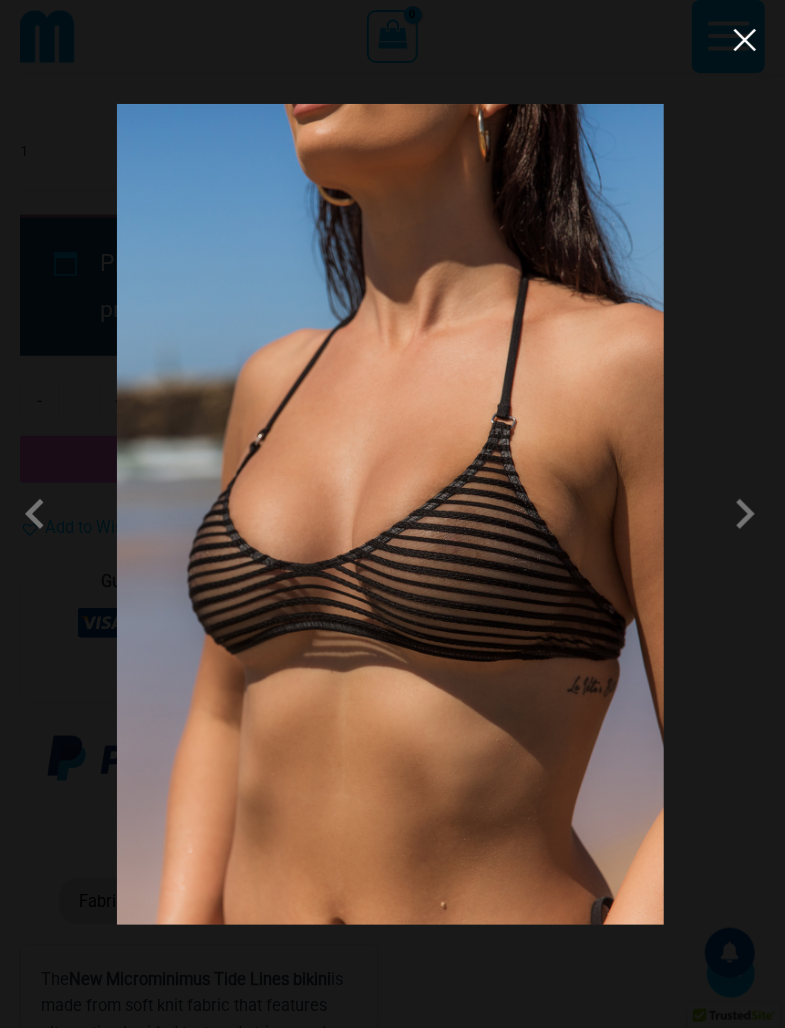 click at bounding box center (745, 40) 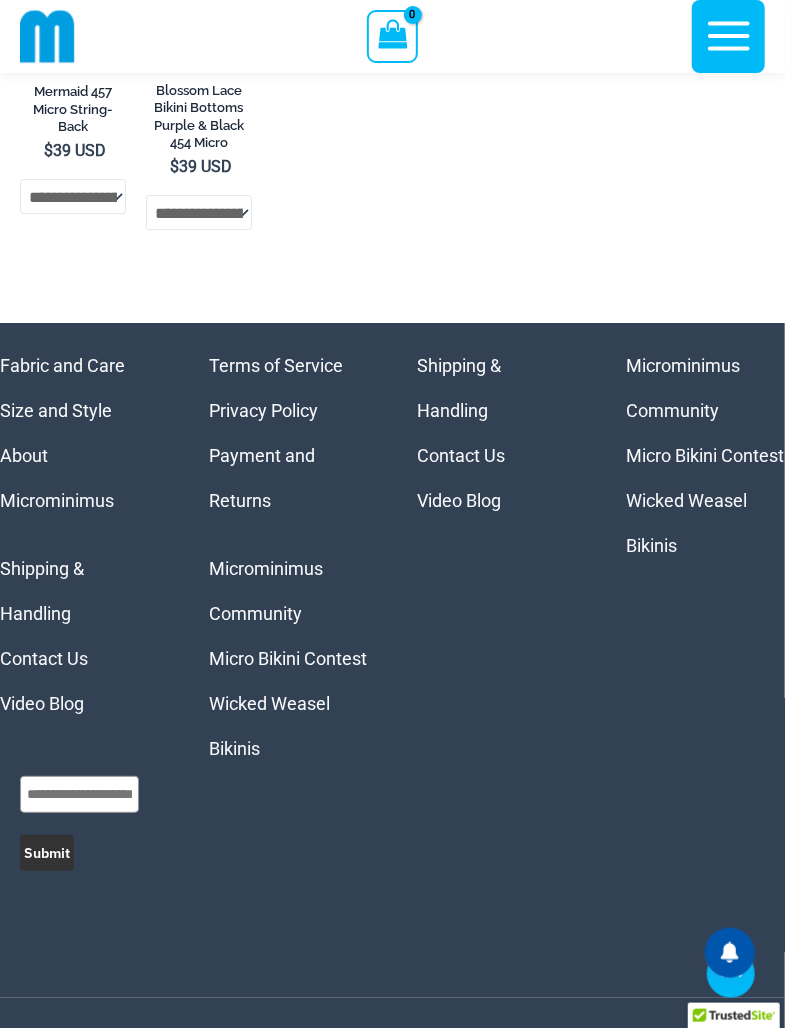 scroll, scrollTop: 13789, scrollLeft: 0, axis: vertical 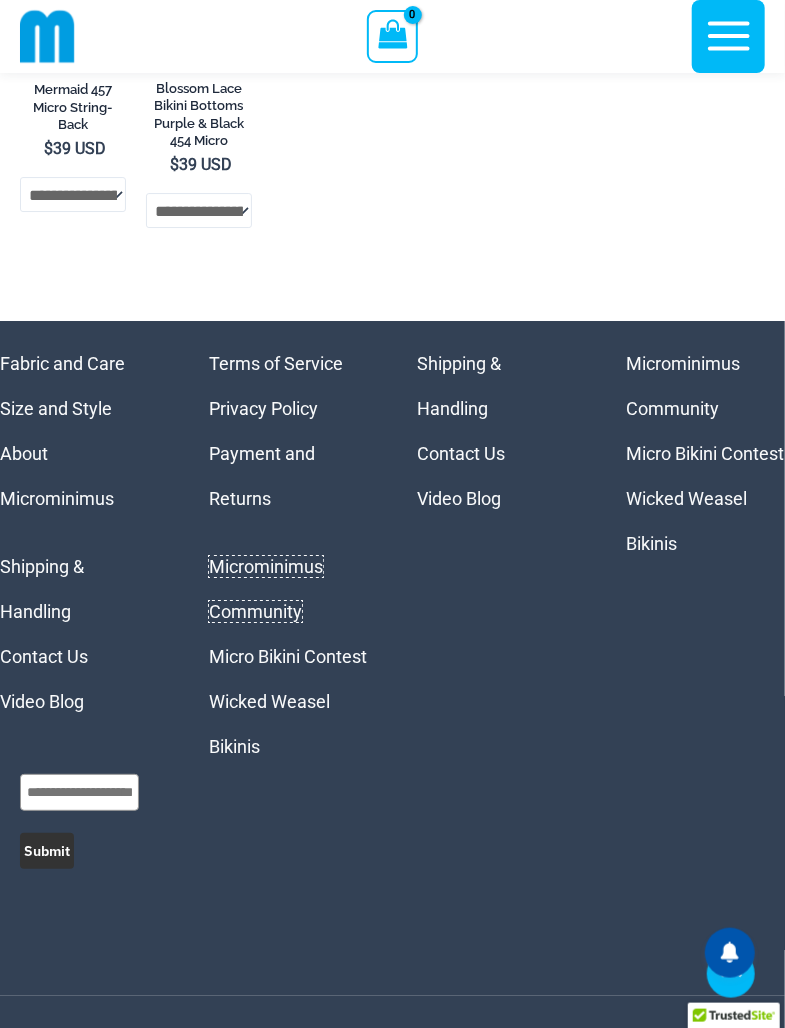 click on "Microminimus Community" at bounding box center [266, 589] 